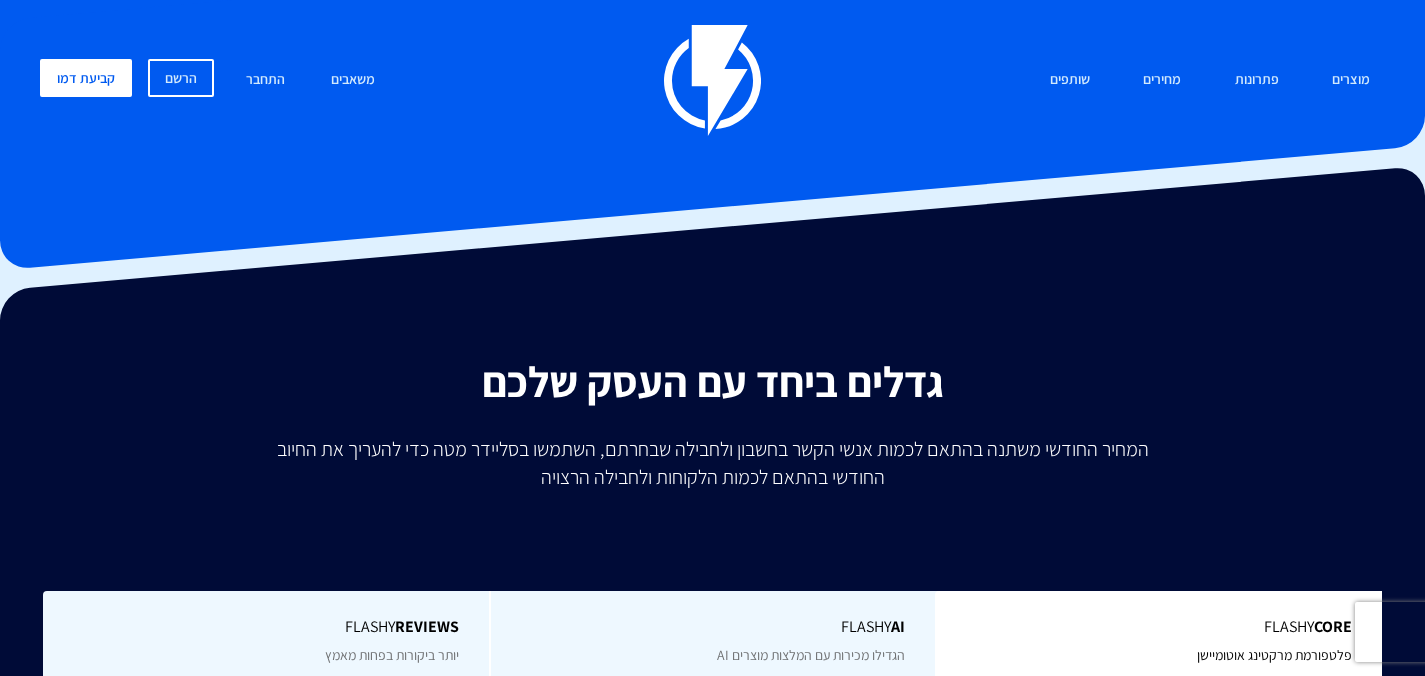scroll, scrollTop: 0, scrollLeft: 0, axis: both 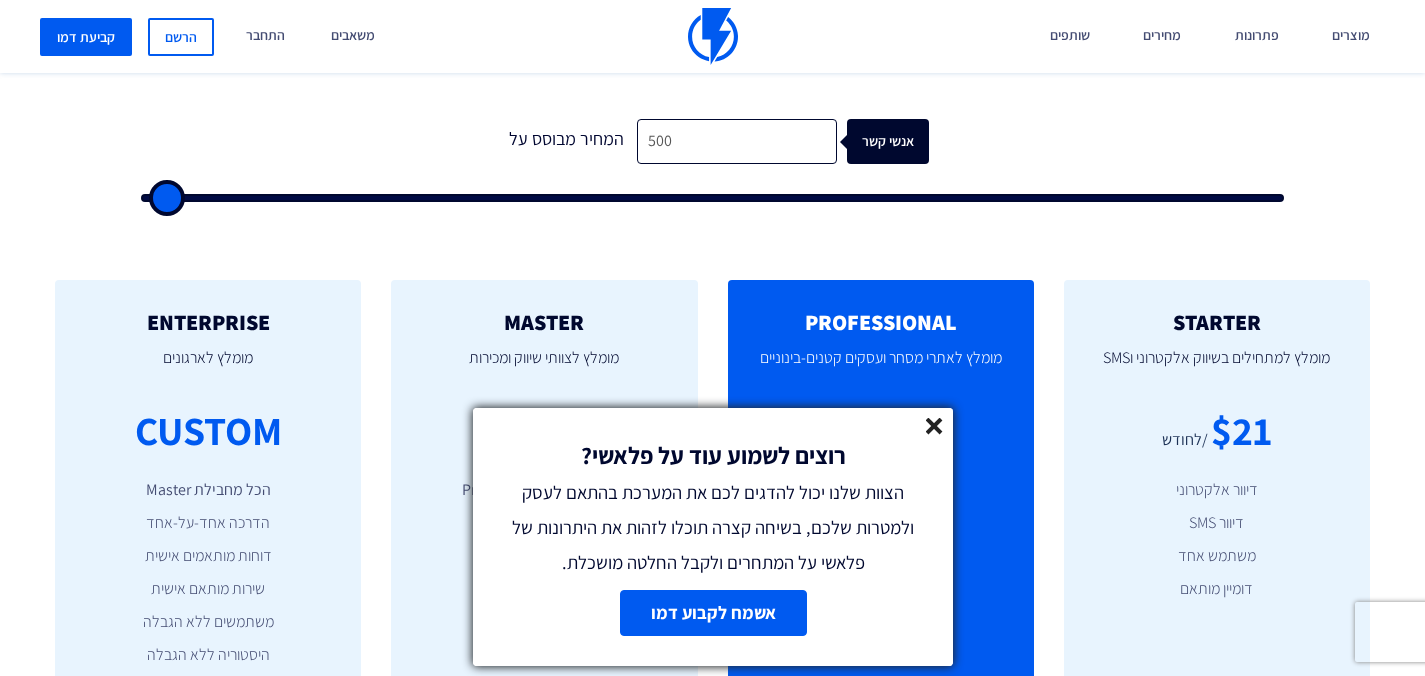 type on "1,000" 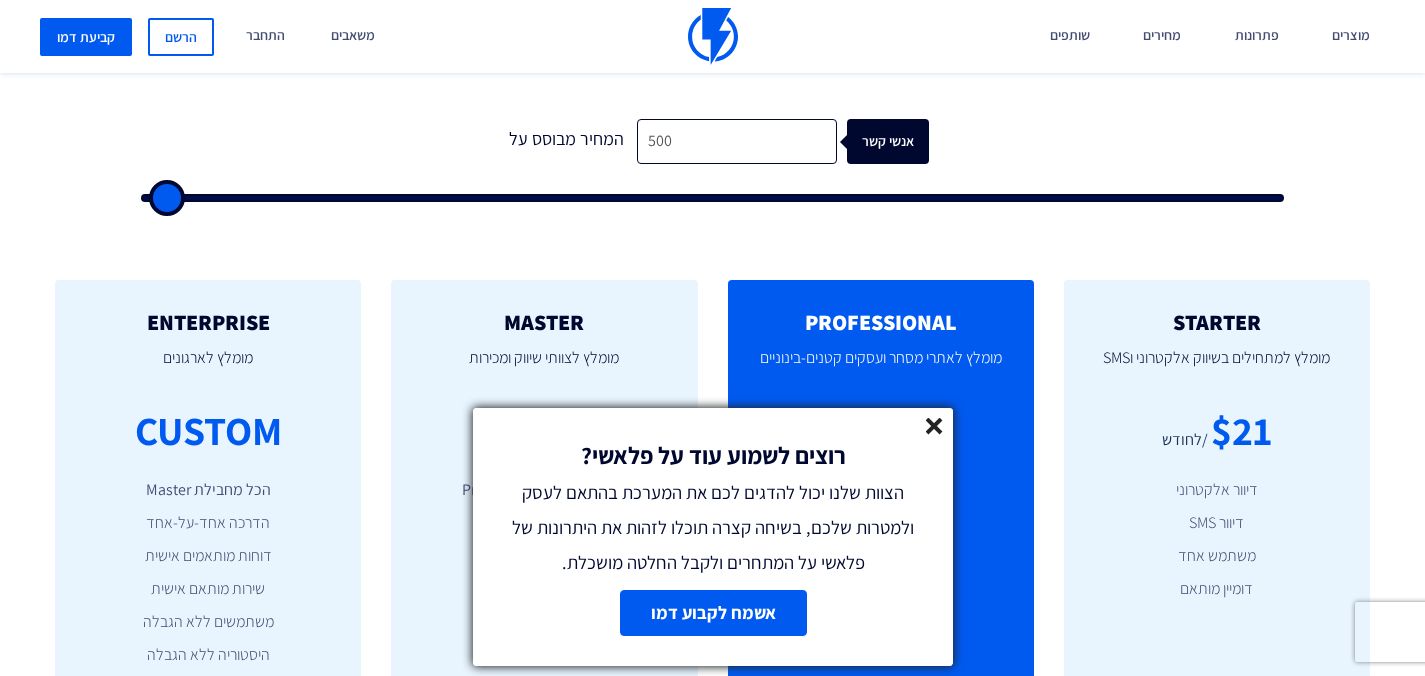 type on "1000" 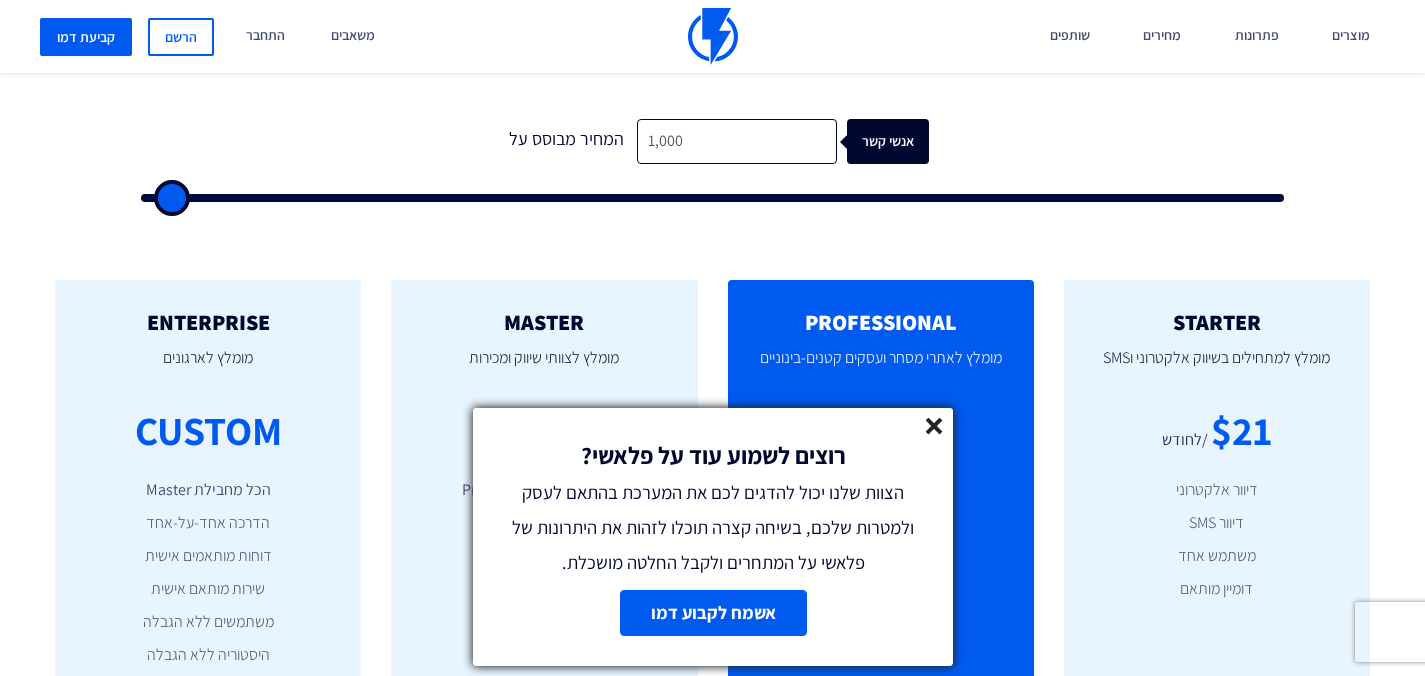 type on "1,500" 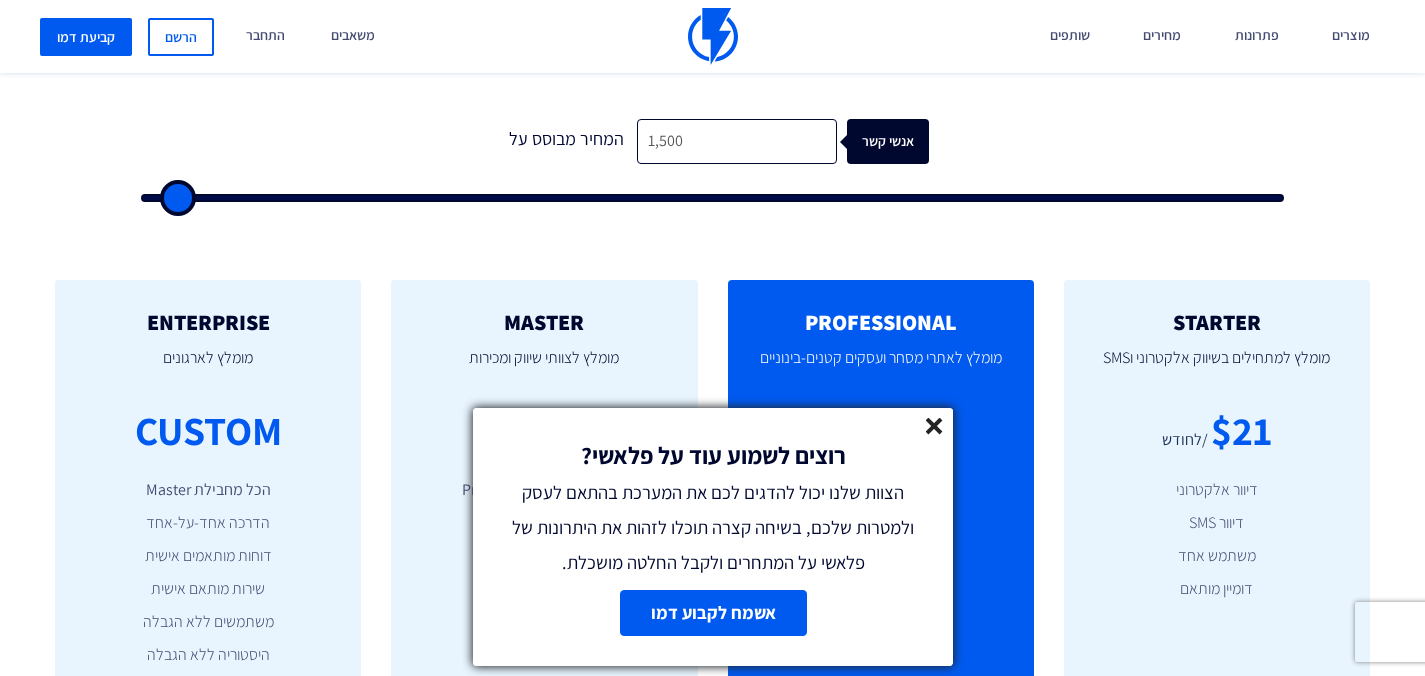 type on "3,000" 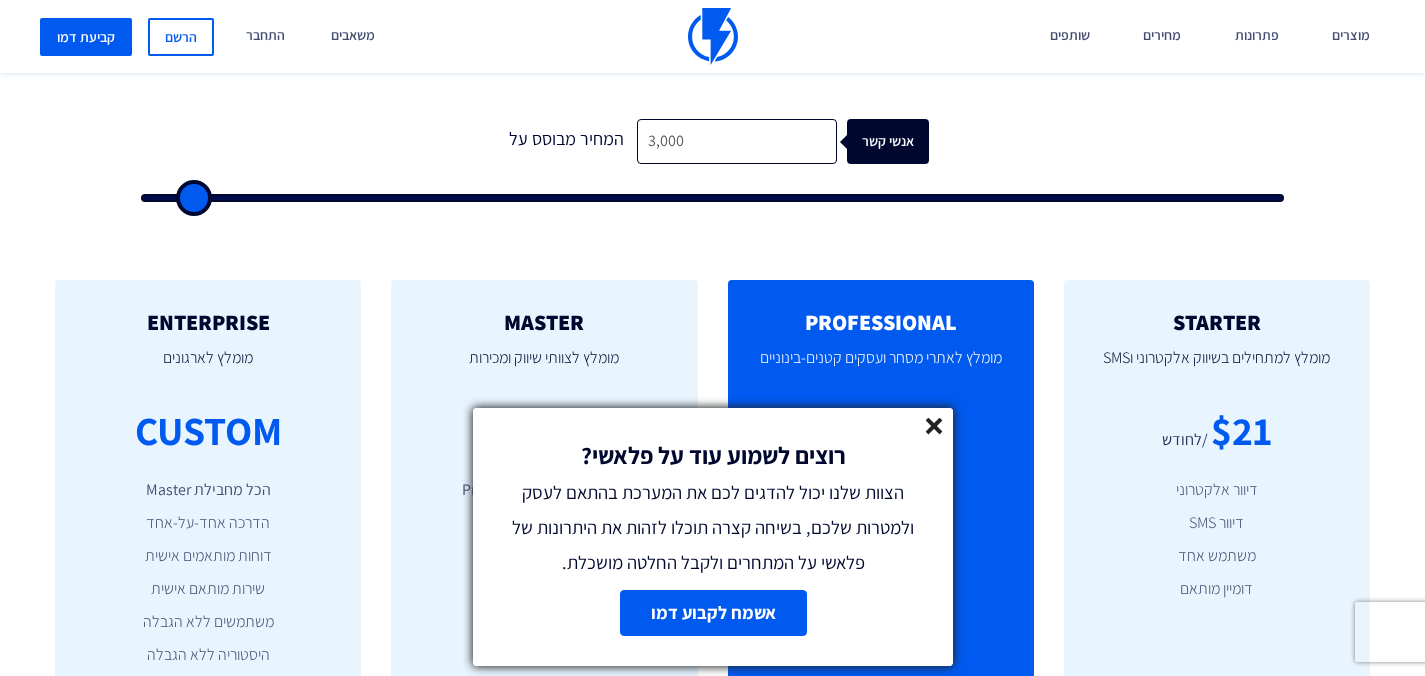 type on "4,000" 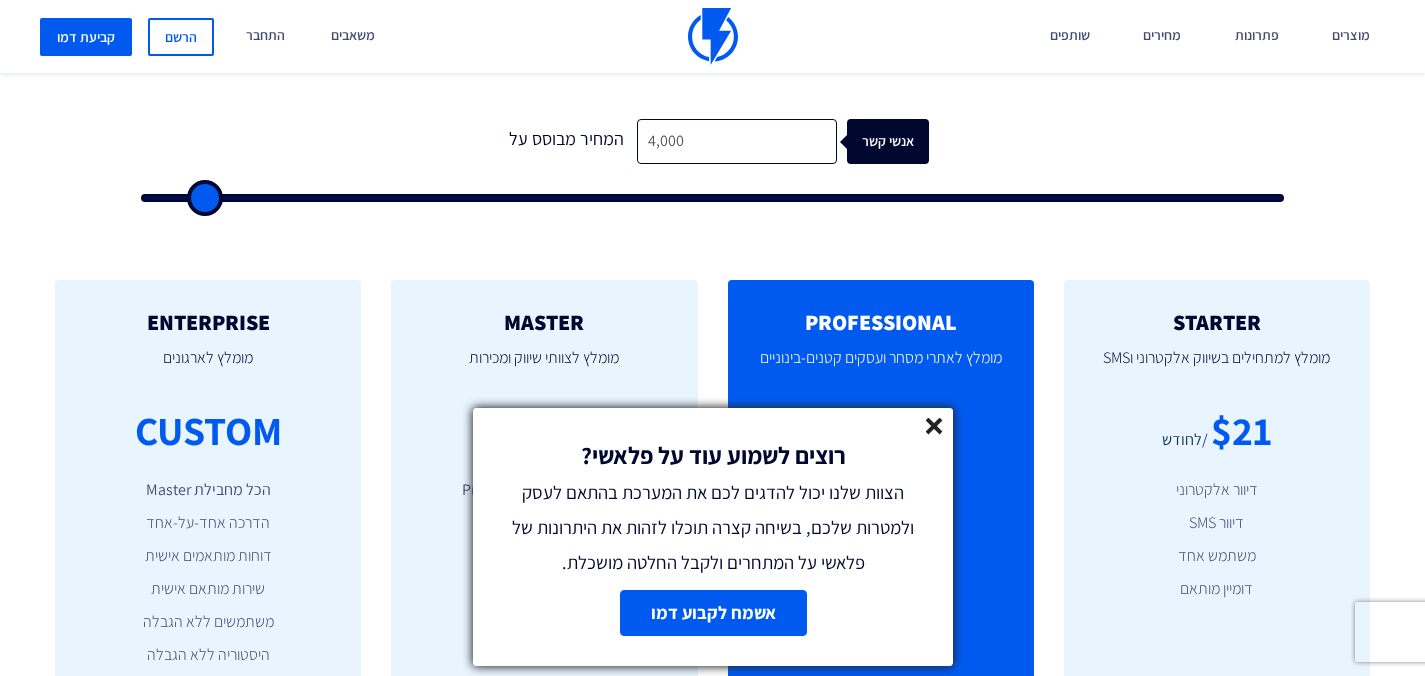 type on "6,000" 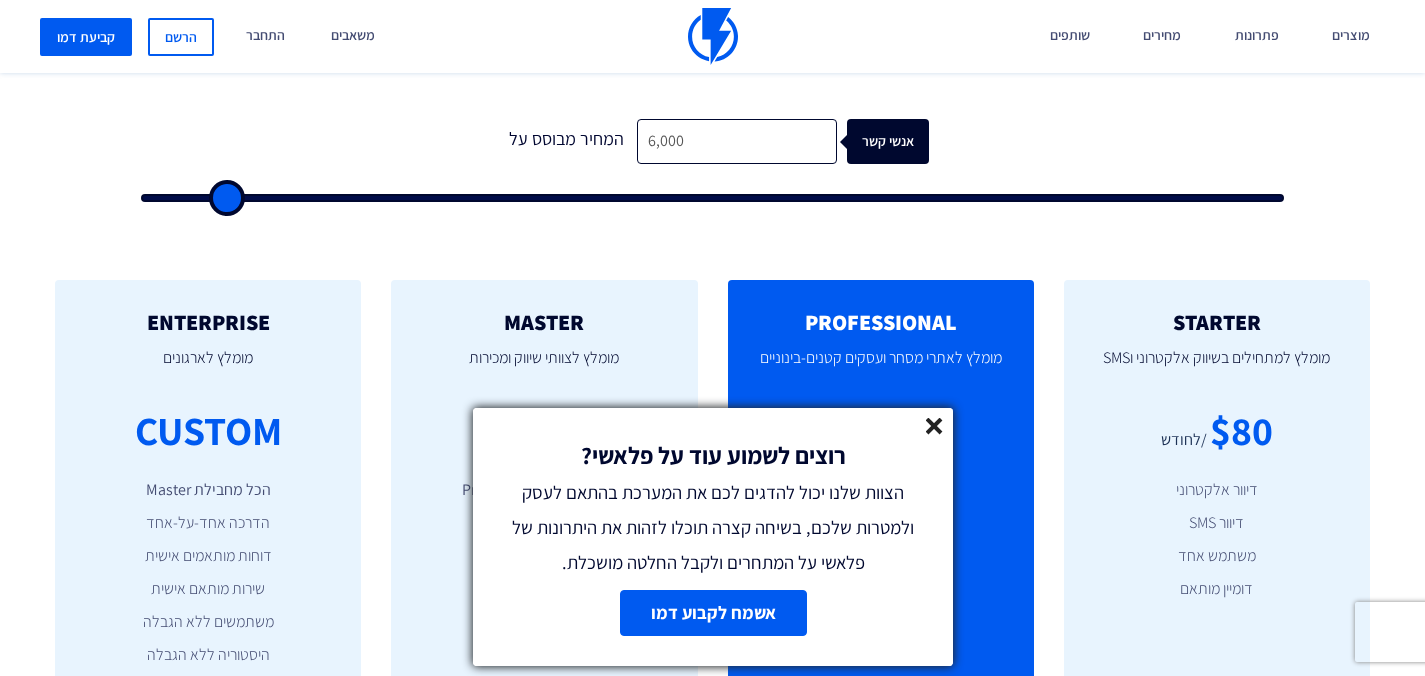type on "8,500" 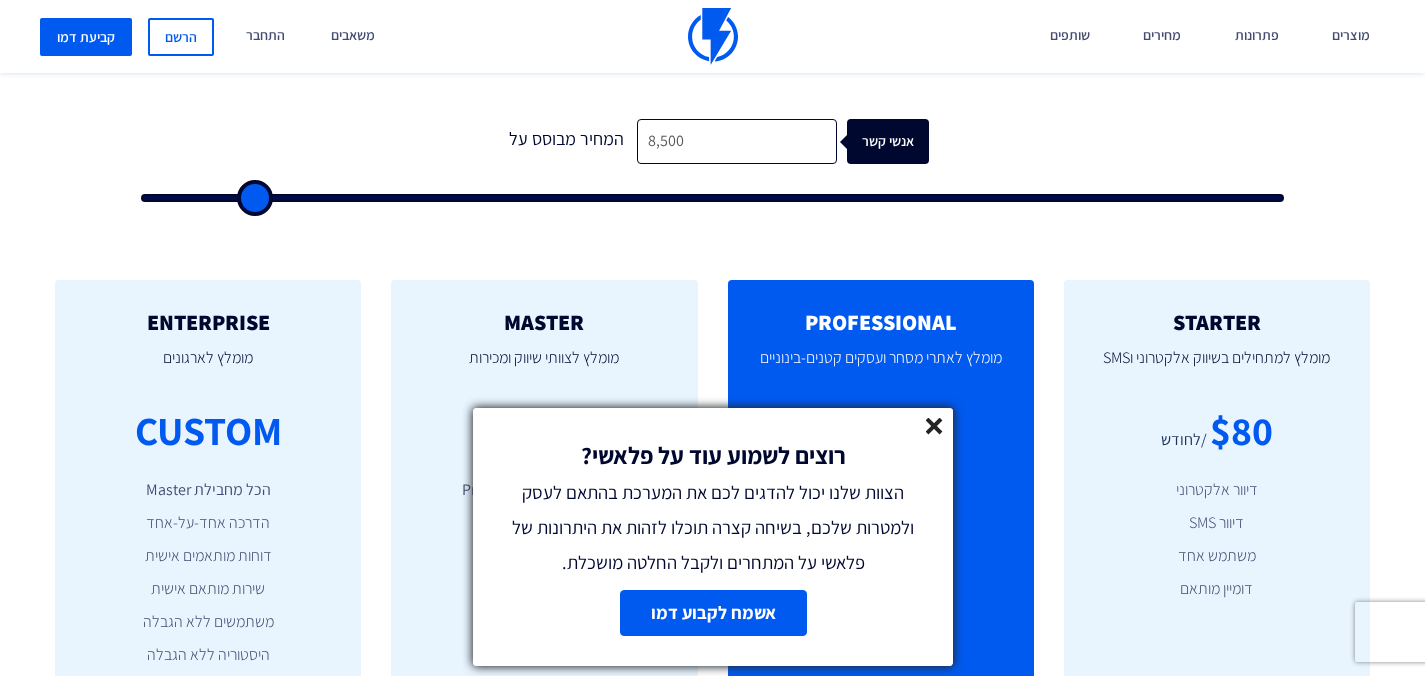 type on "10,500" 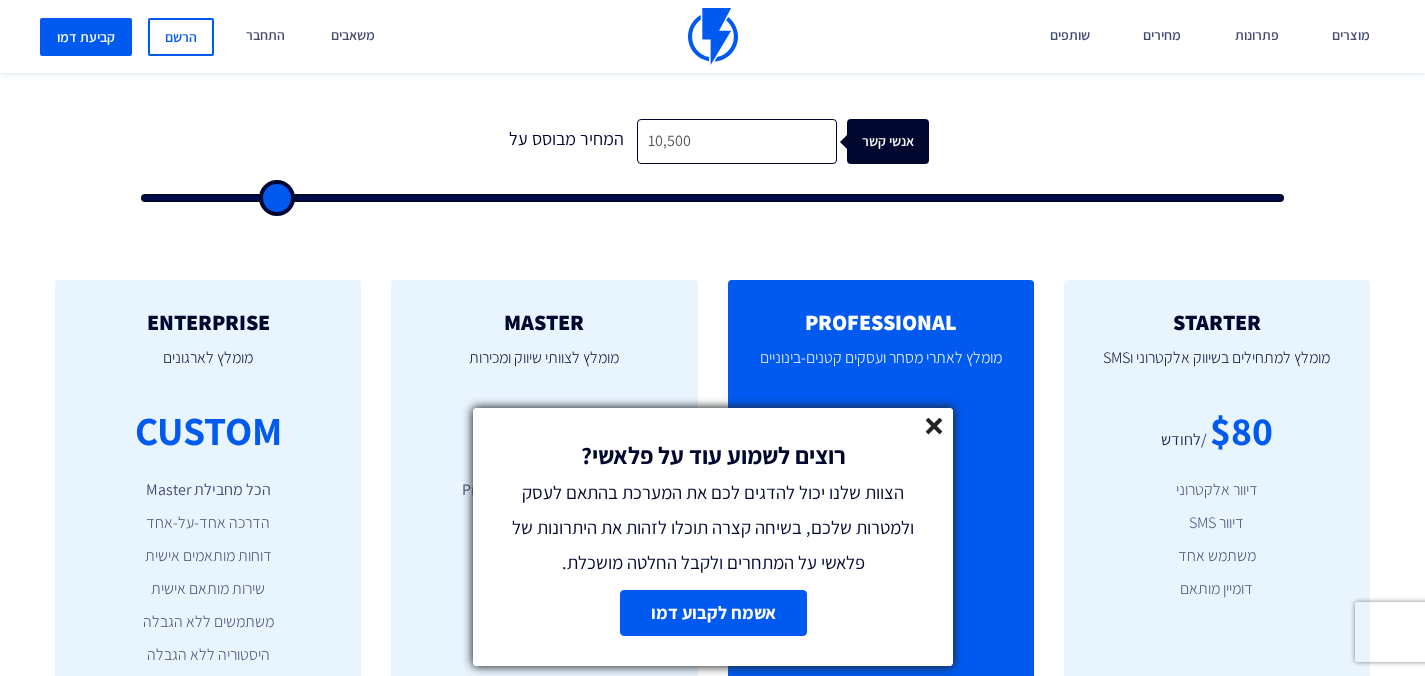 type on "12,500" 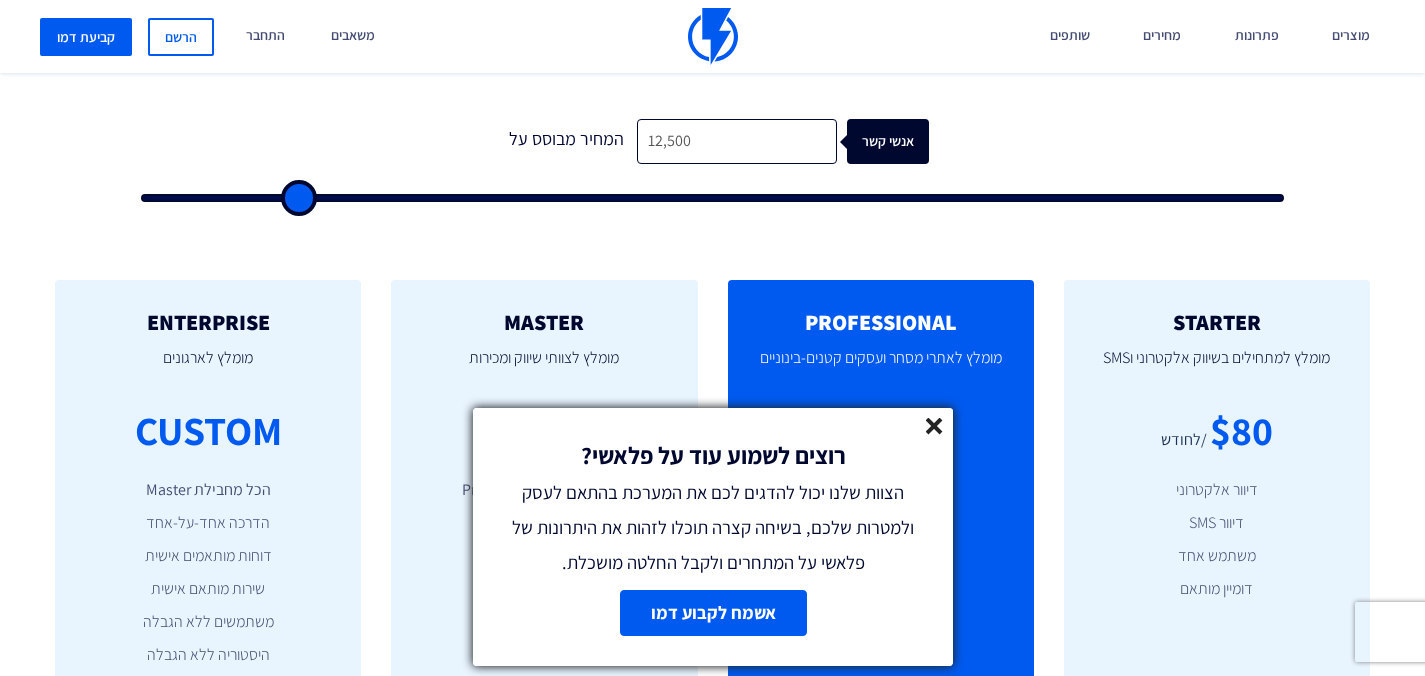 type on "14,000" 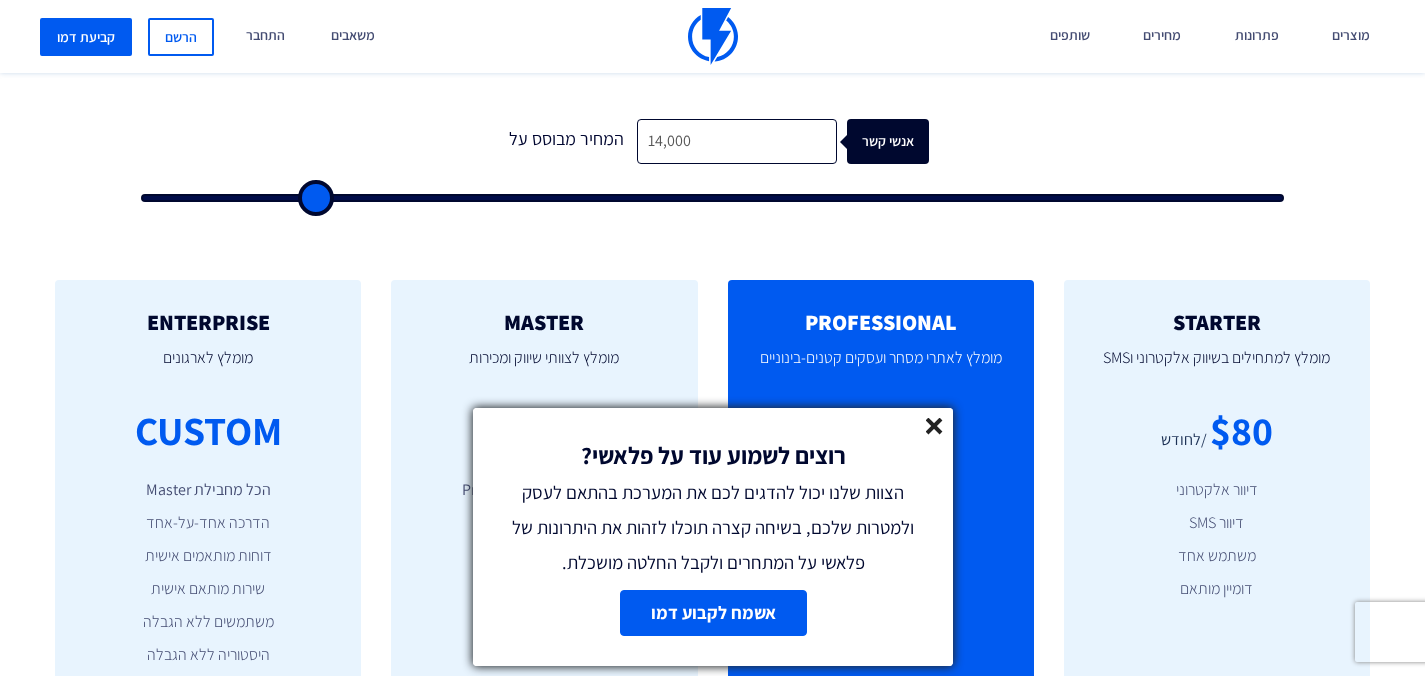 type on "15,500" 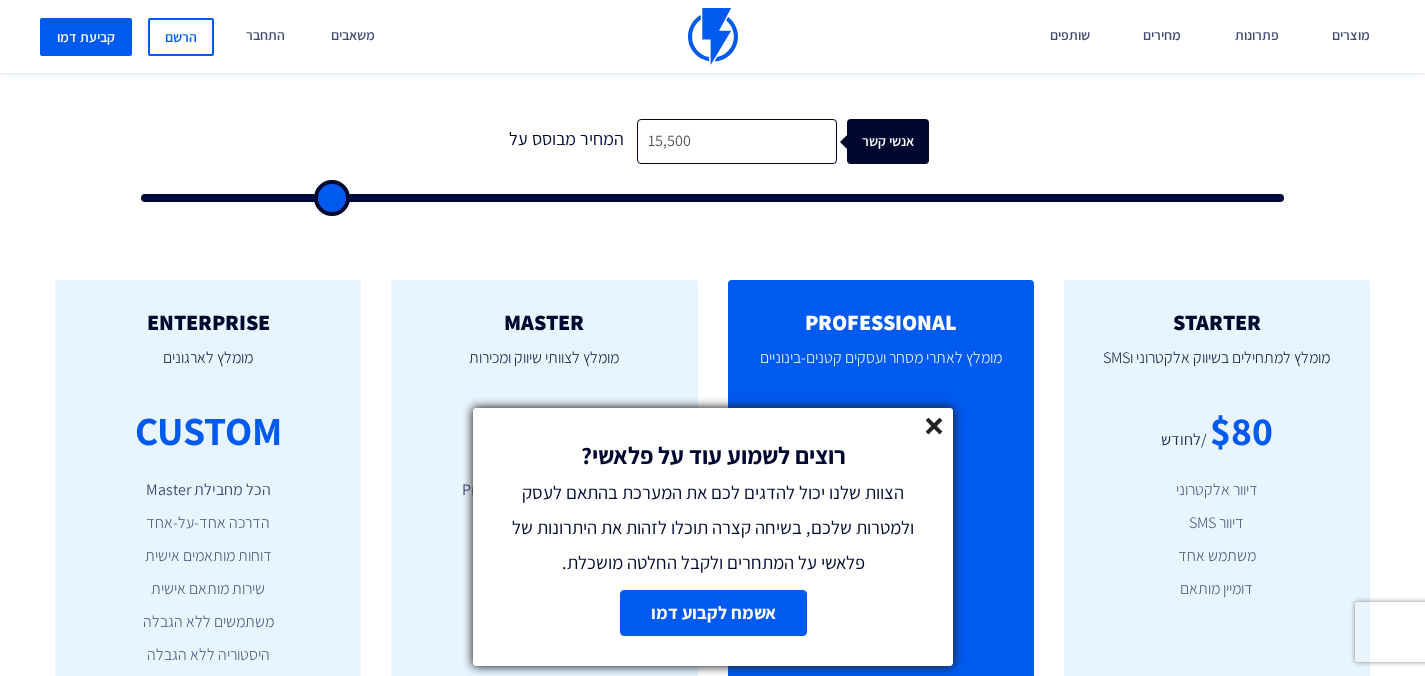 type on "18,000" 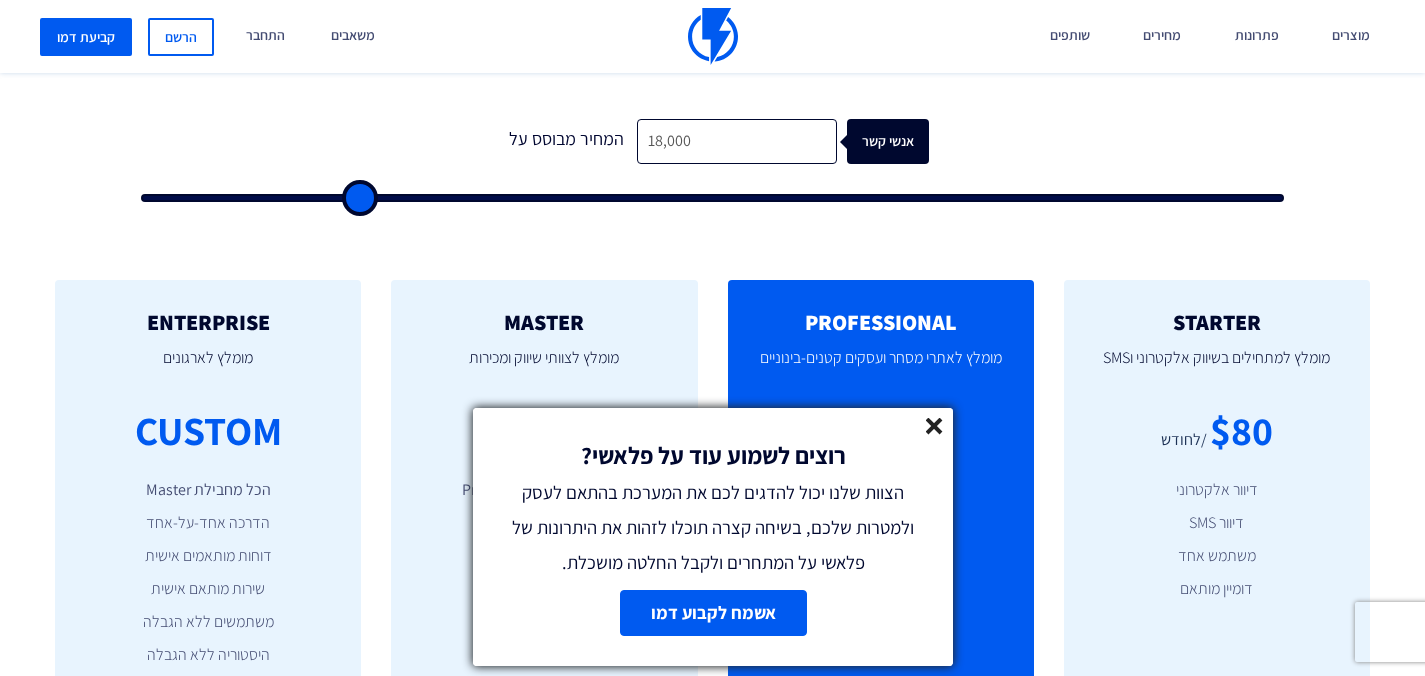 type on "19,000" 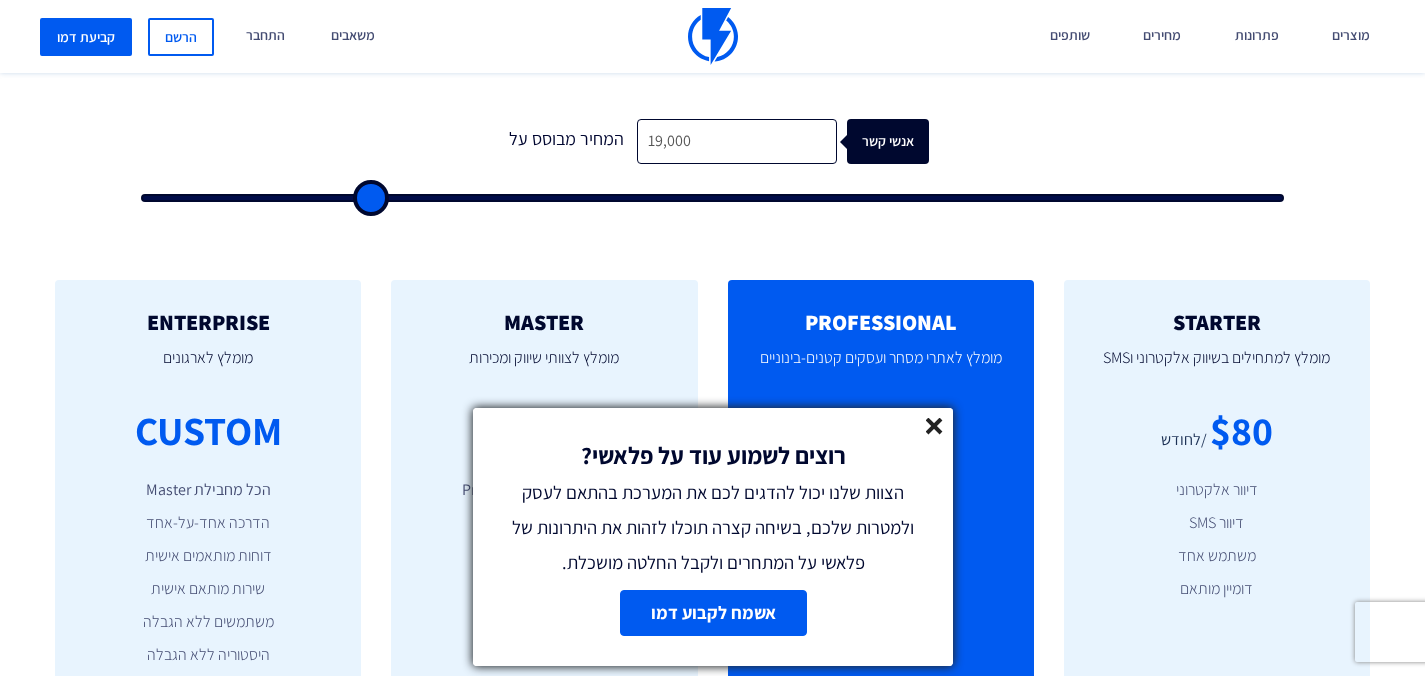 type on "19,500" 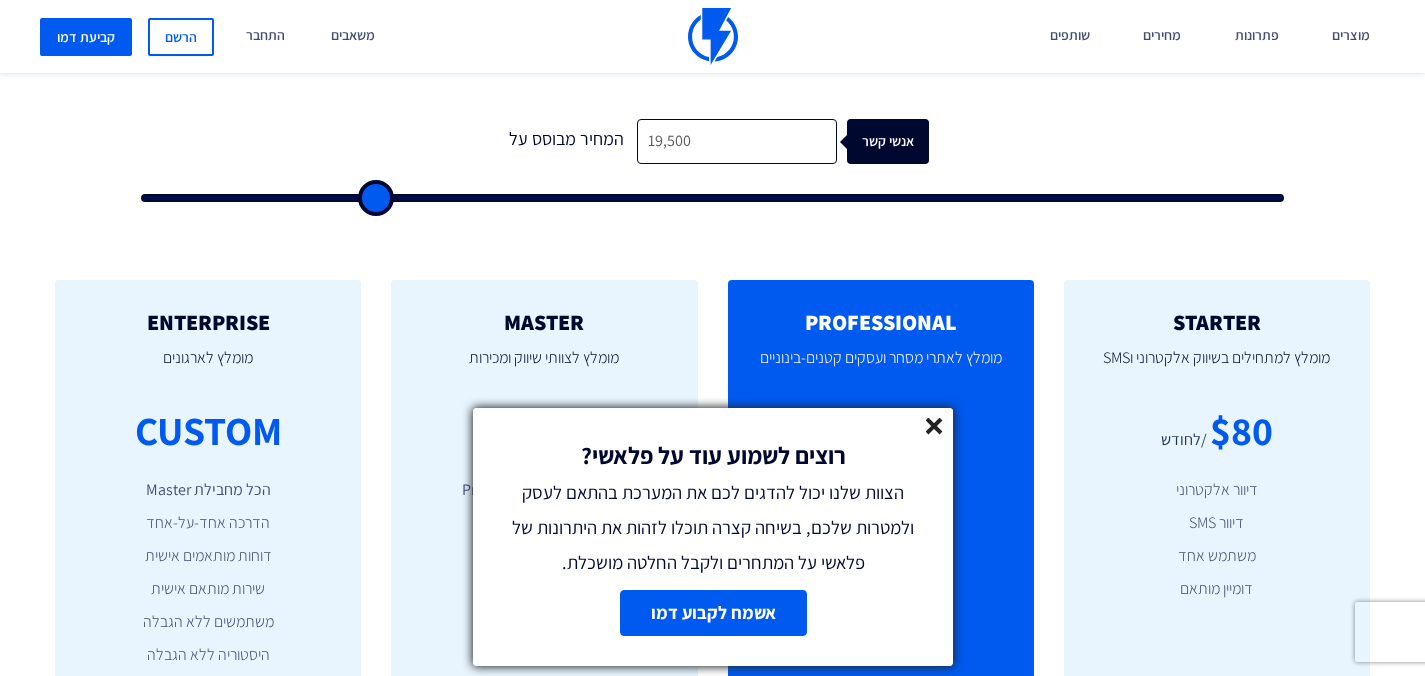 type on "20,000" 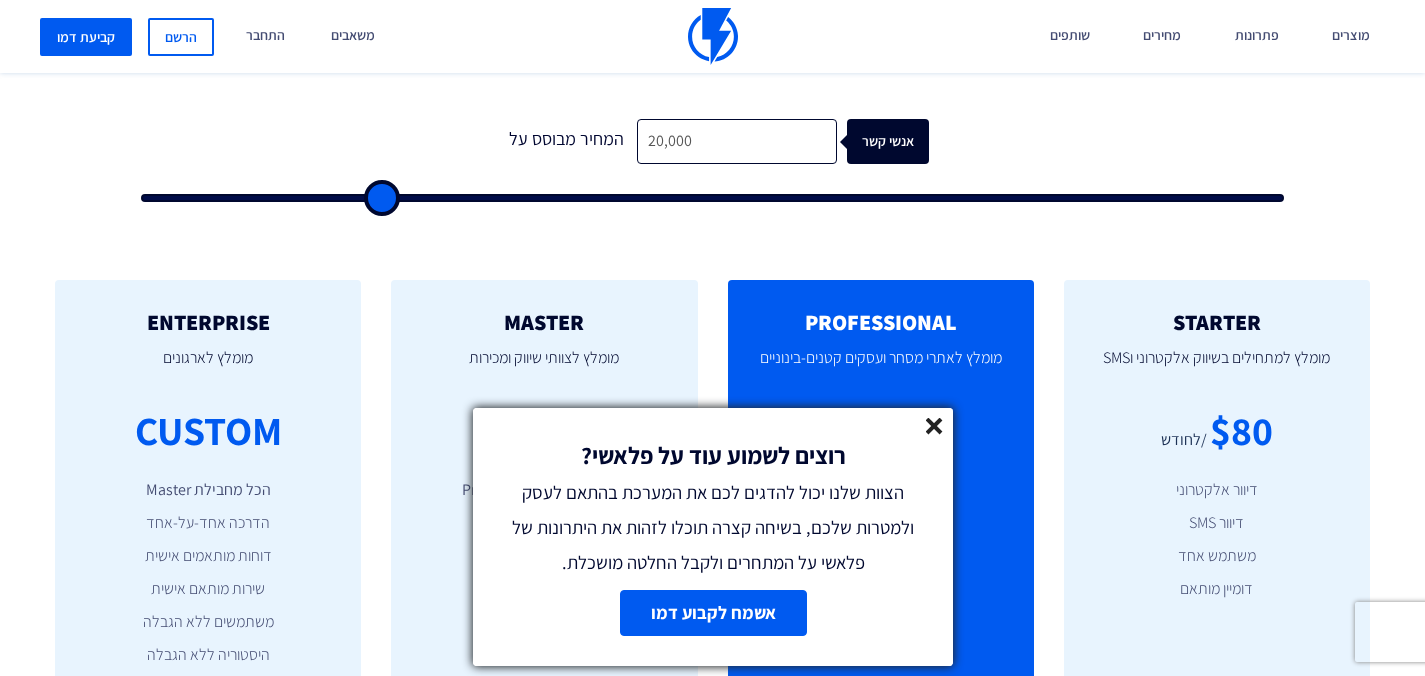 type on "20,500" 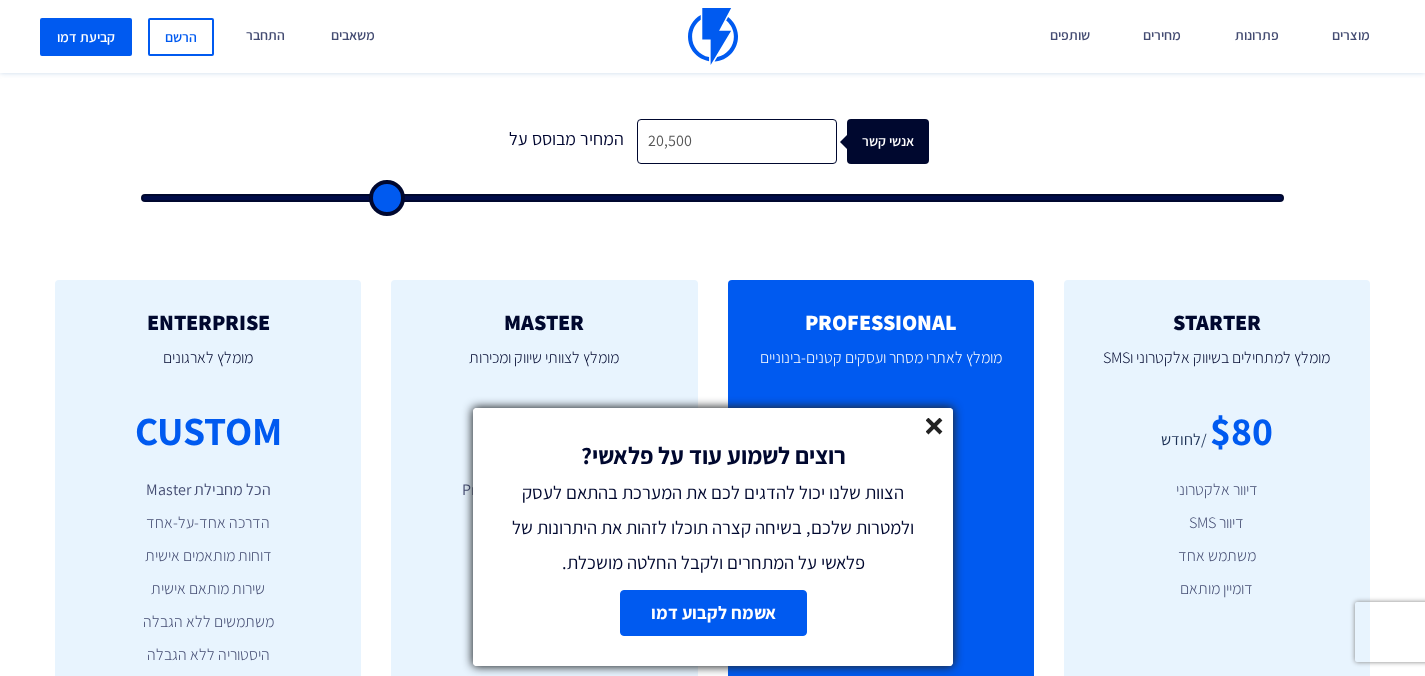 type on "21,000" 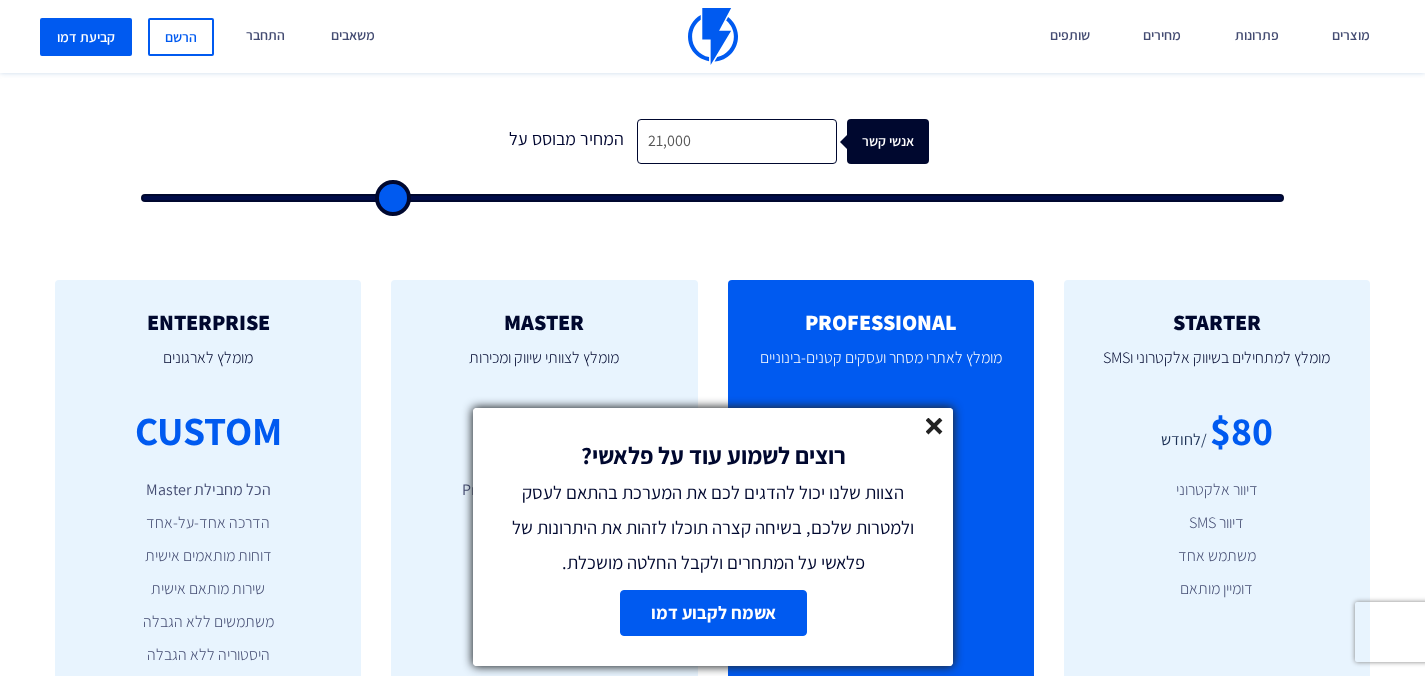 type on "21,500" 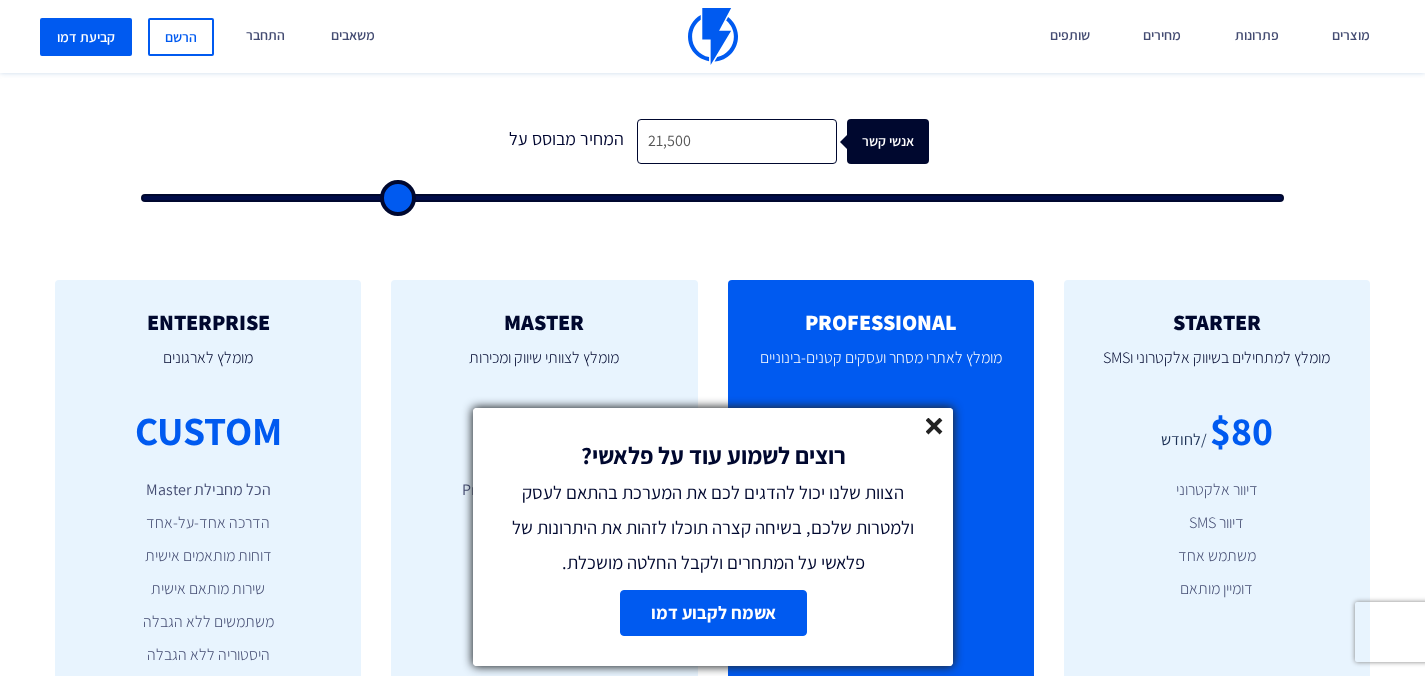 type on "22,000" 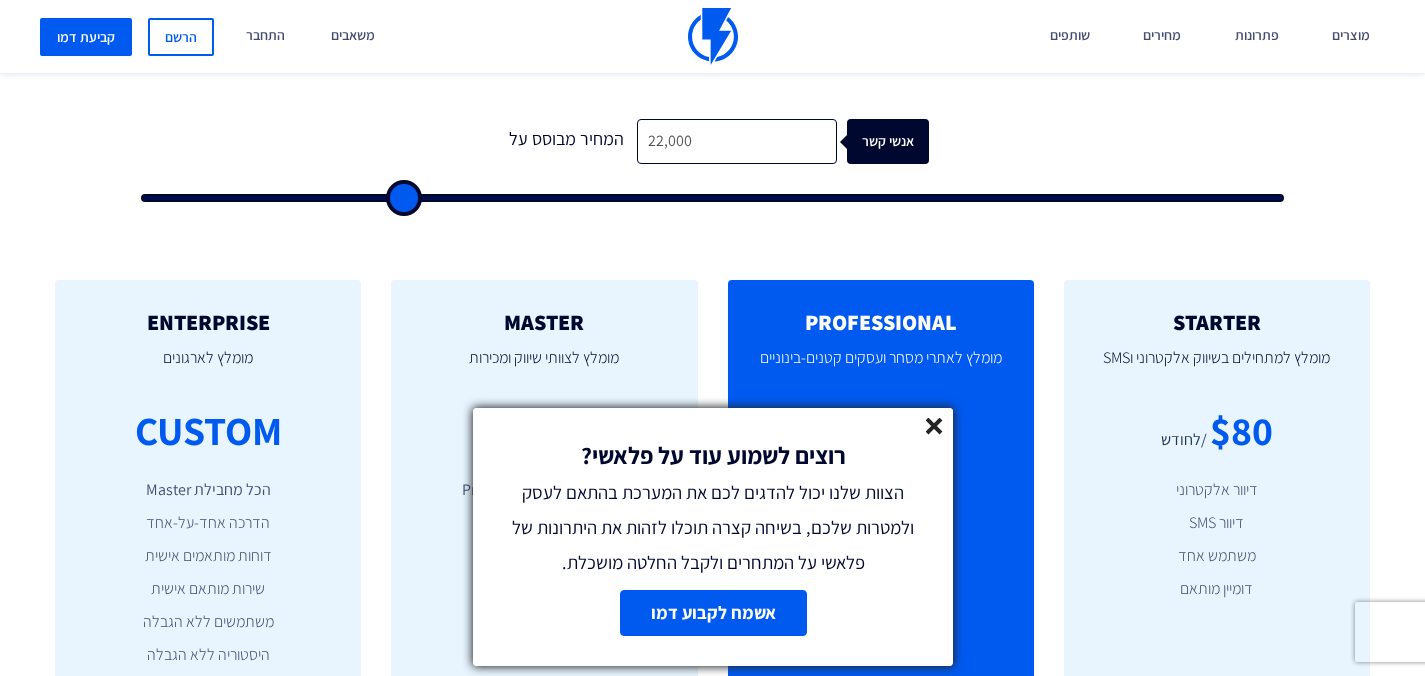 type on "22,500" 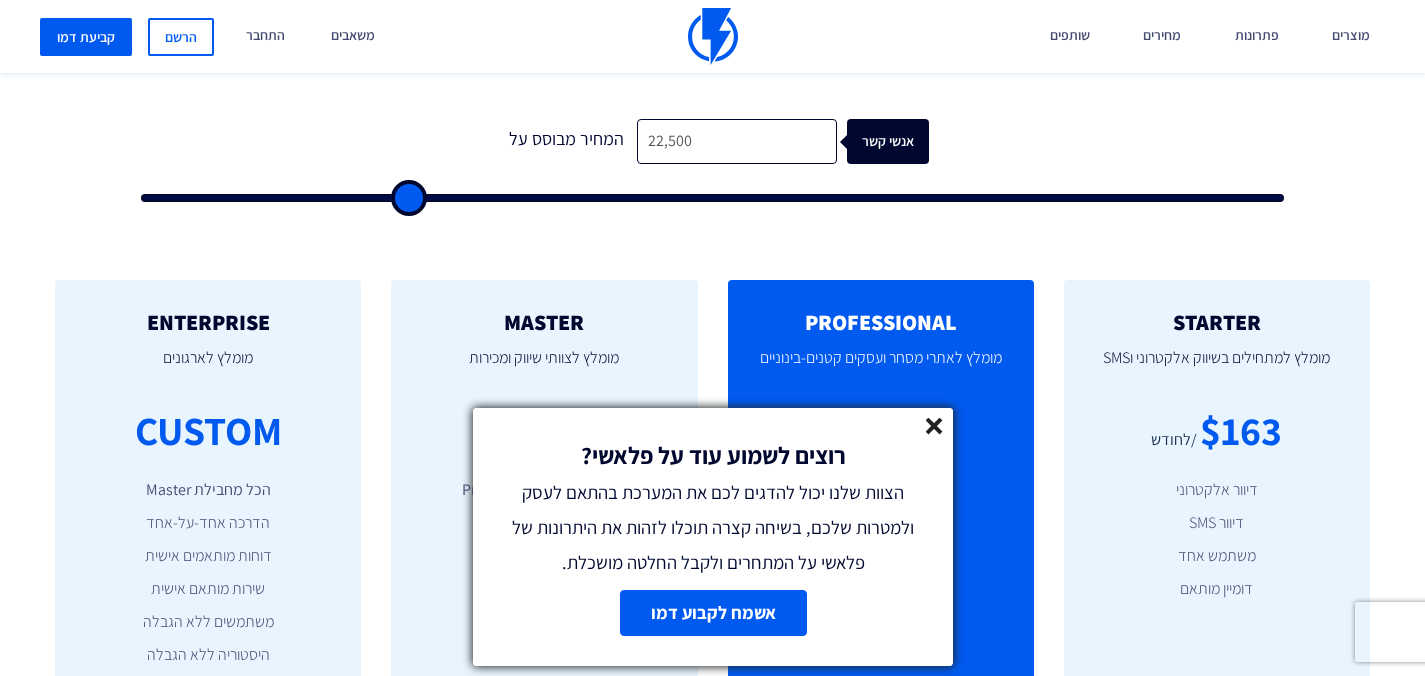 type on "23,000" 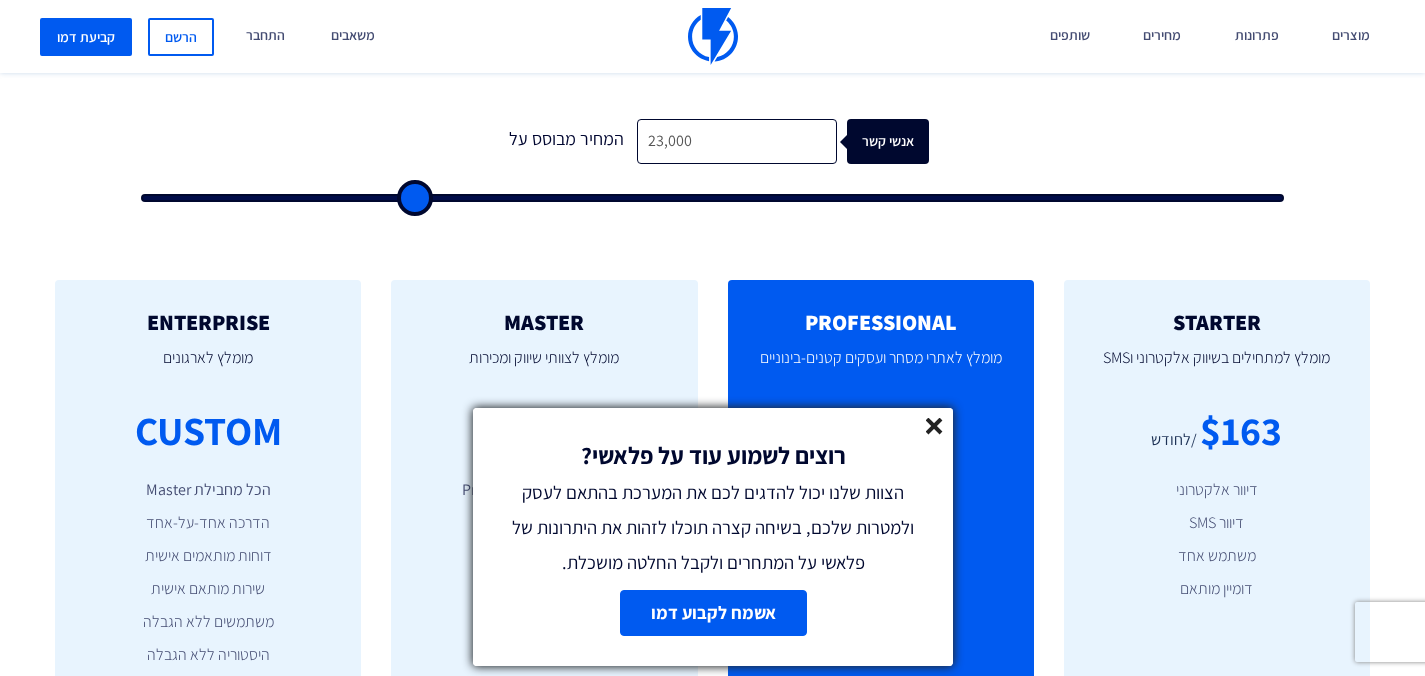 type on "24,000" 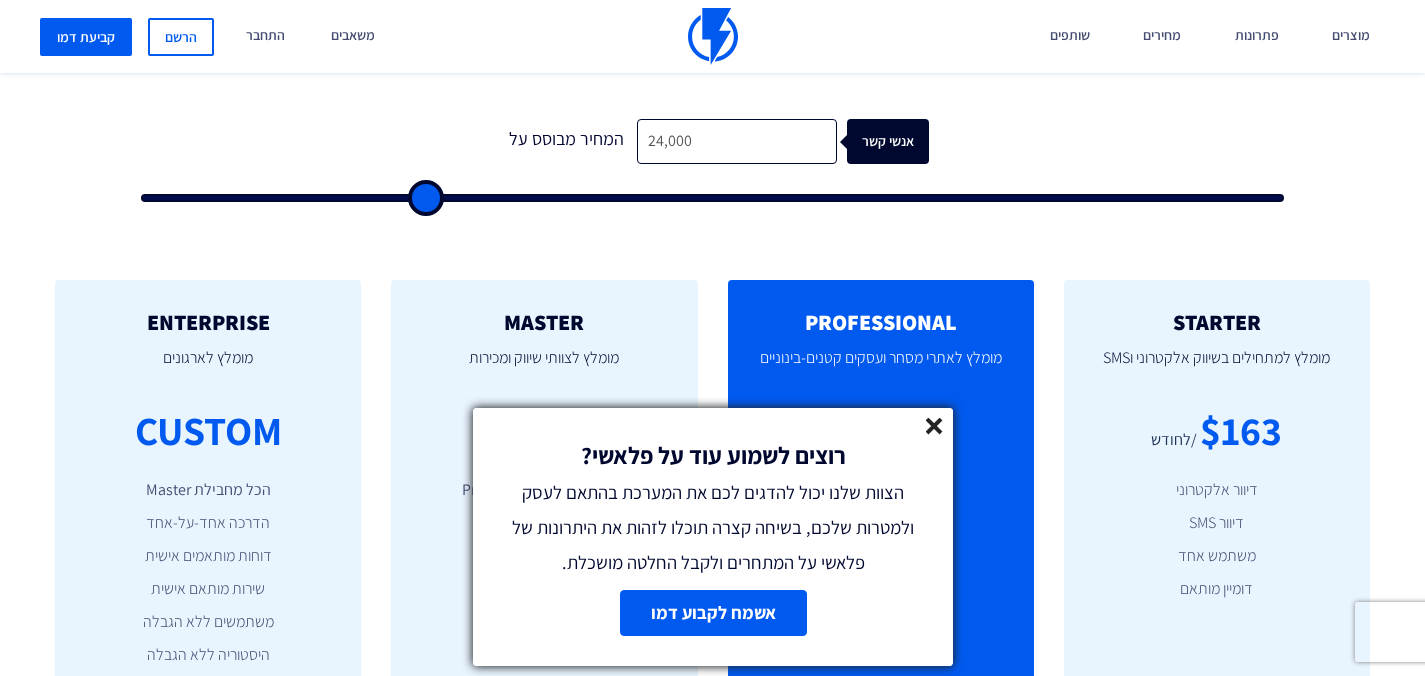 type on "25,500" 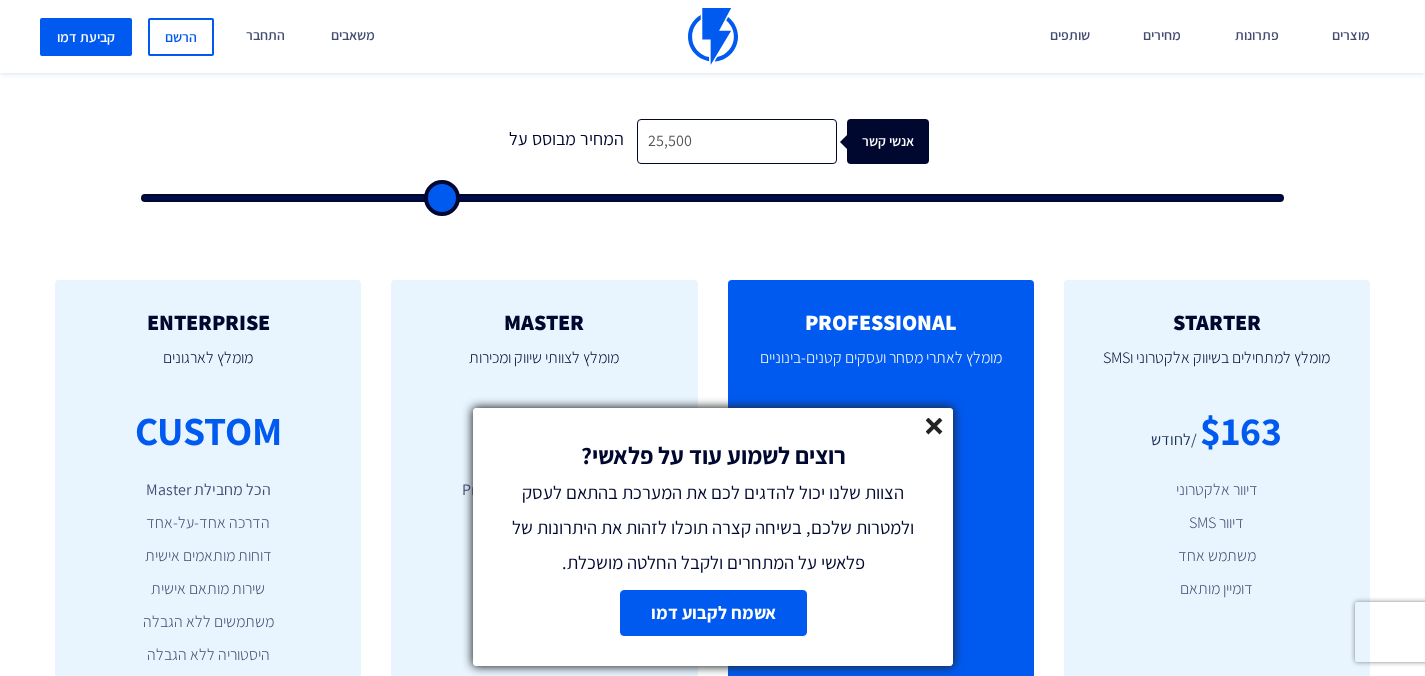 type on "27,000" 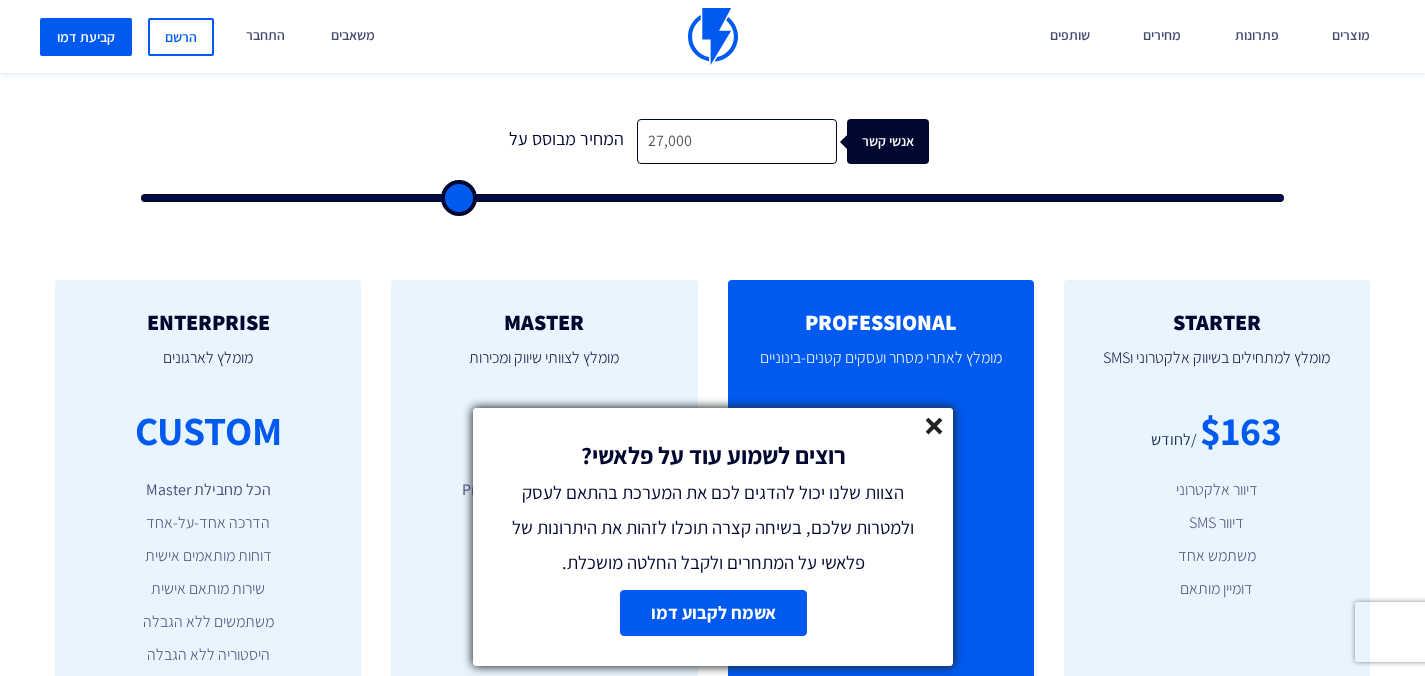 type on "28,500" 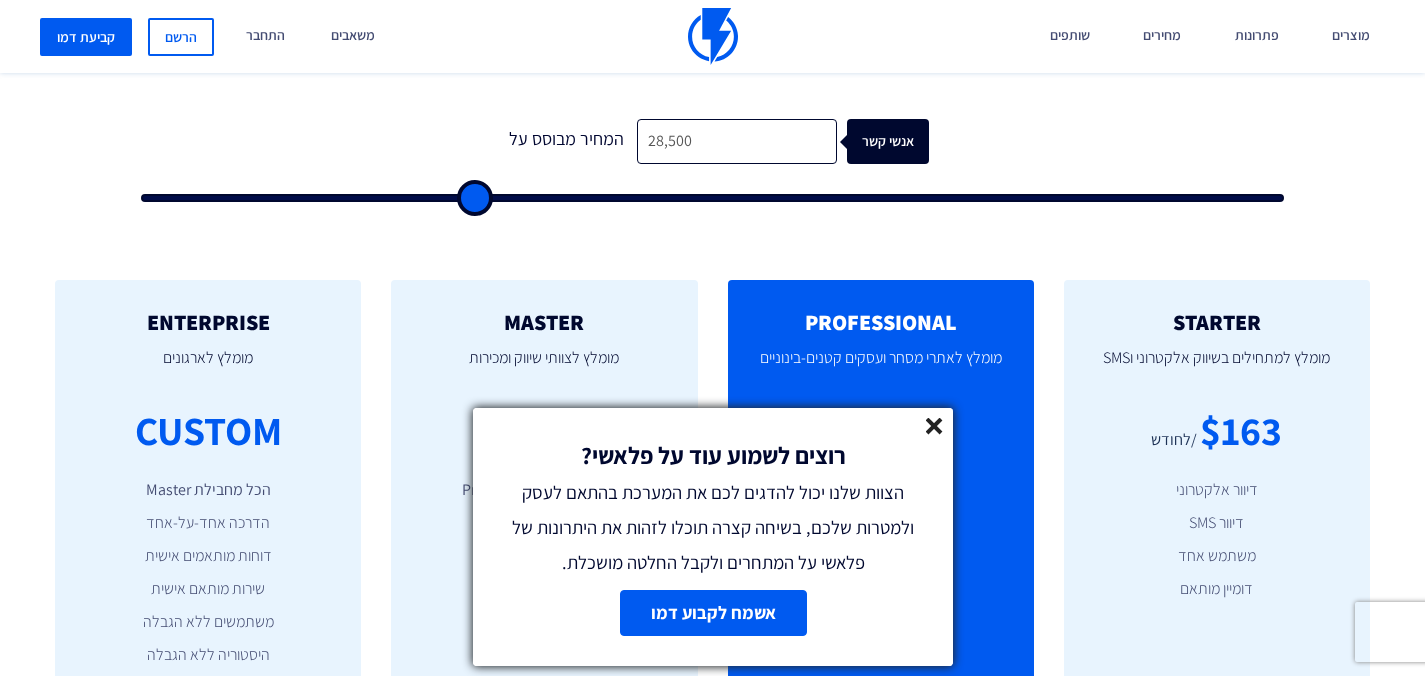 type on "29,000" 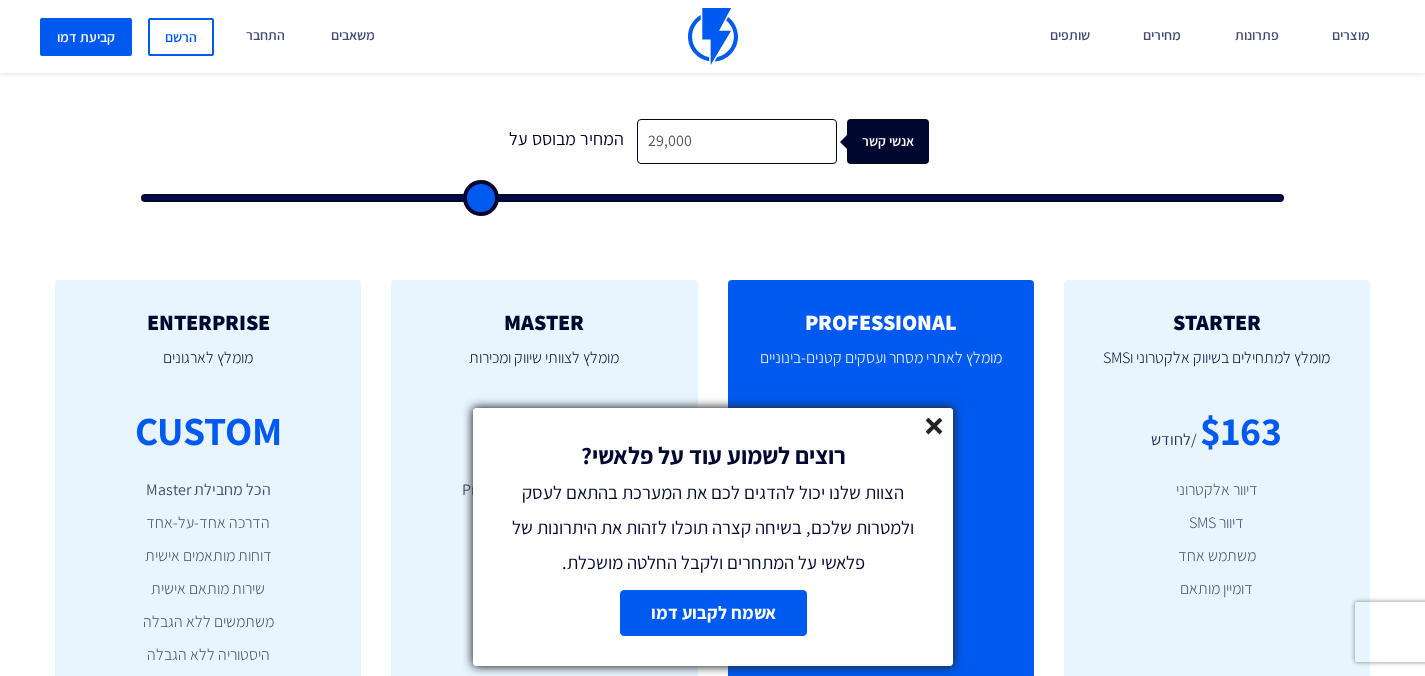 type on "29,500" 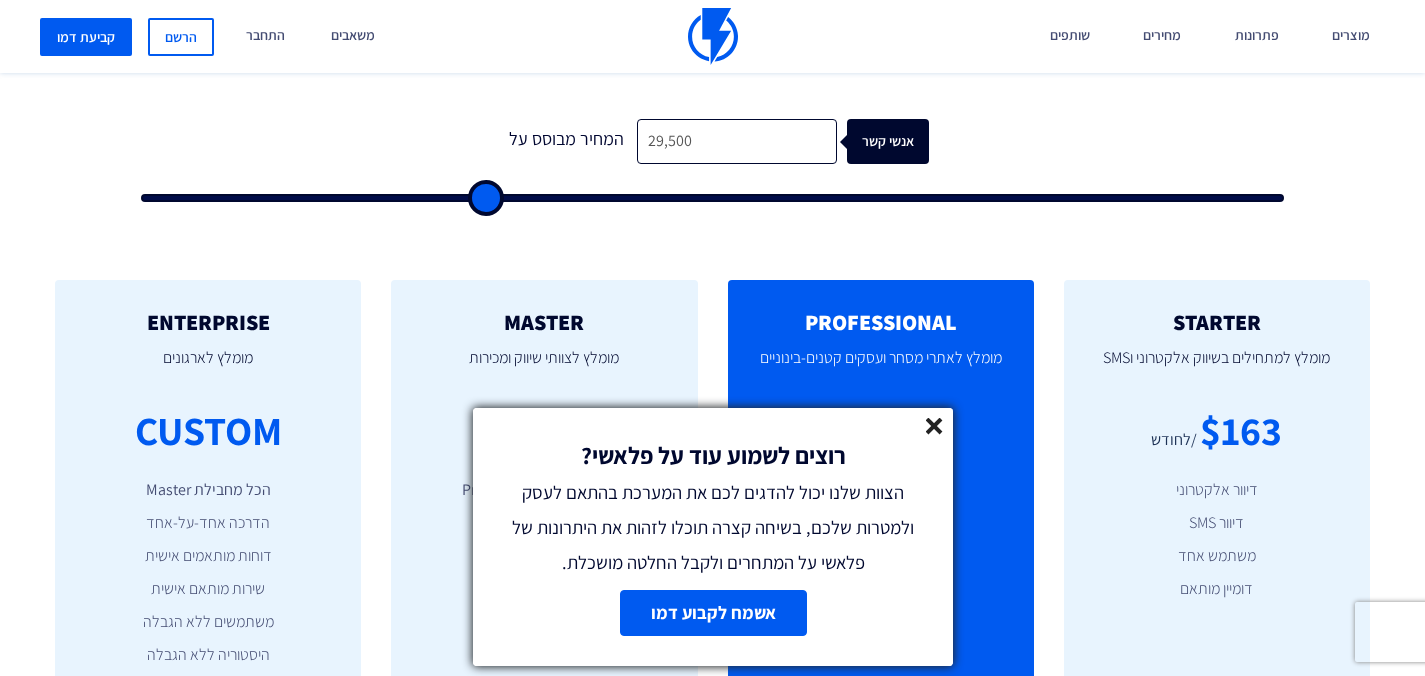 type on "30,500" 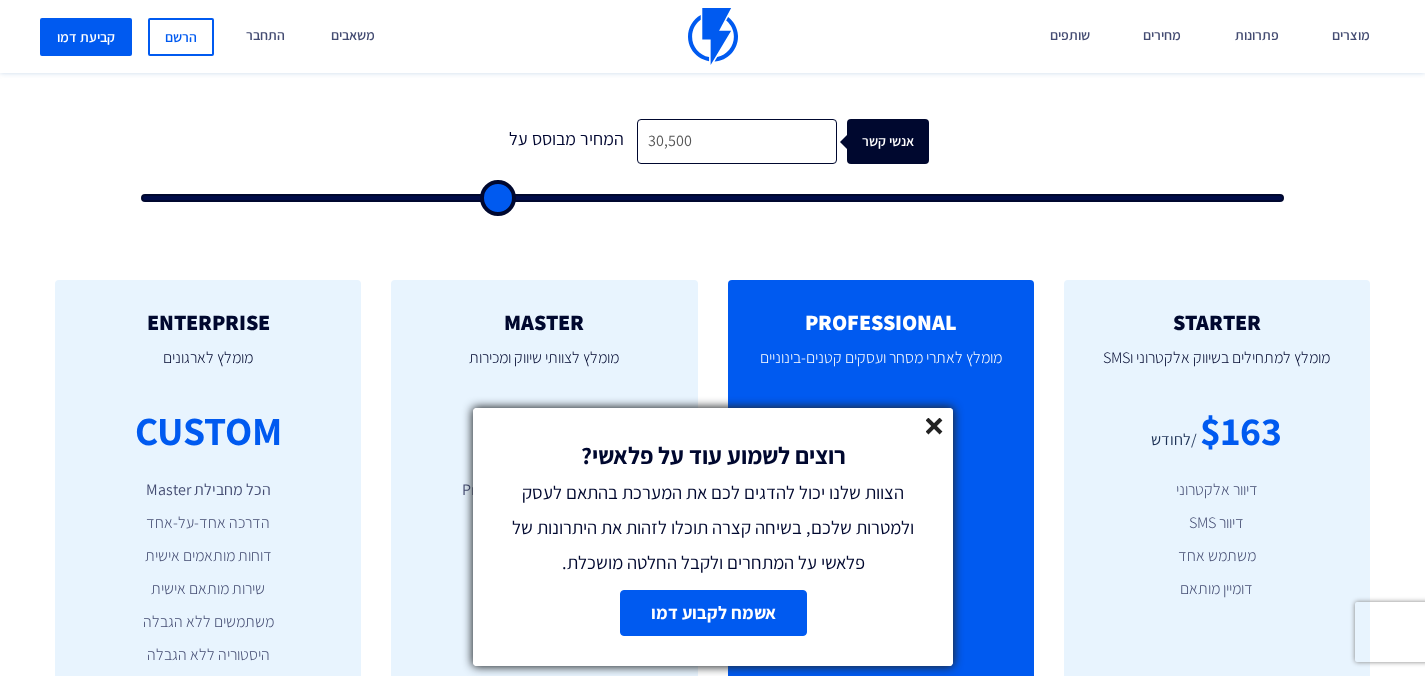 type on "31,000" 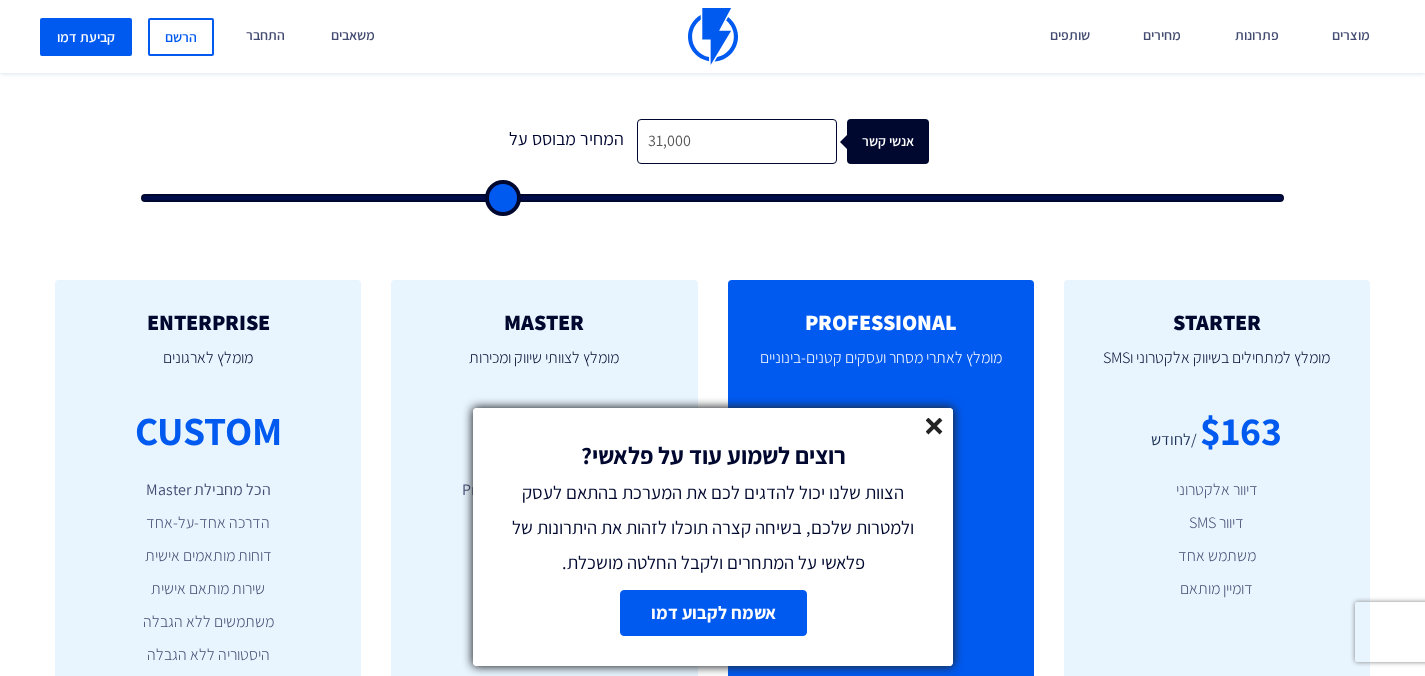 type on "31,500" 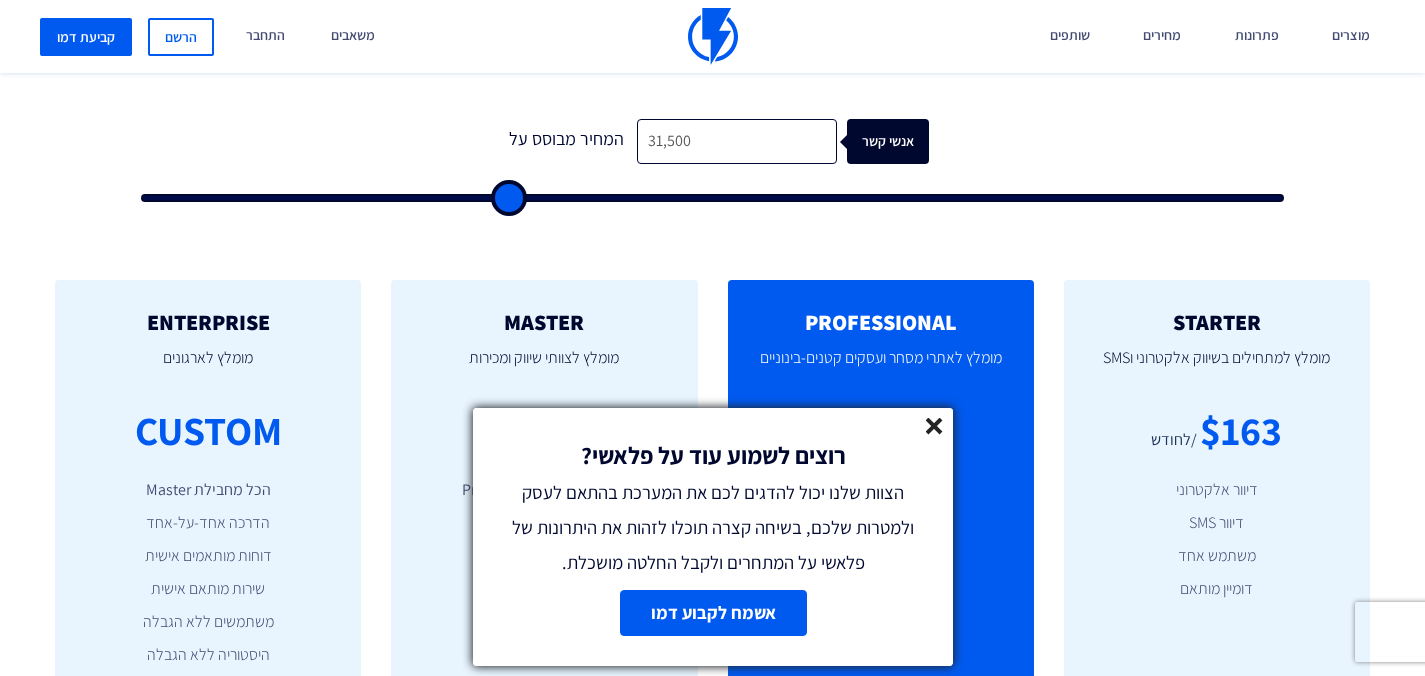 type on "32,000" 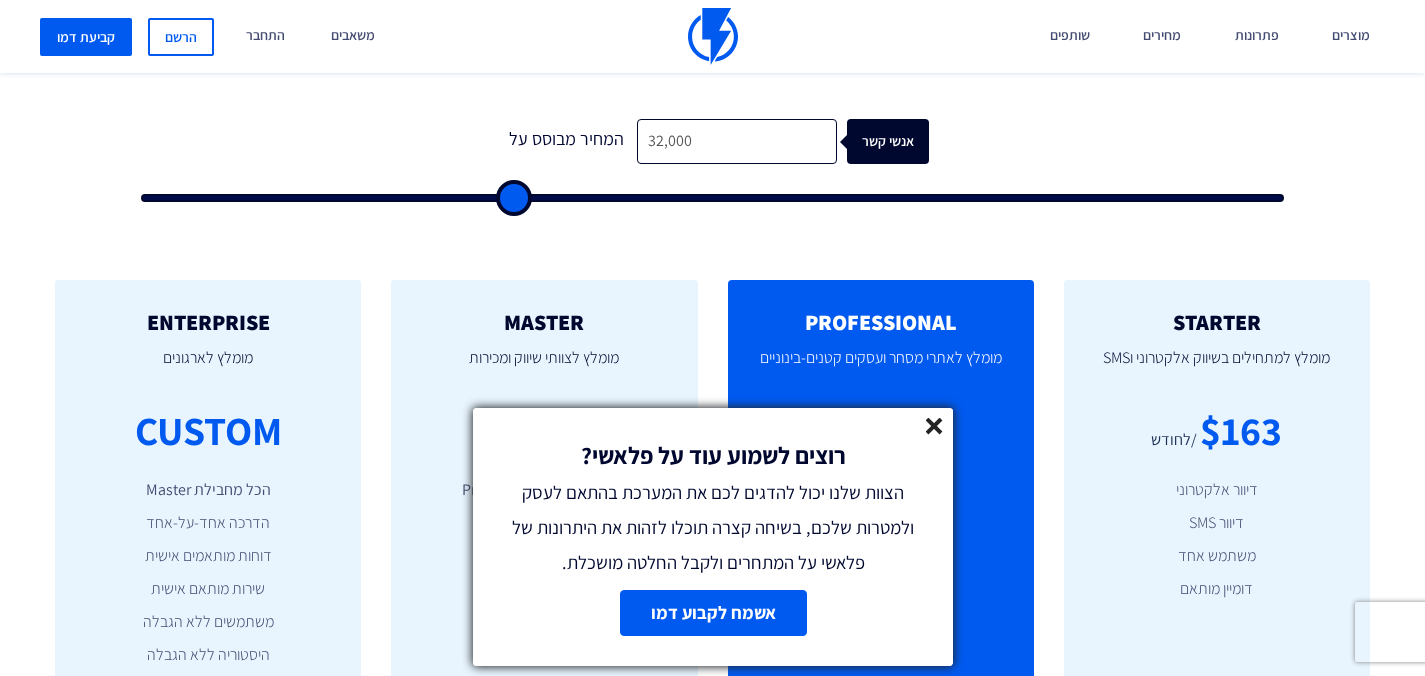 type on "32,500" 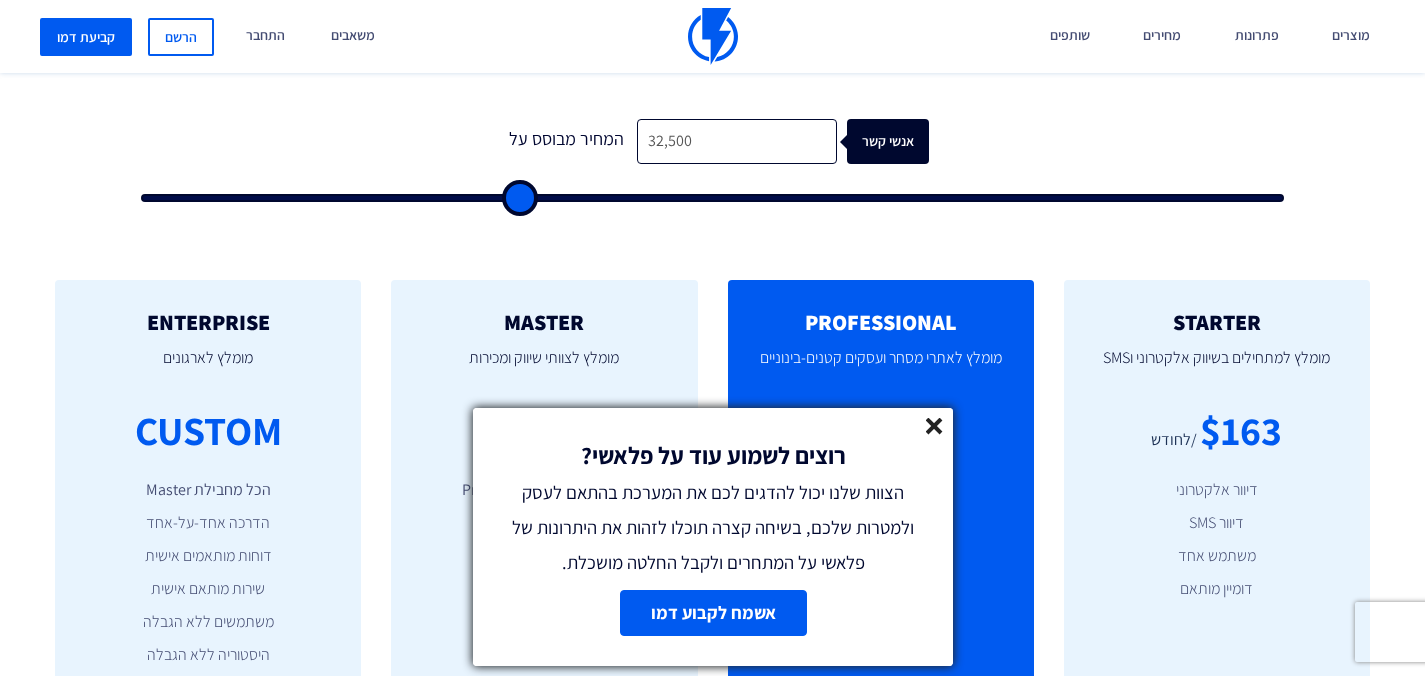 type on "33,000" 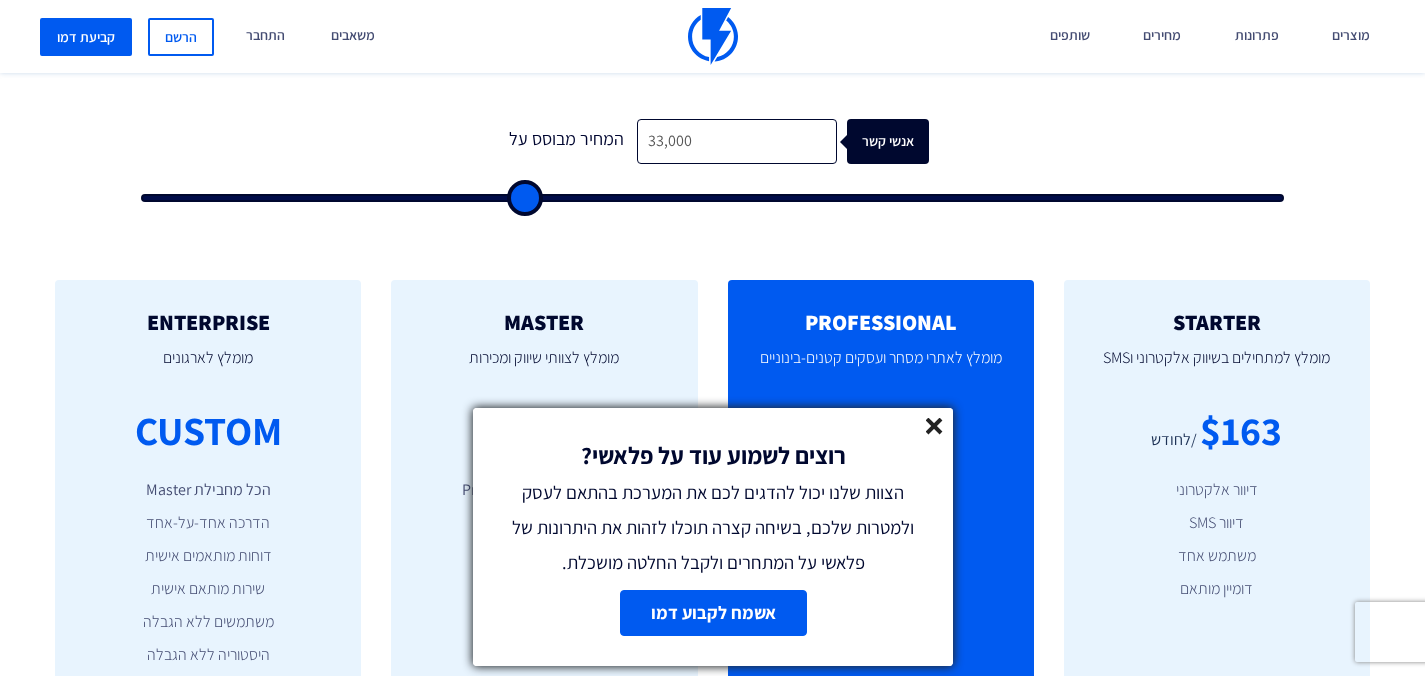 type on "33,500" 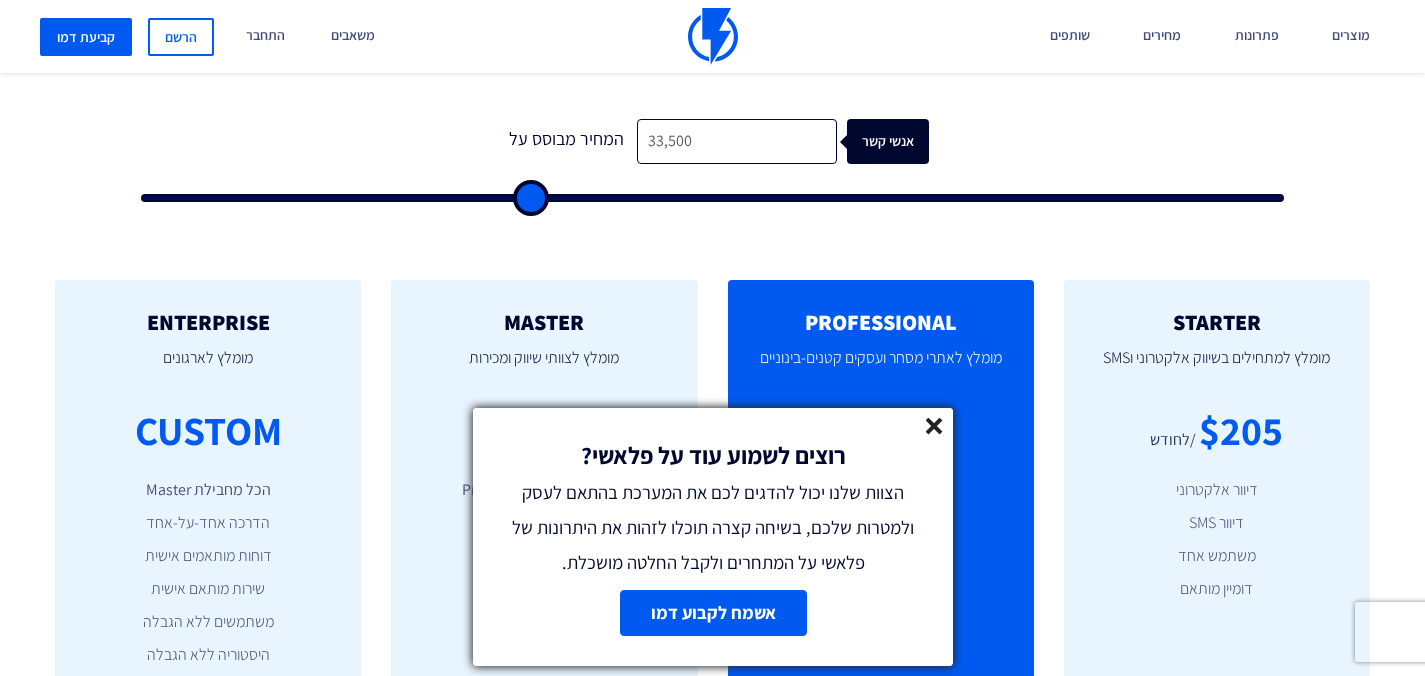type on "34,000" 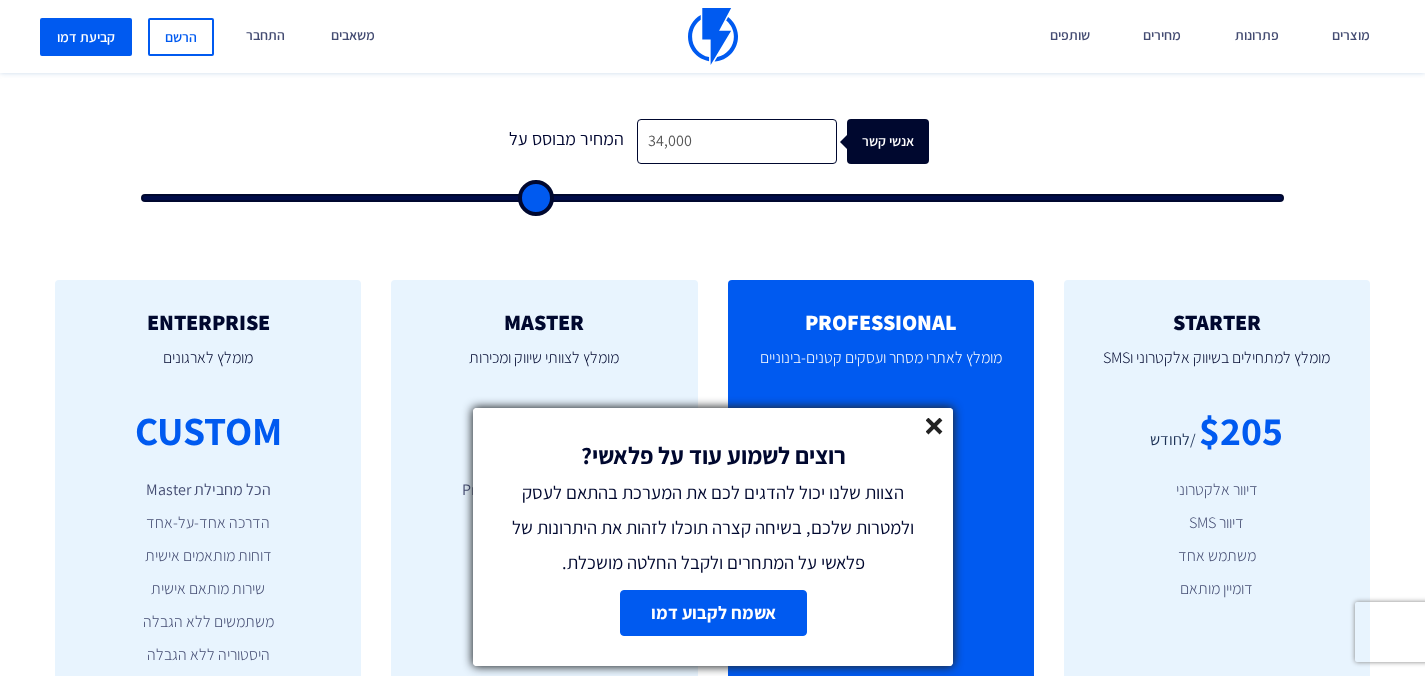 type on "35,000" 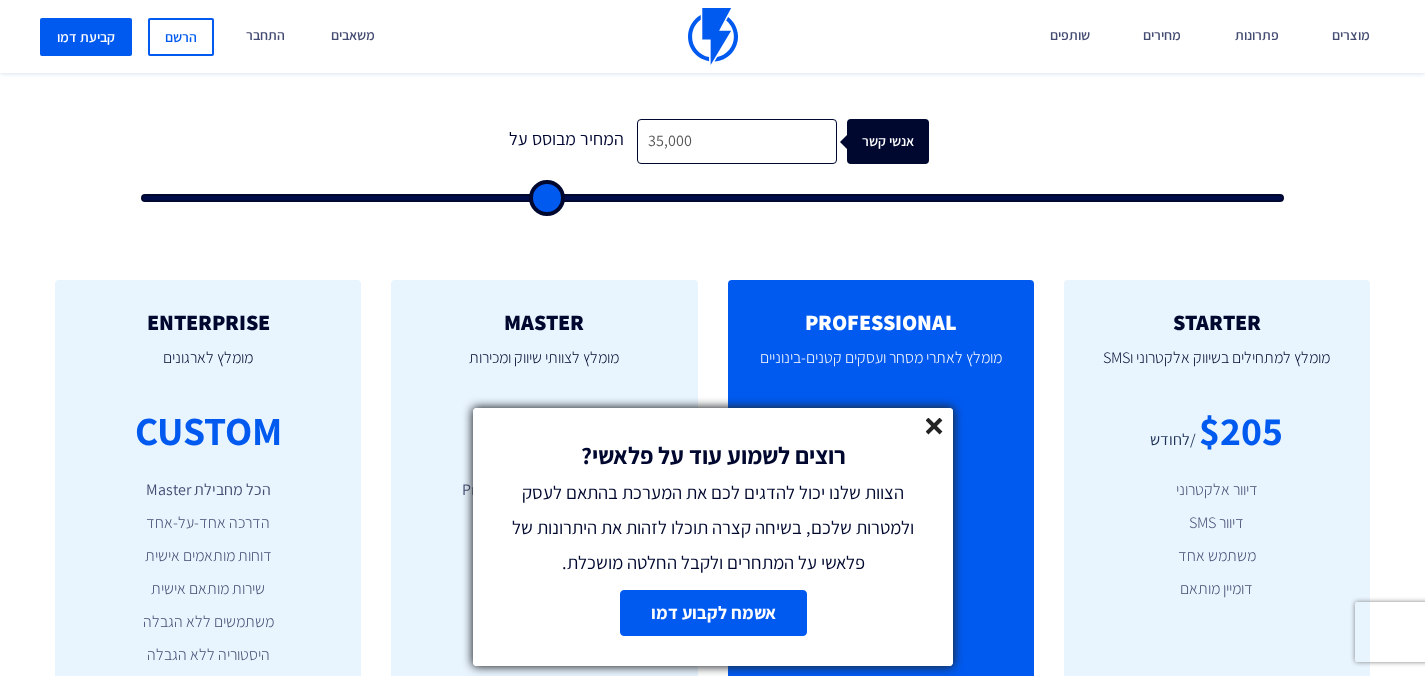 type on "35,500" 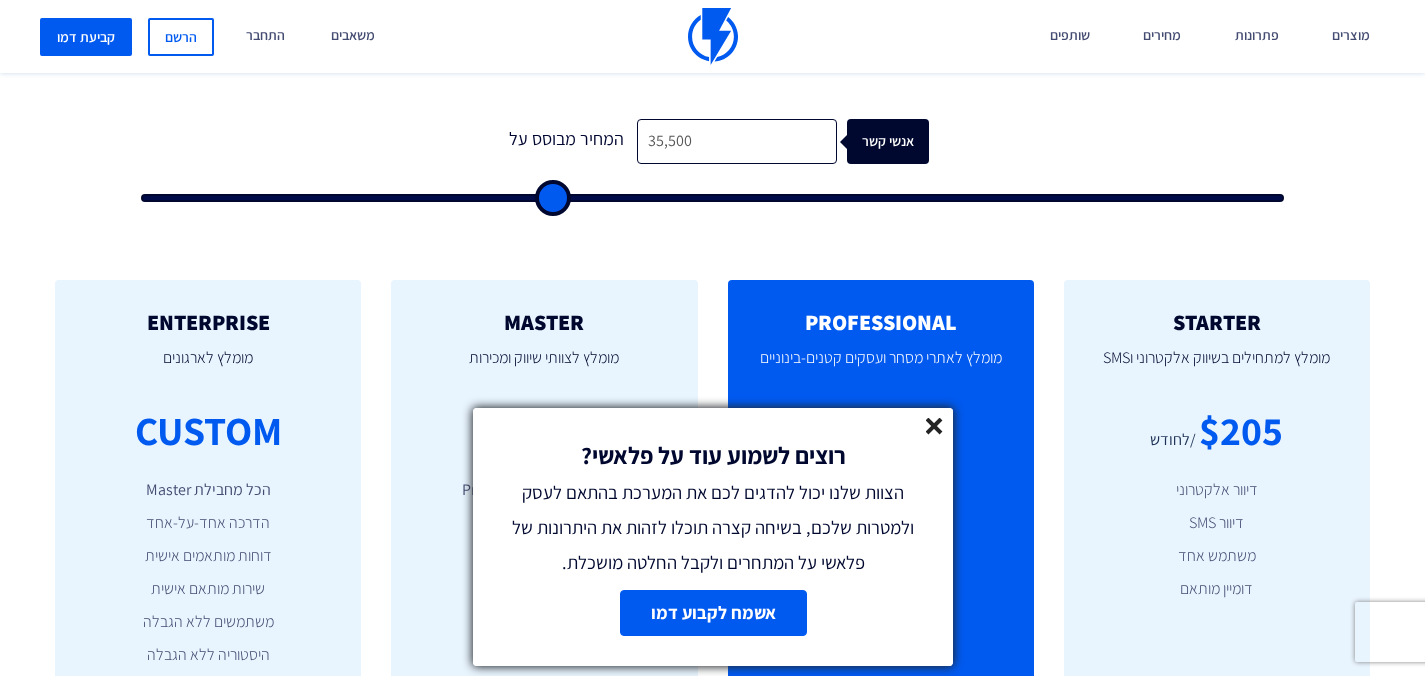 type on "36,000" 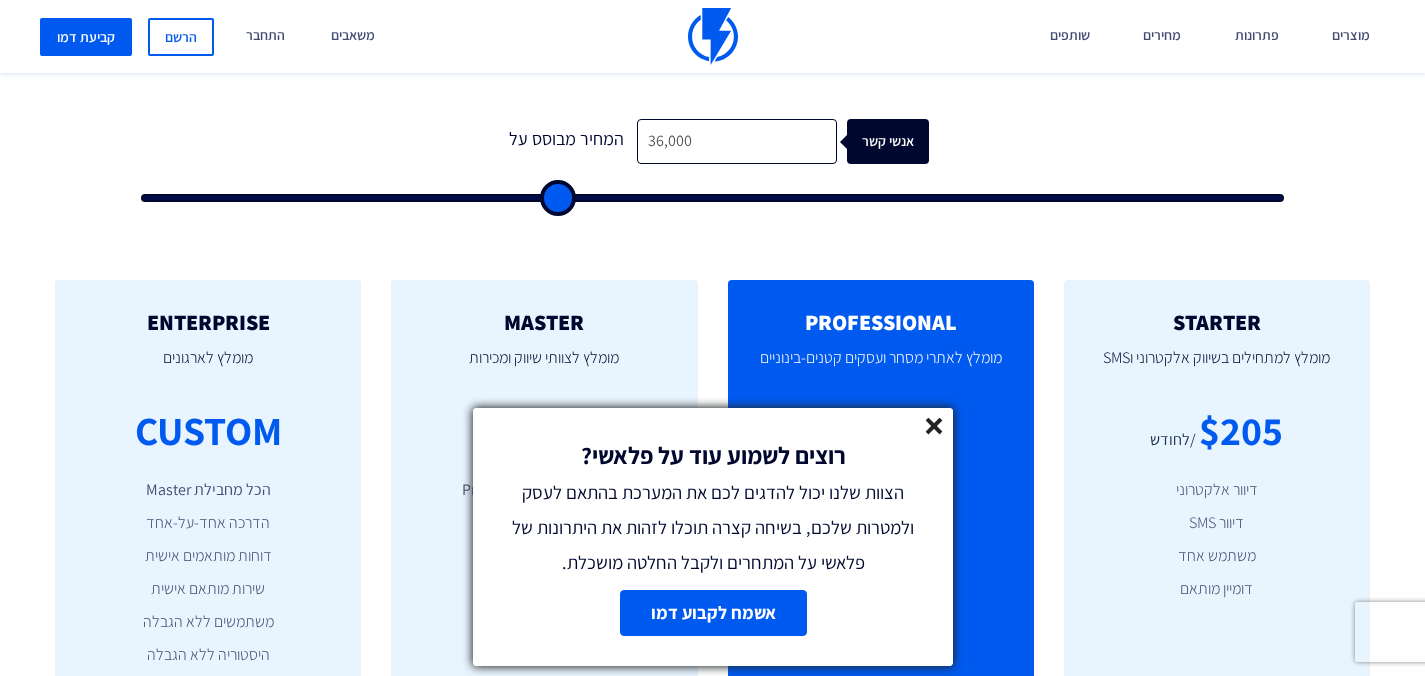type on "36,500" 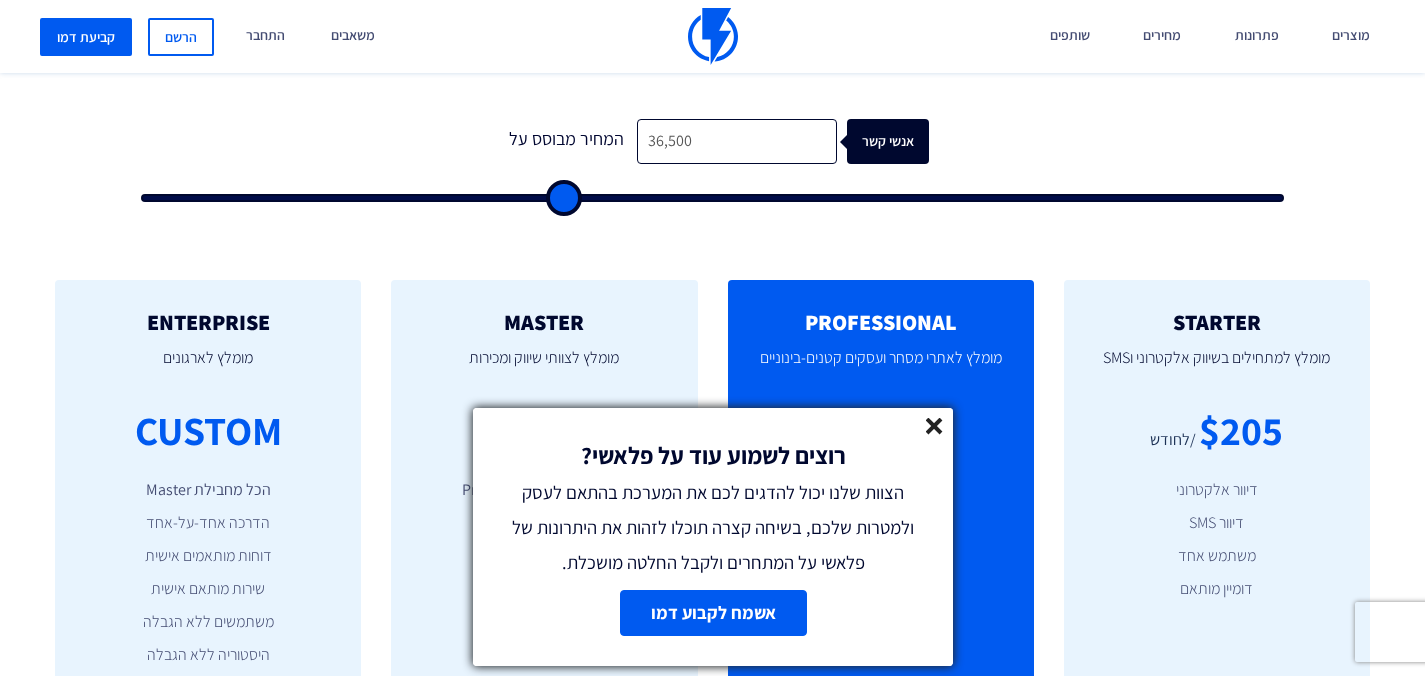 type on "37,000" 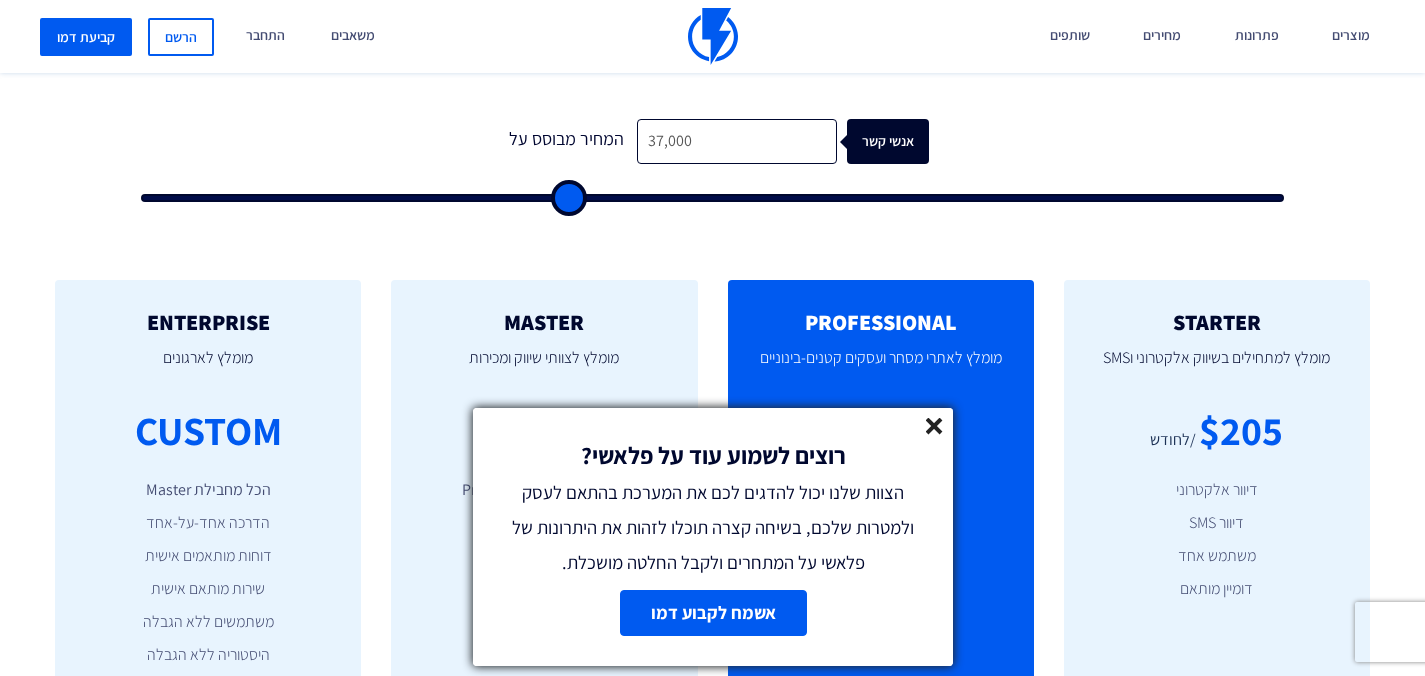 type on "37,500" 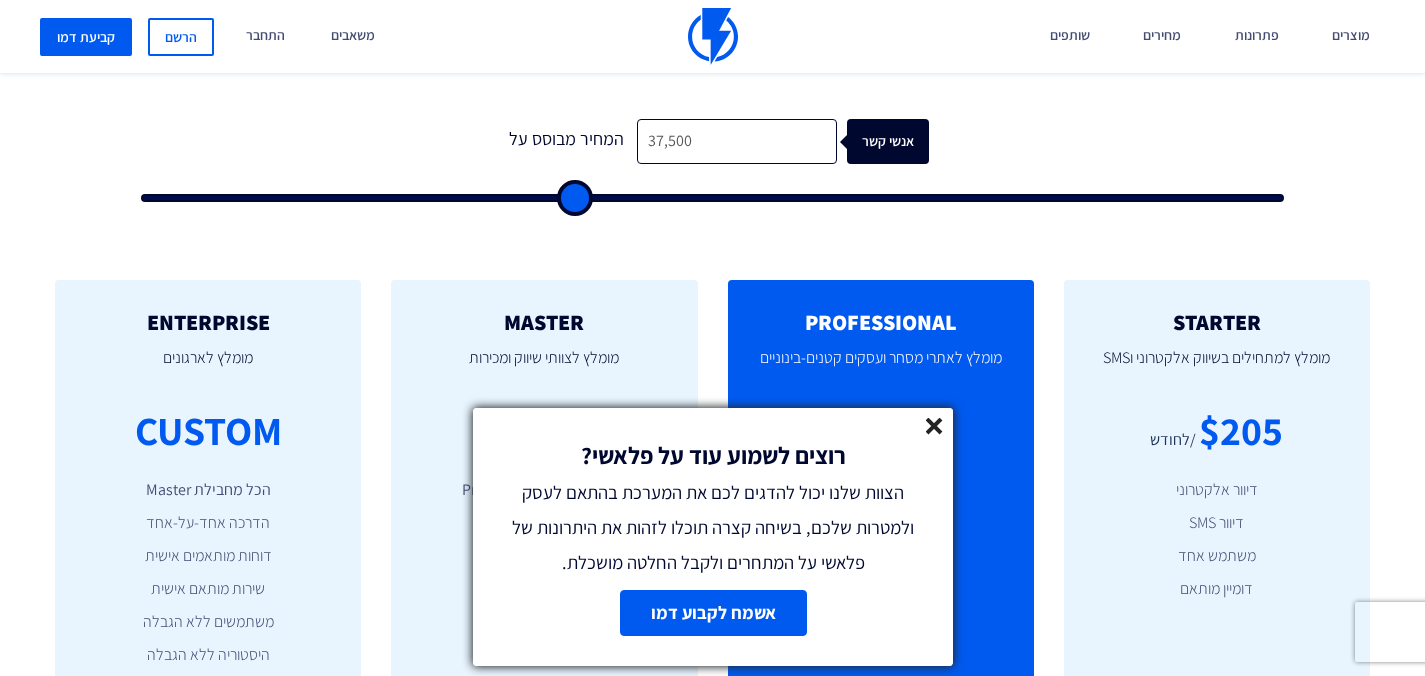 type on "38,000" 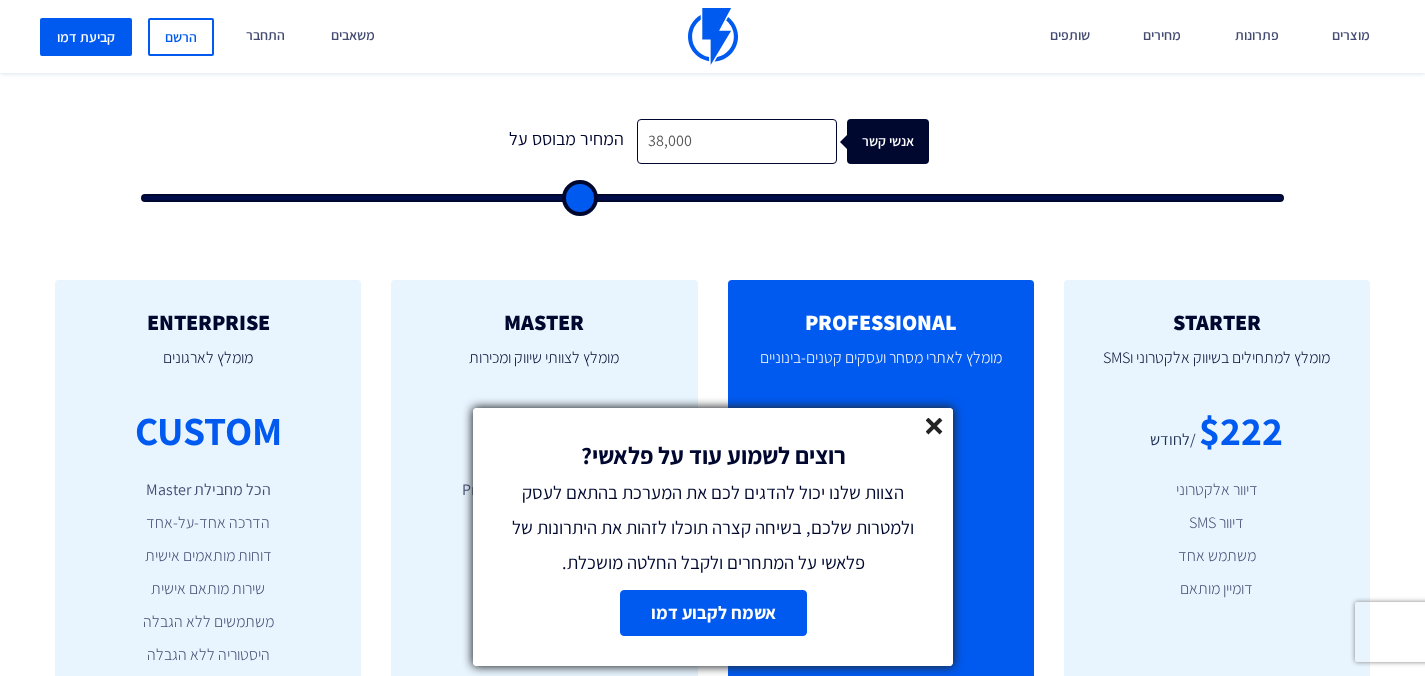 type on "39,500" 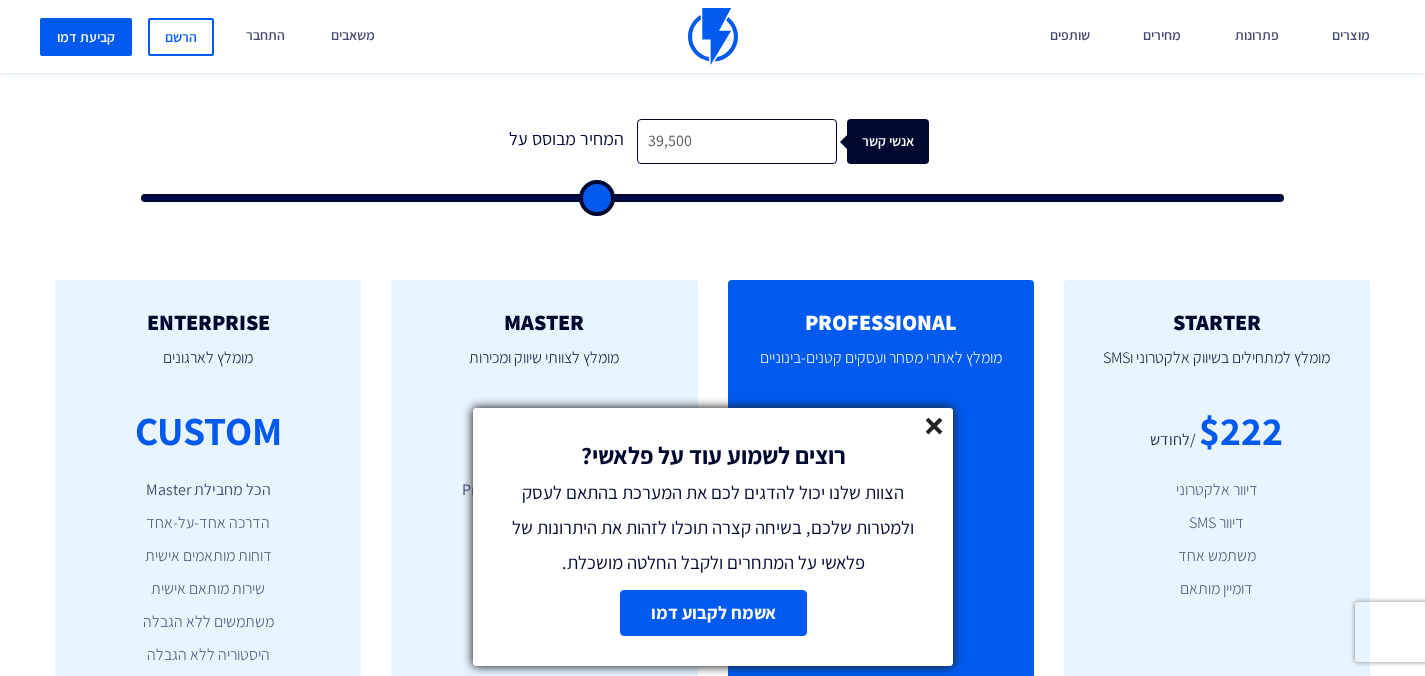 type on "40,500" 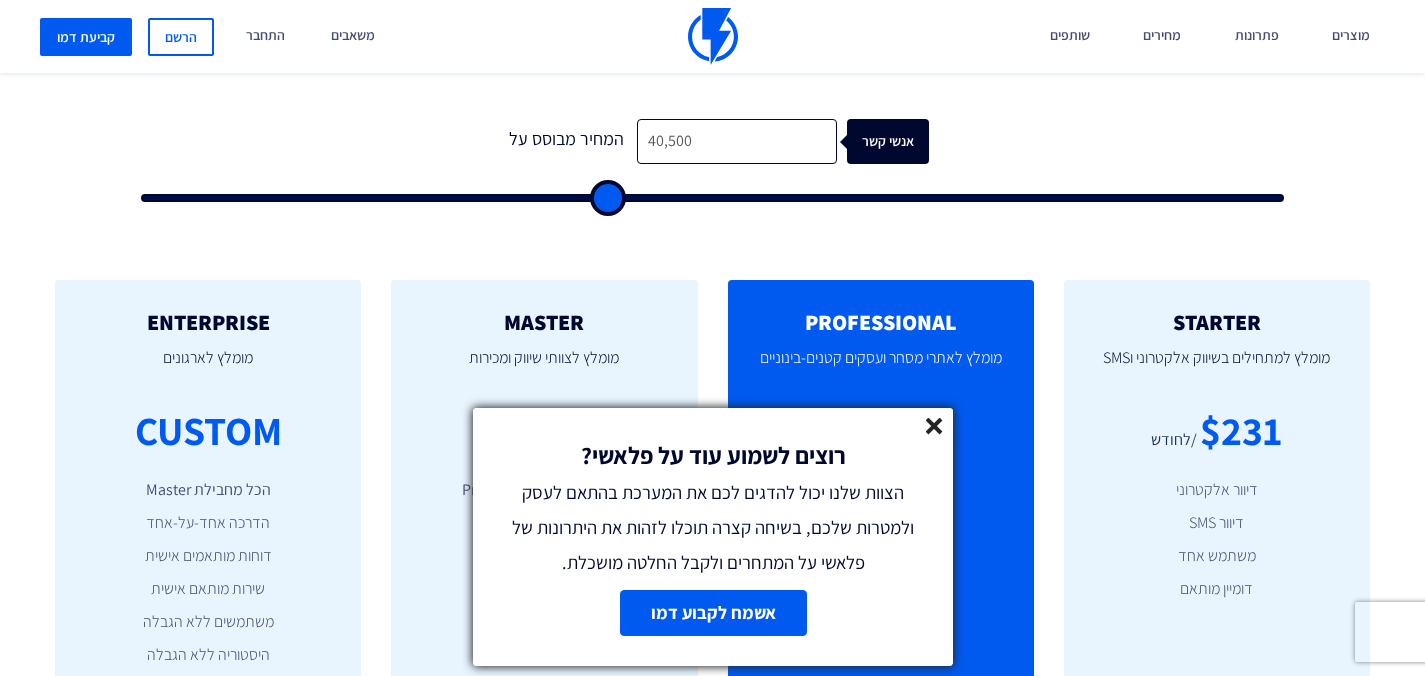 type on "39,500" 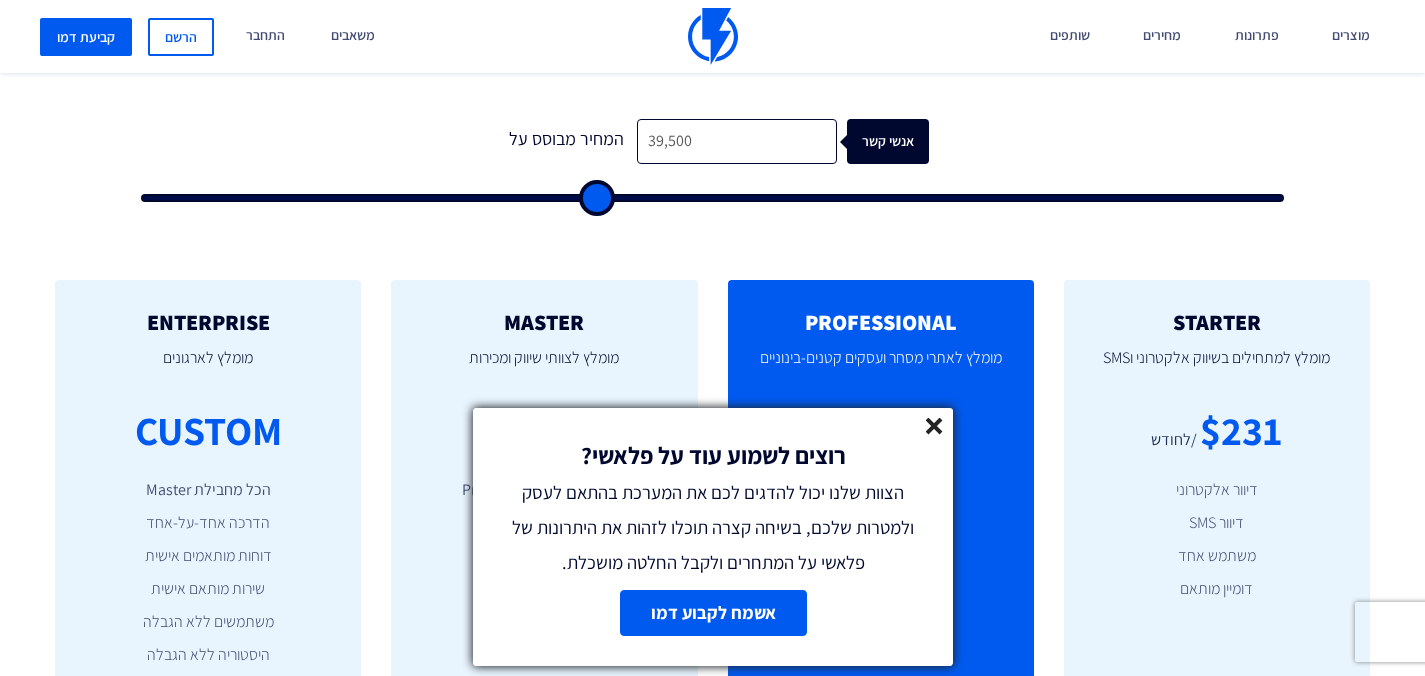 type on "34,000" 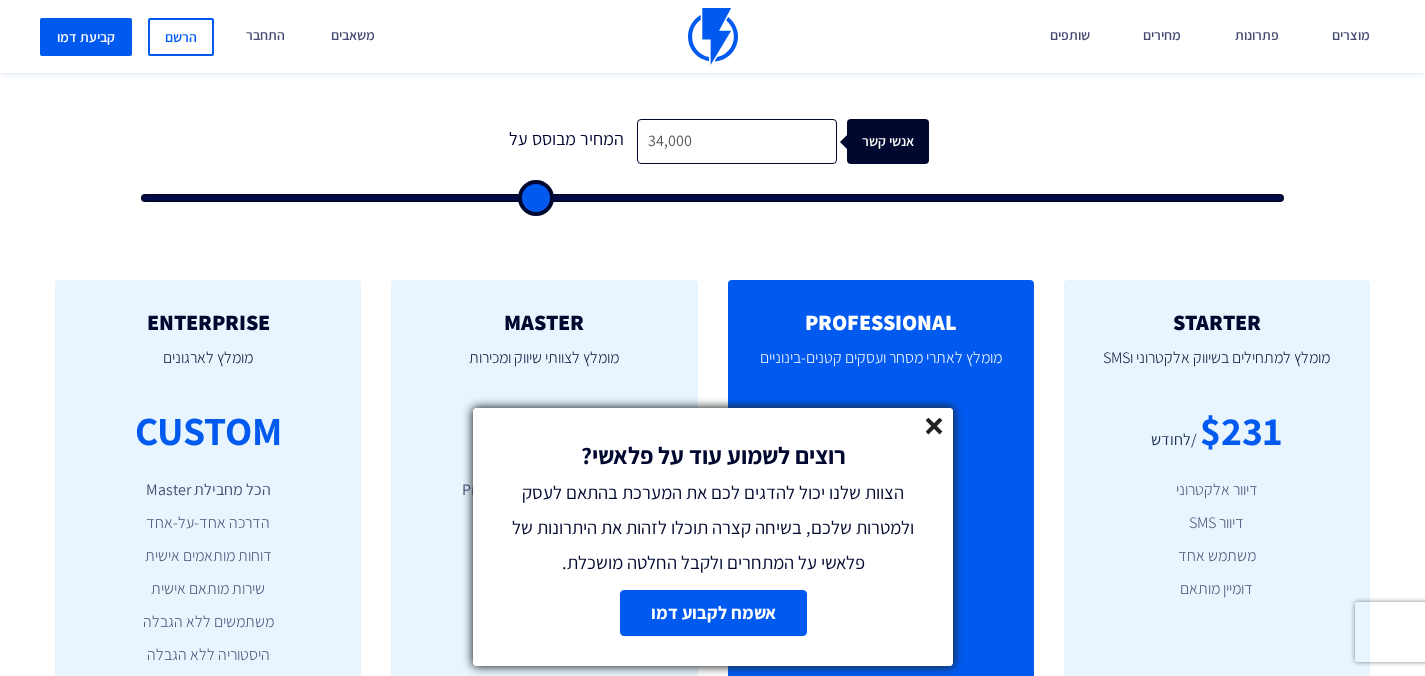 type on "31,000" 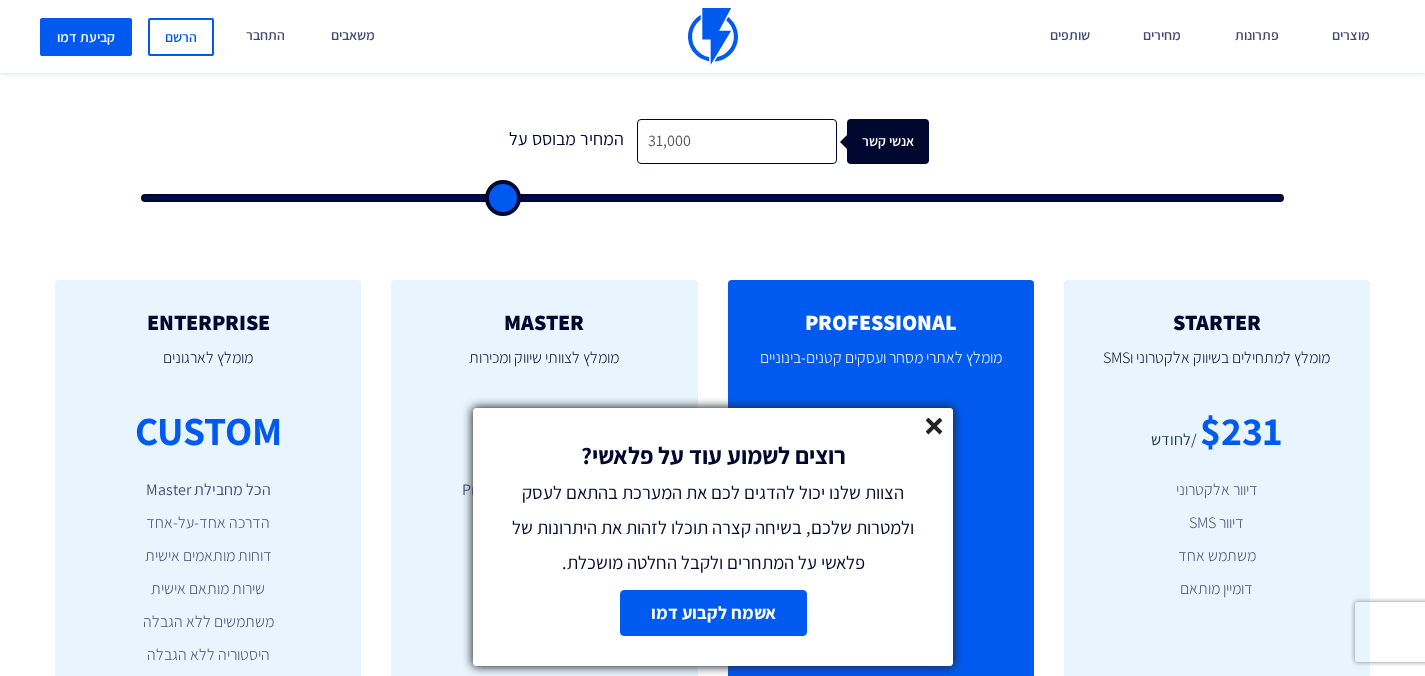 type on "29,500" 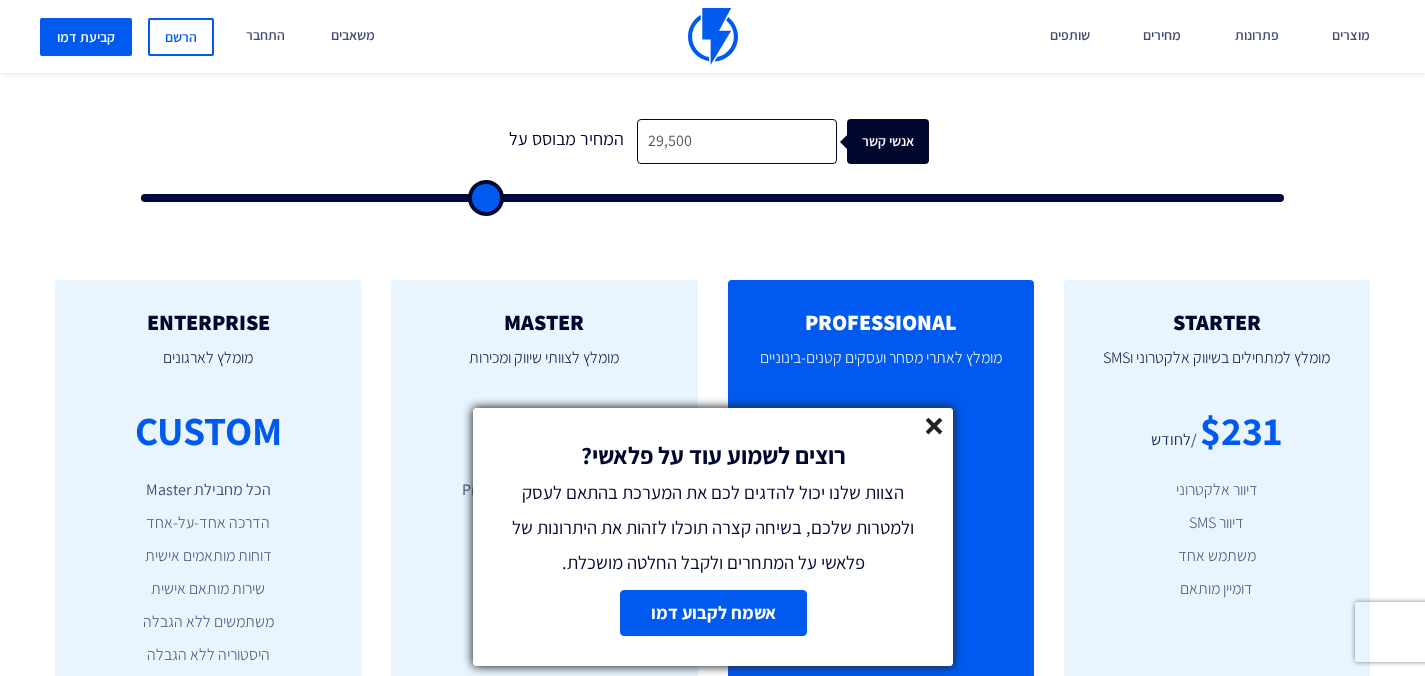 type on "28,000" 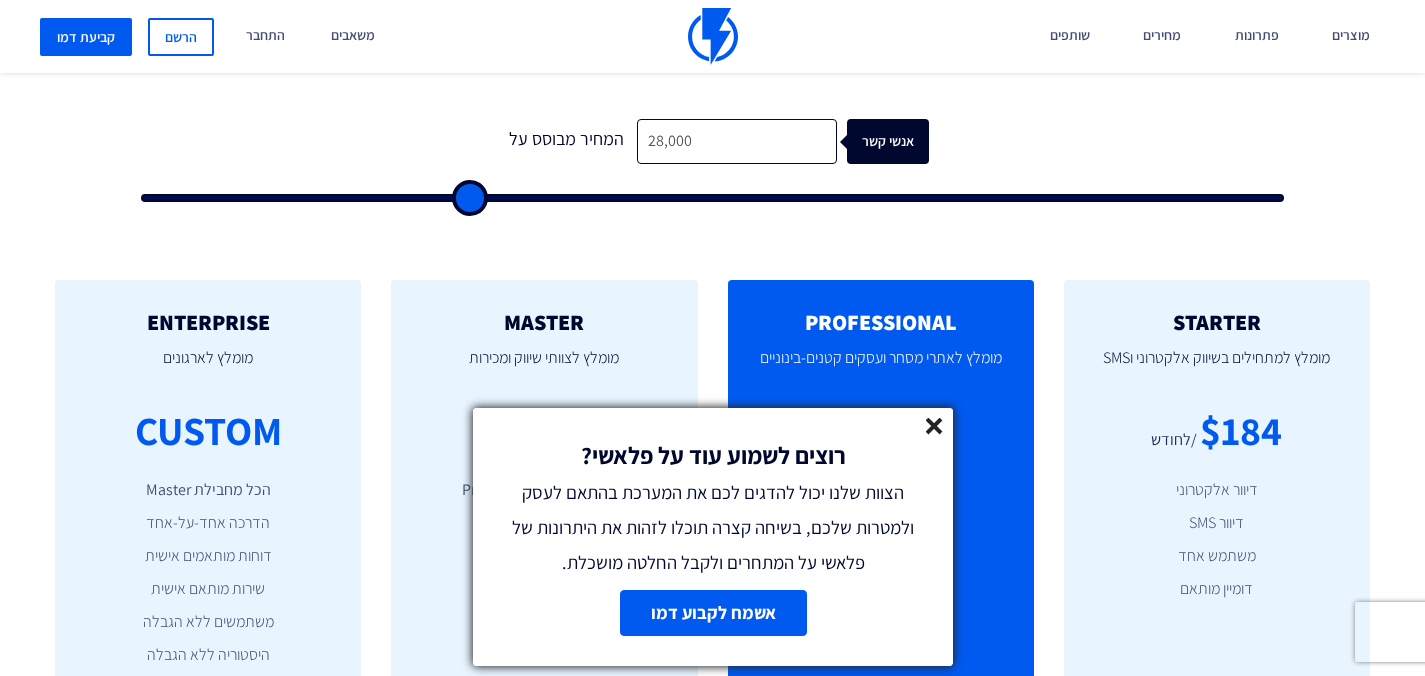 type on "28,500" 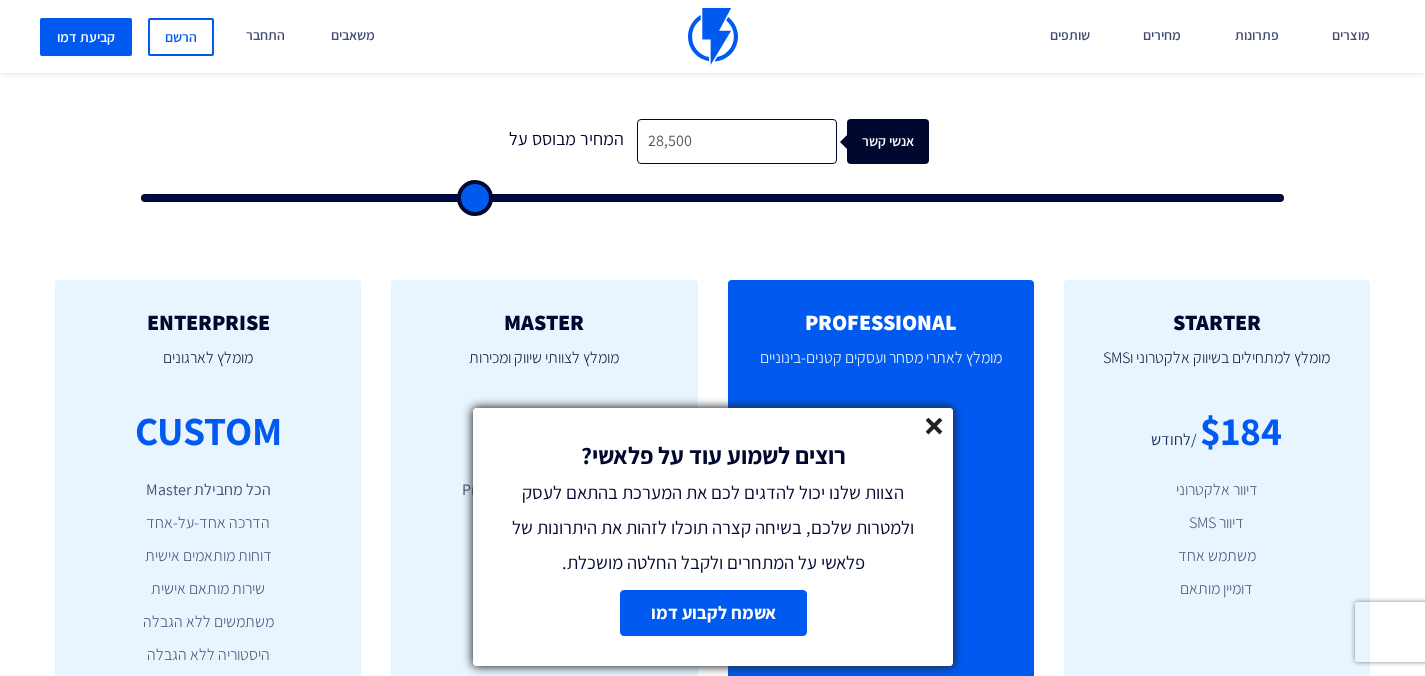 type on "29,000" 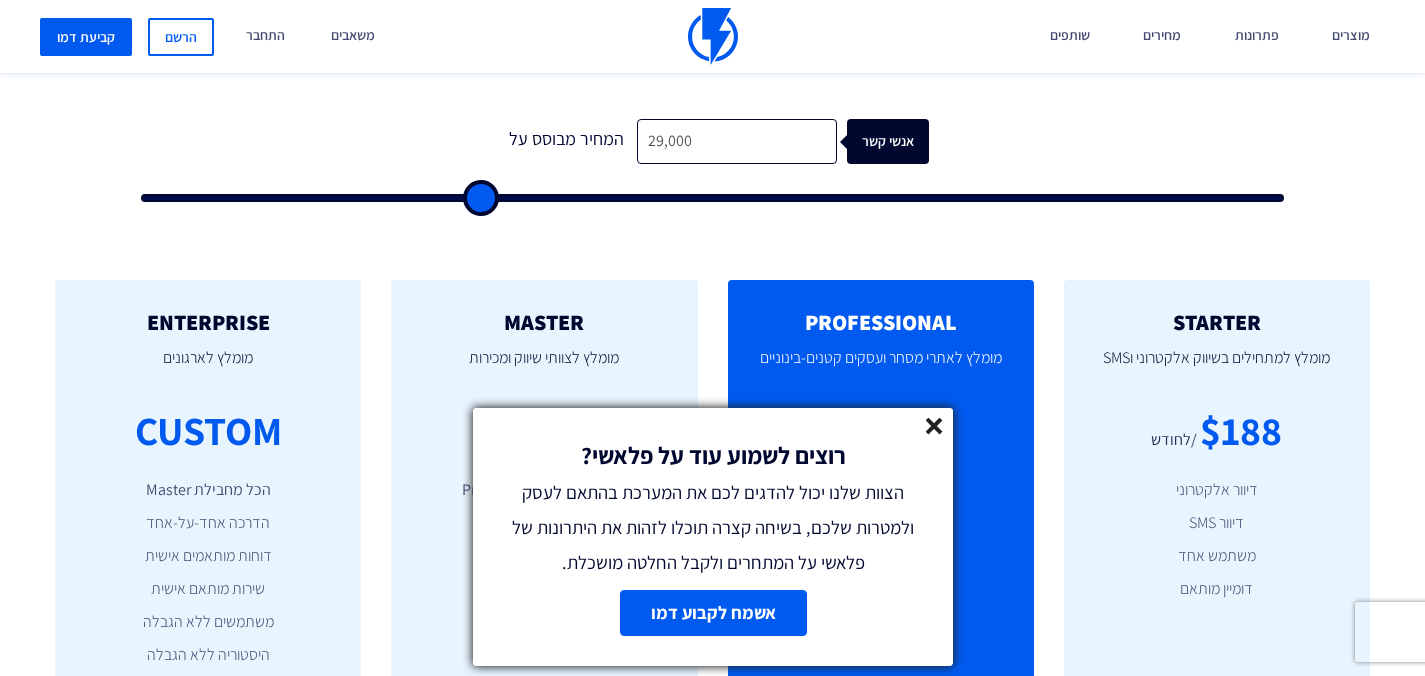 type on "29,500" 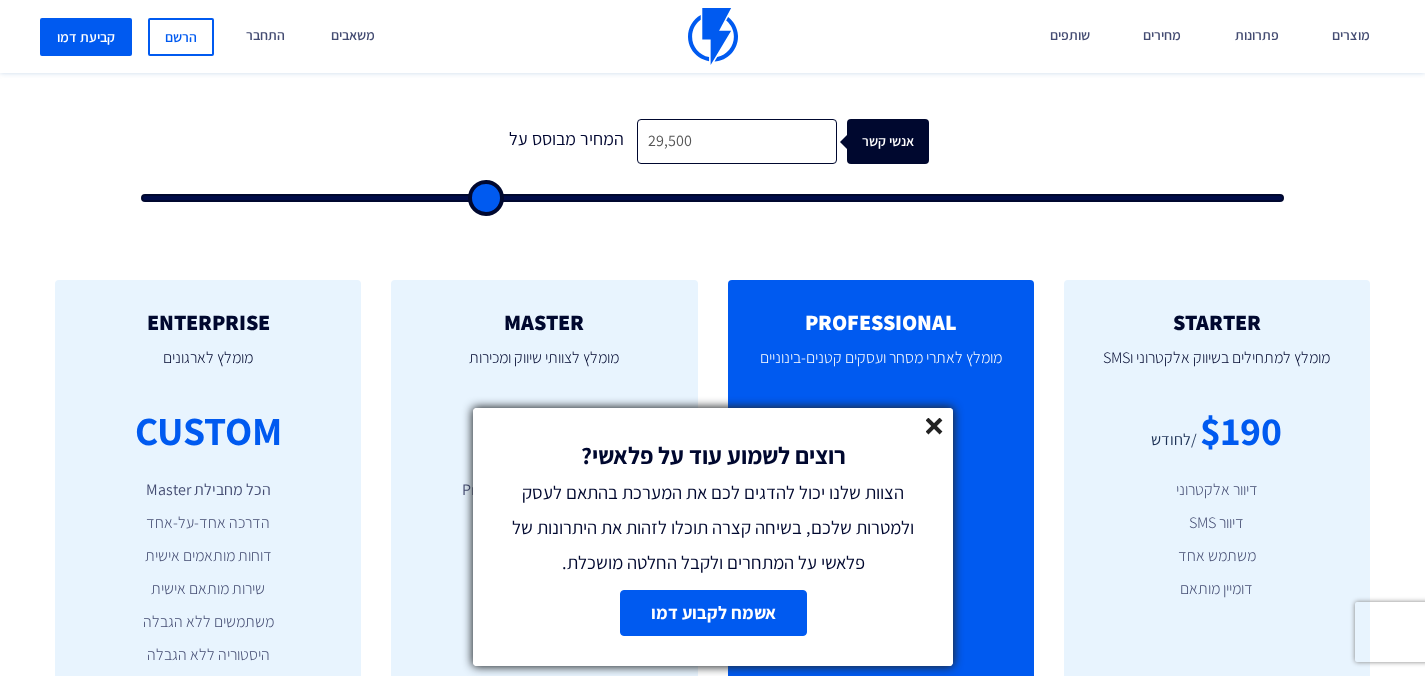 type on "30,000" 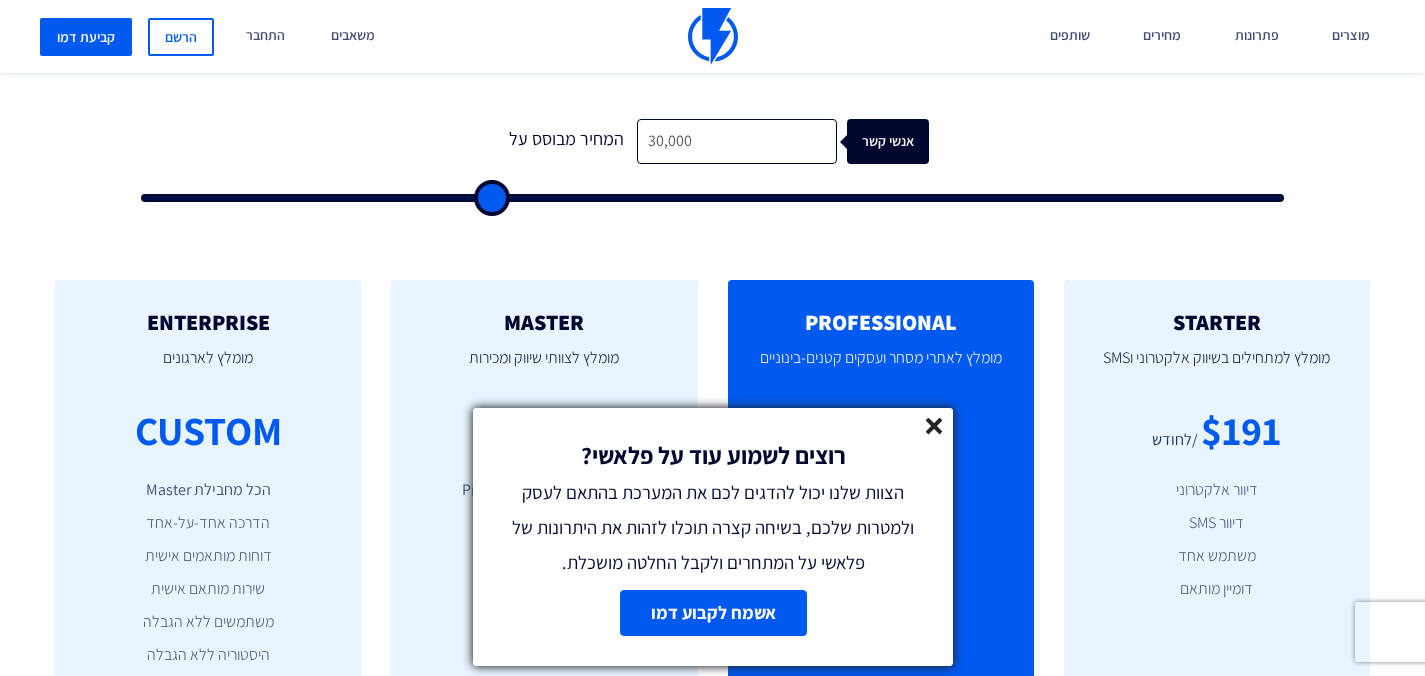 type on "30000" 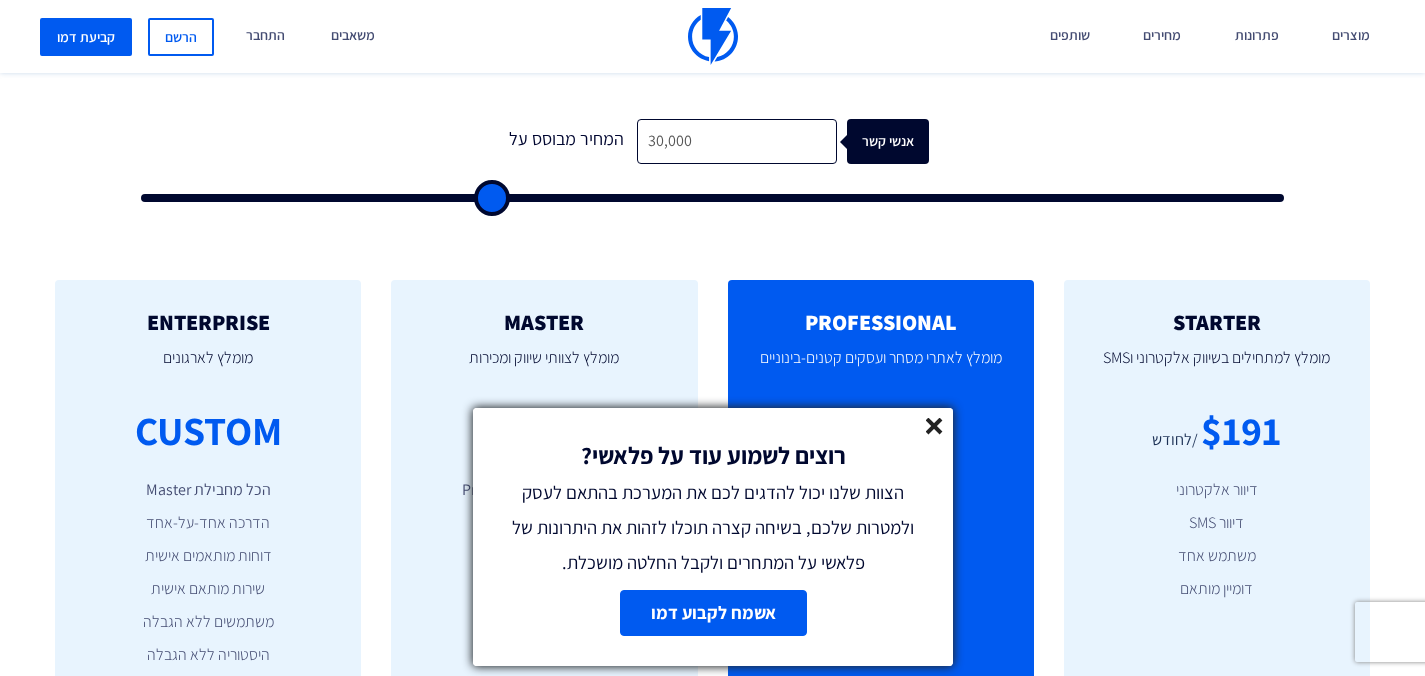 click 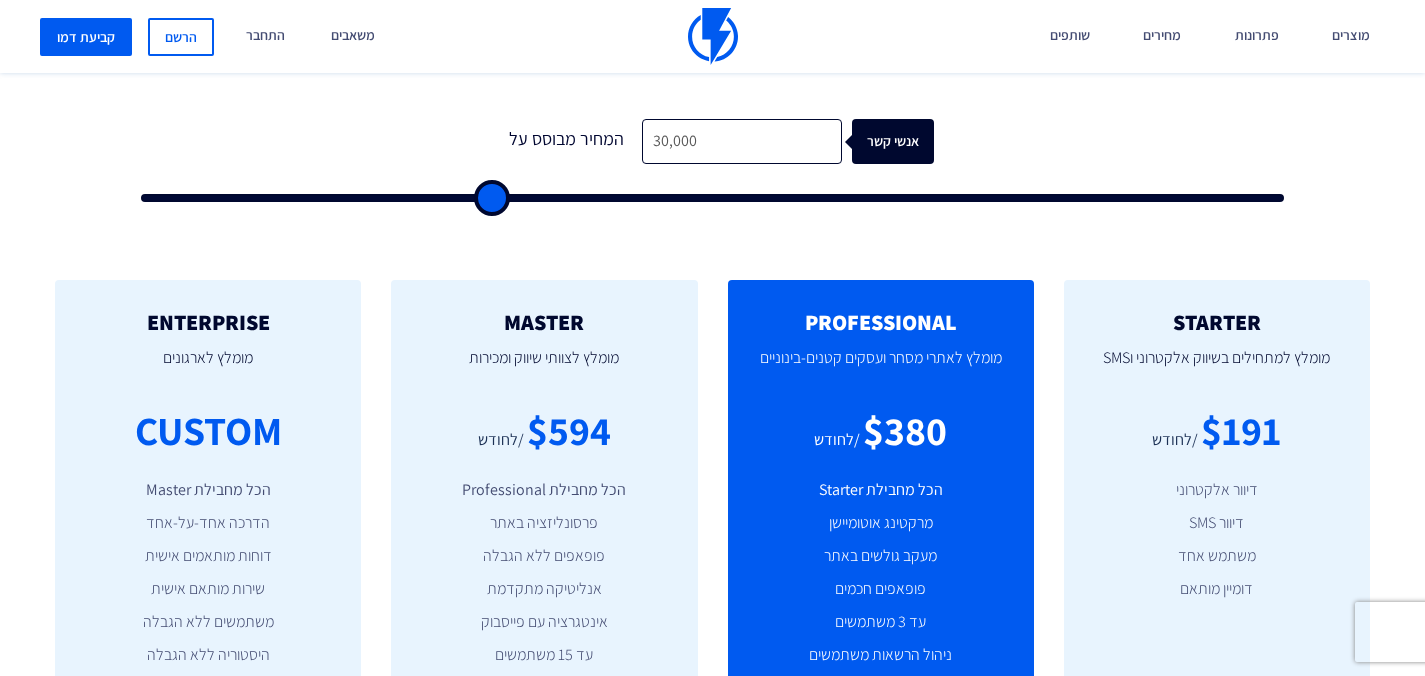 type on "30,500" 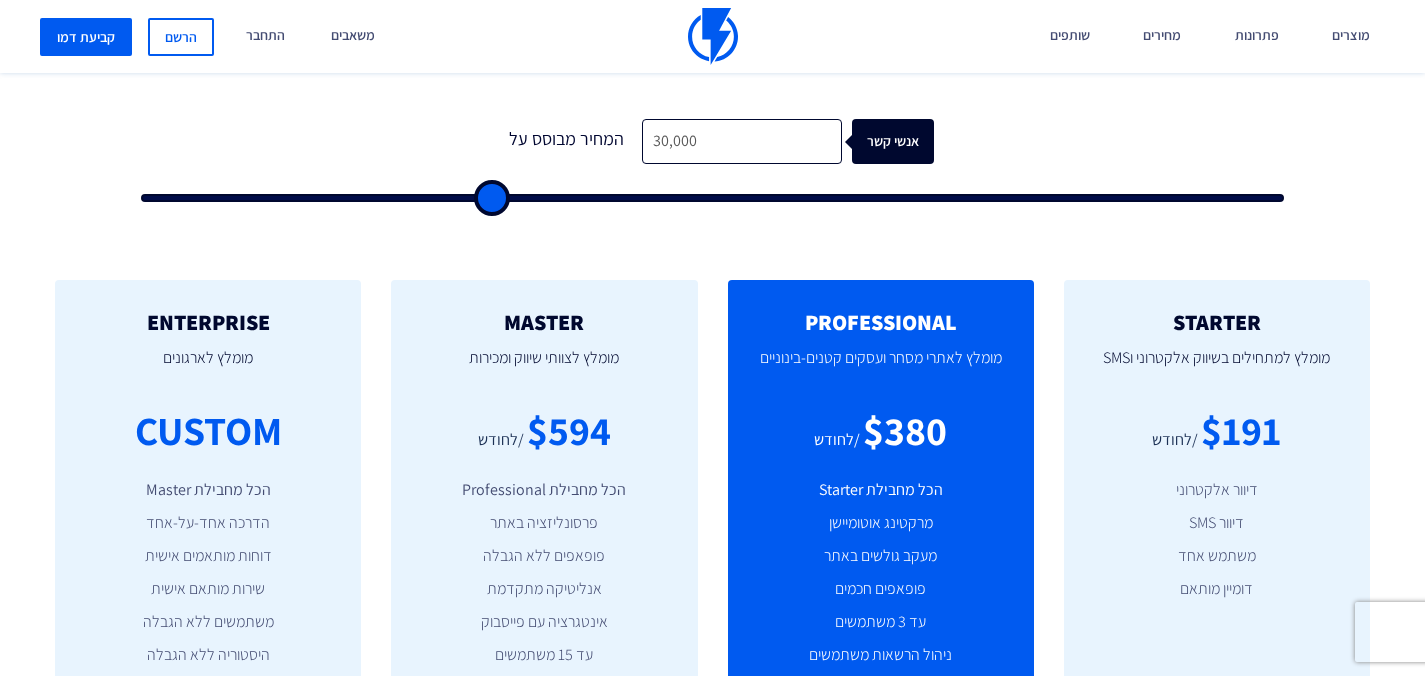 type on "30500" 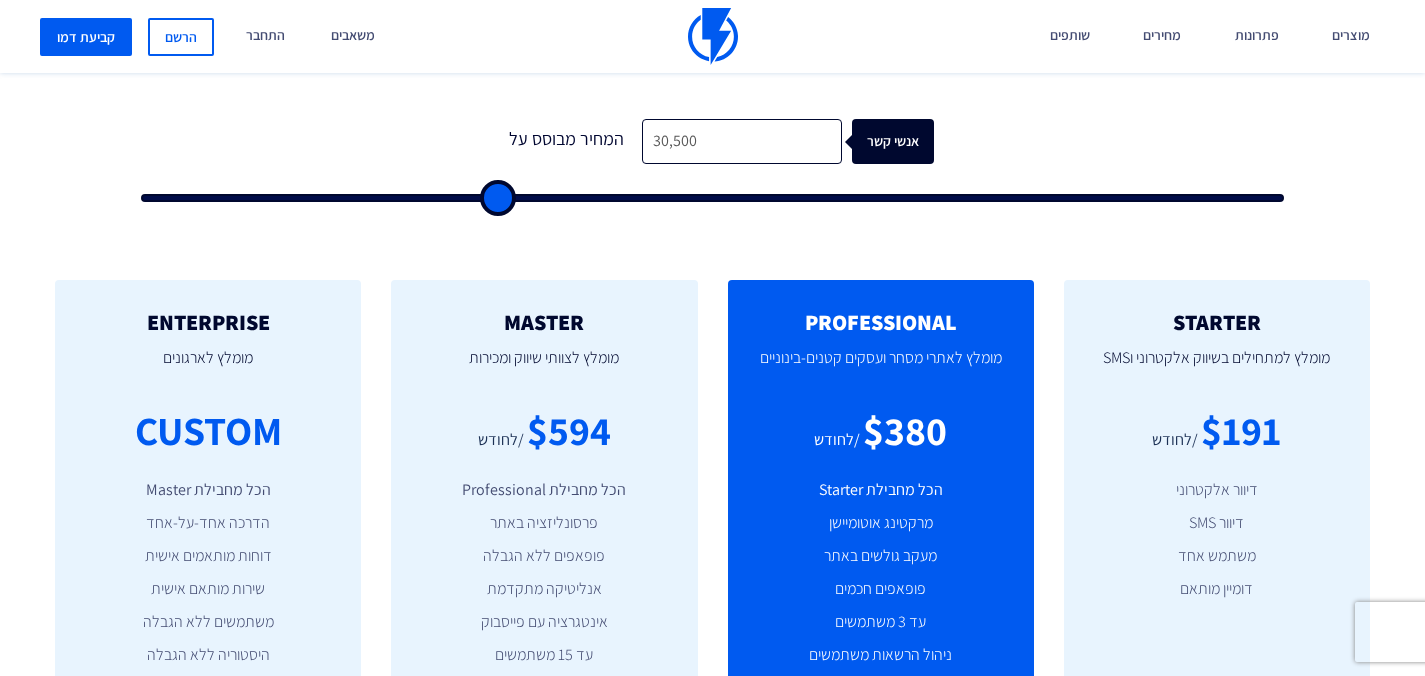 type on "31,500" 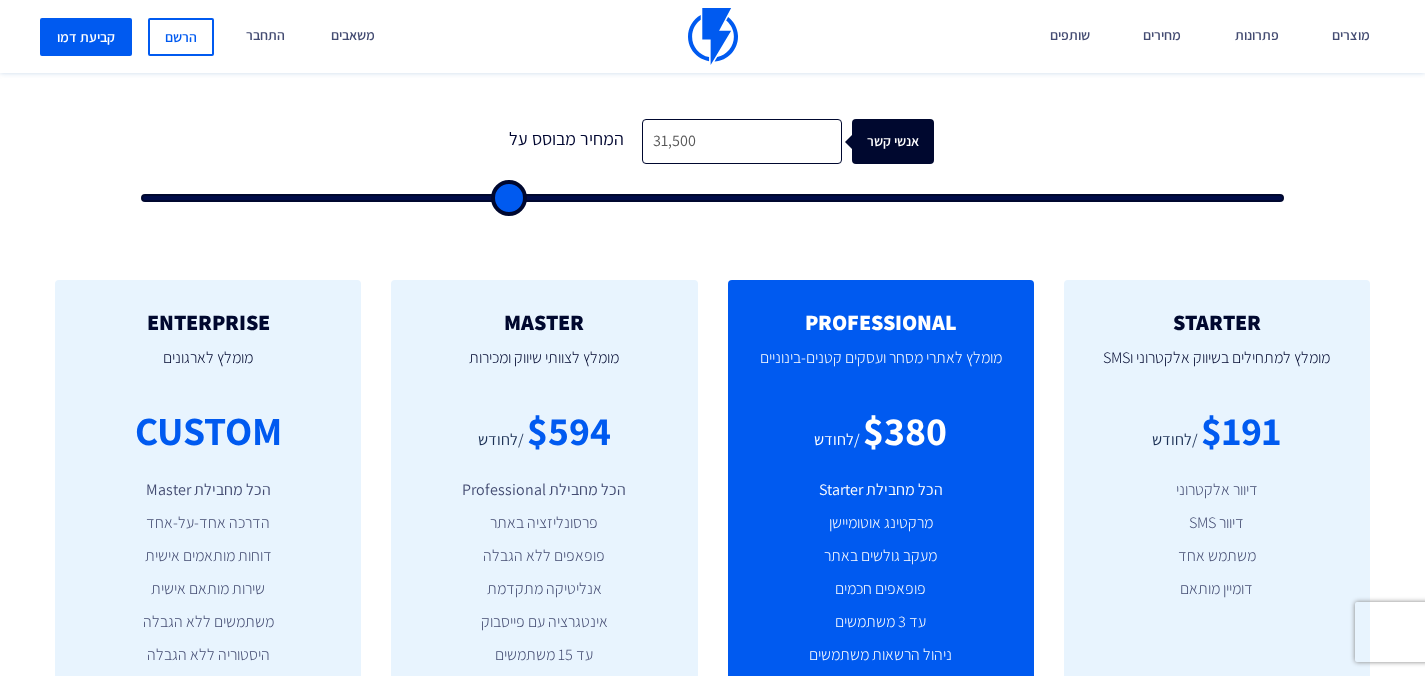 type on "32,500" 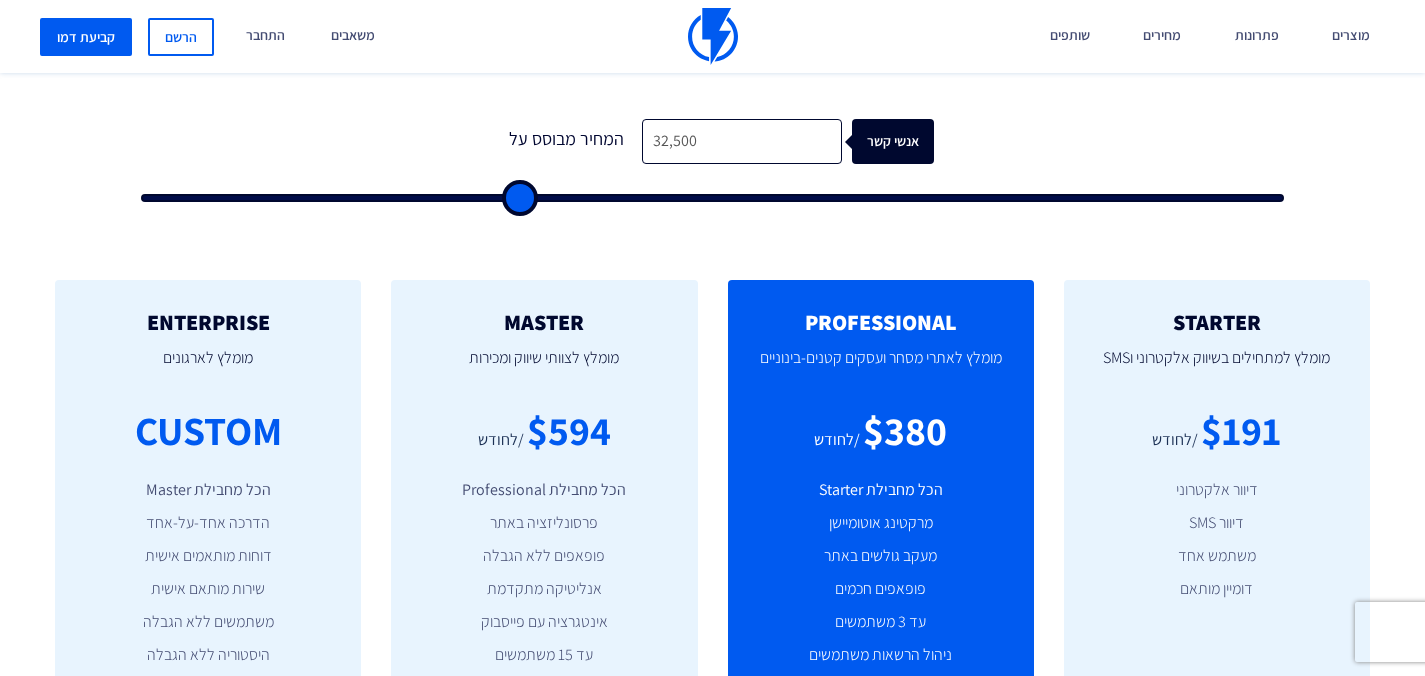 type on "34,500" 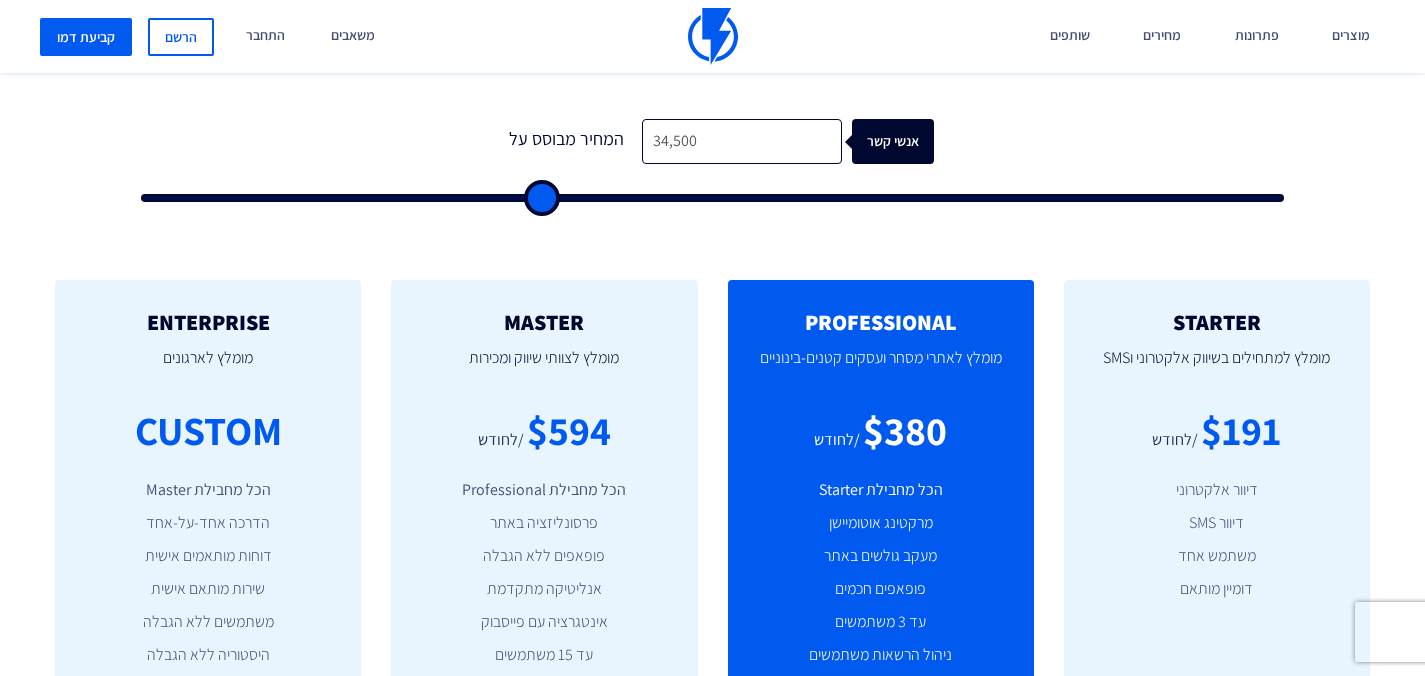 type on "36,500" 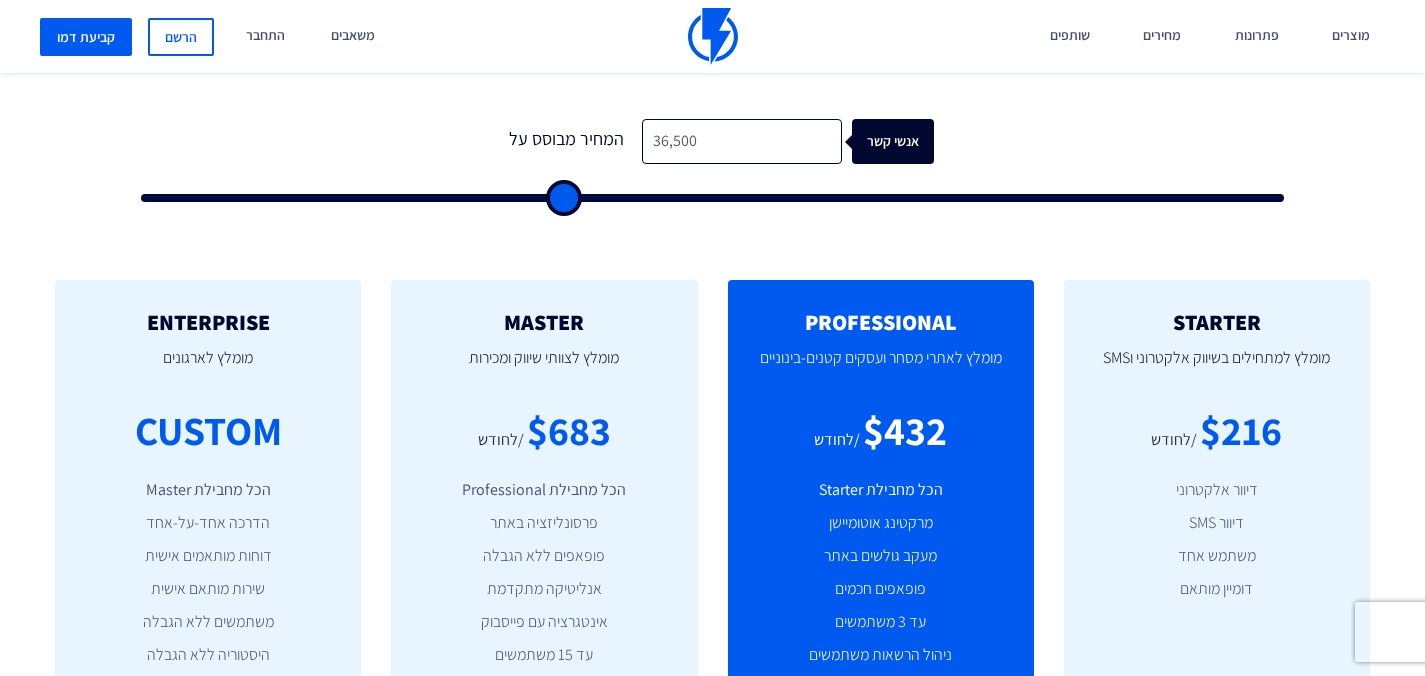 type on "38,000" 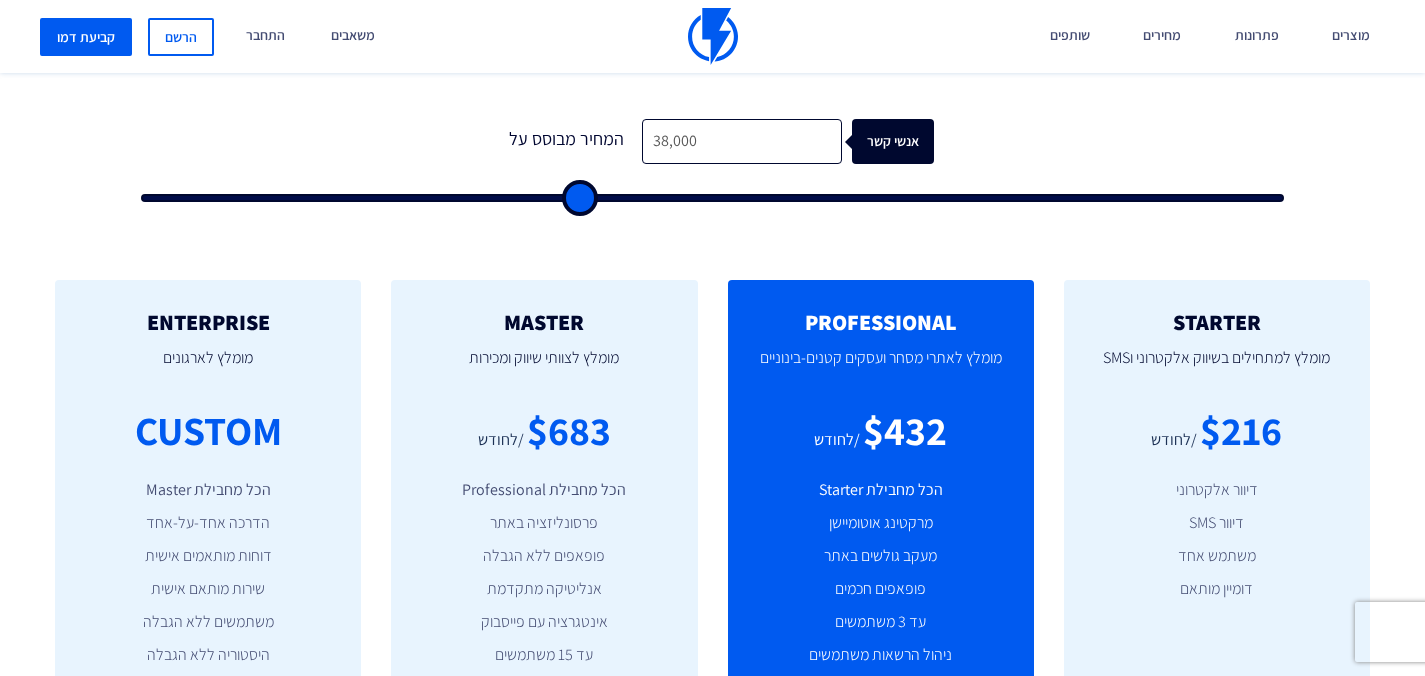 type on "38,500" 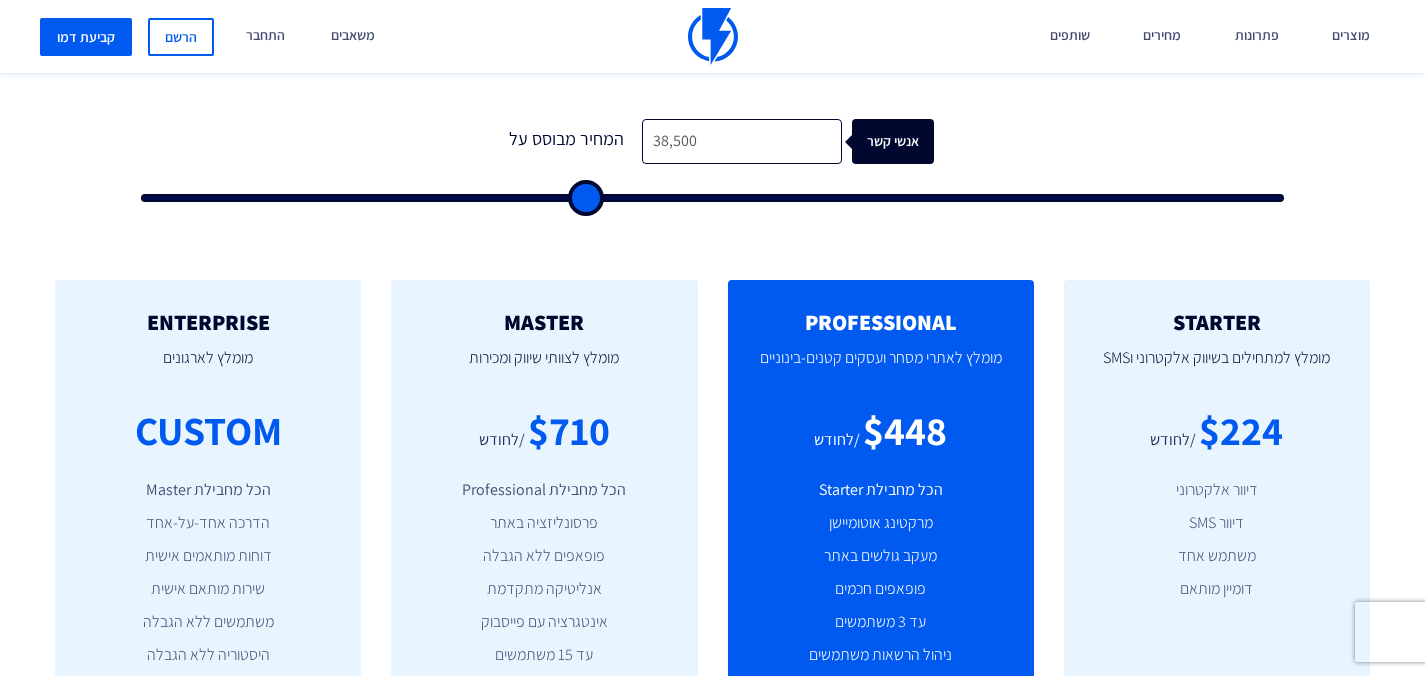 type on "39,000" 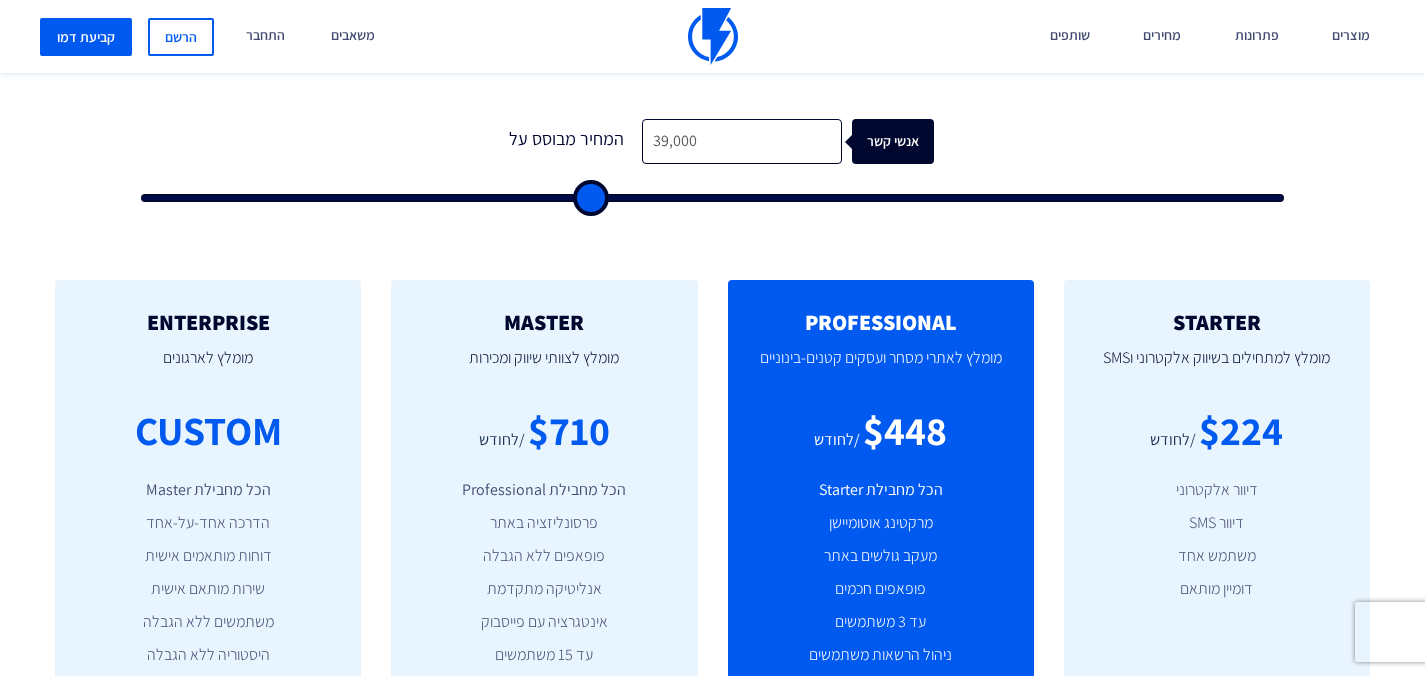 type on "39,500" 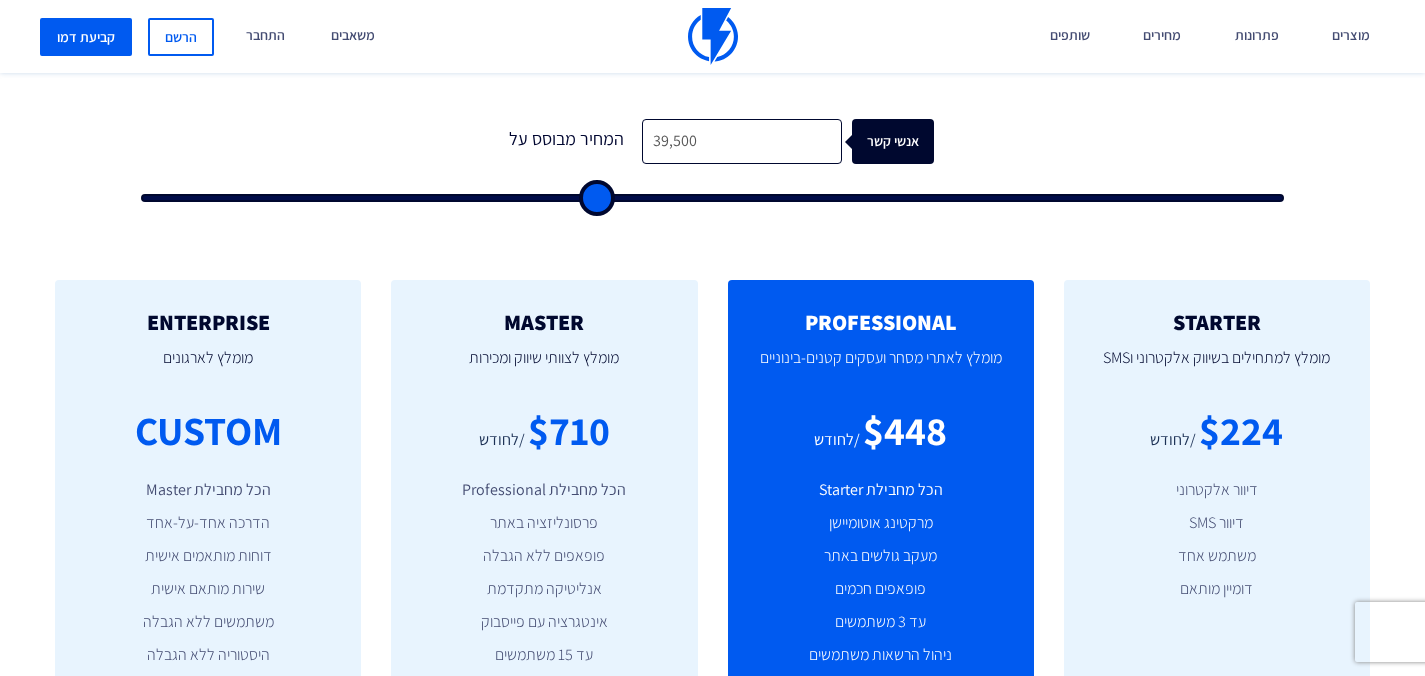 type on "40,000" 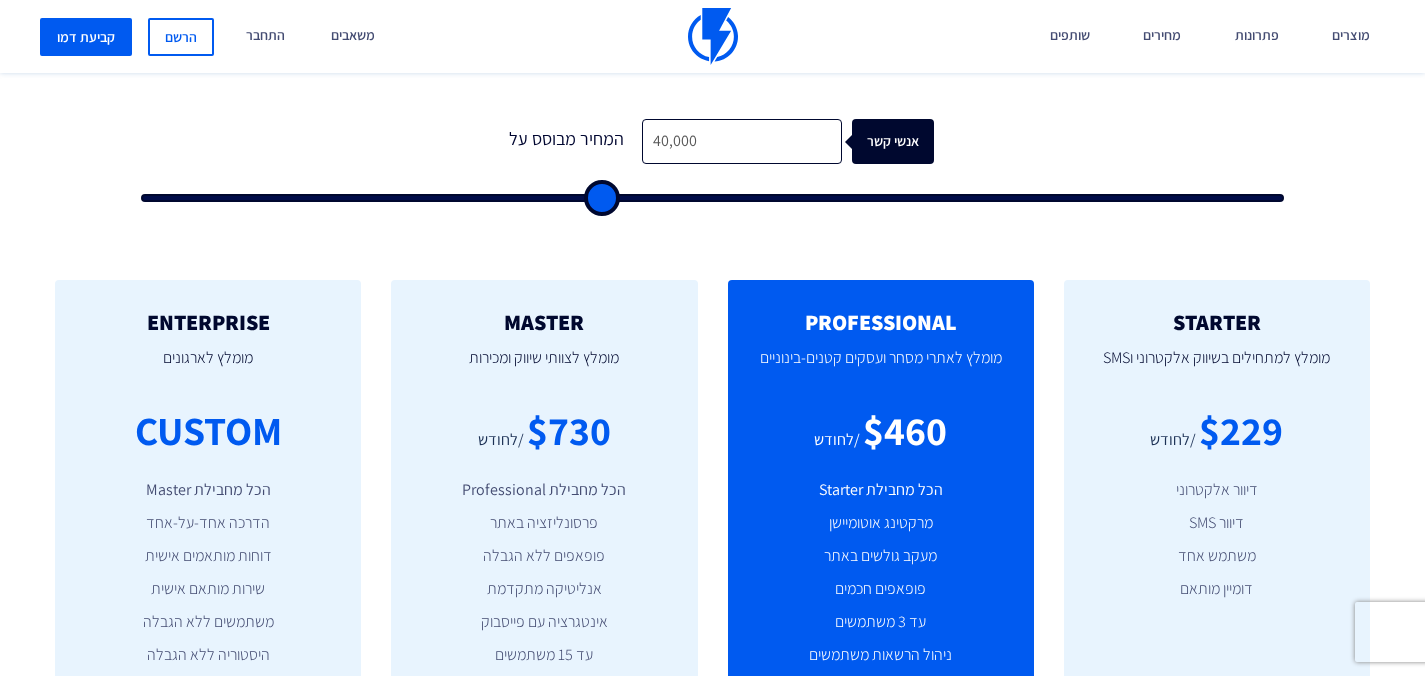 type on "40,500" 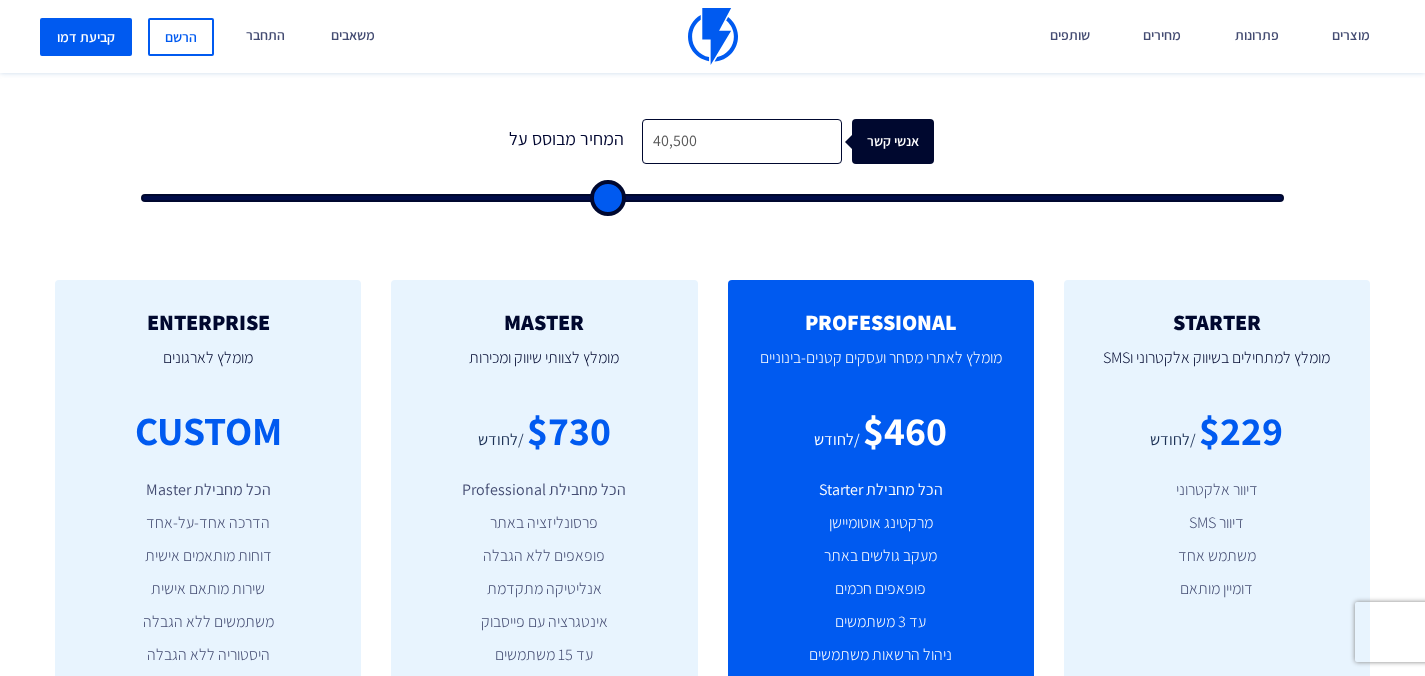 type on "41,000" 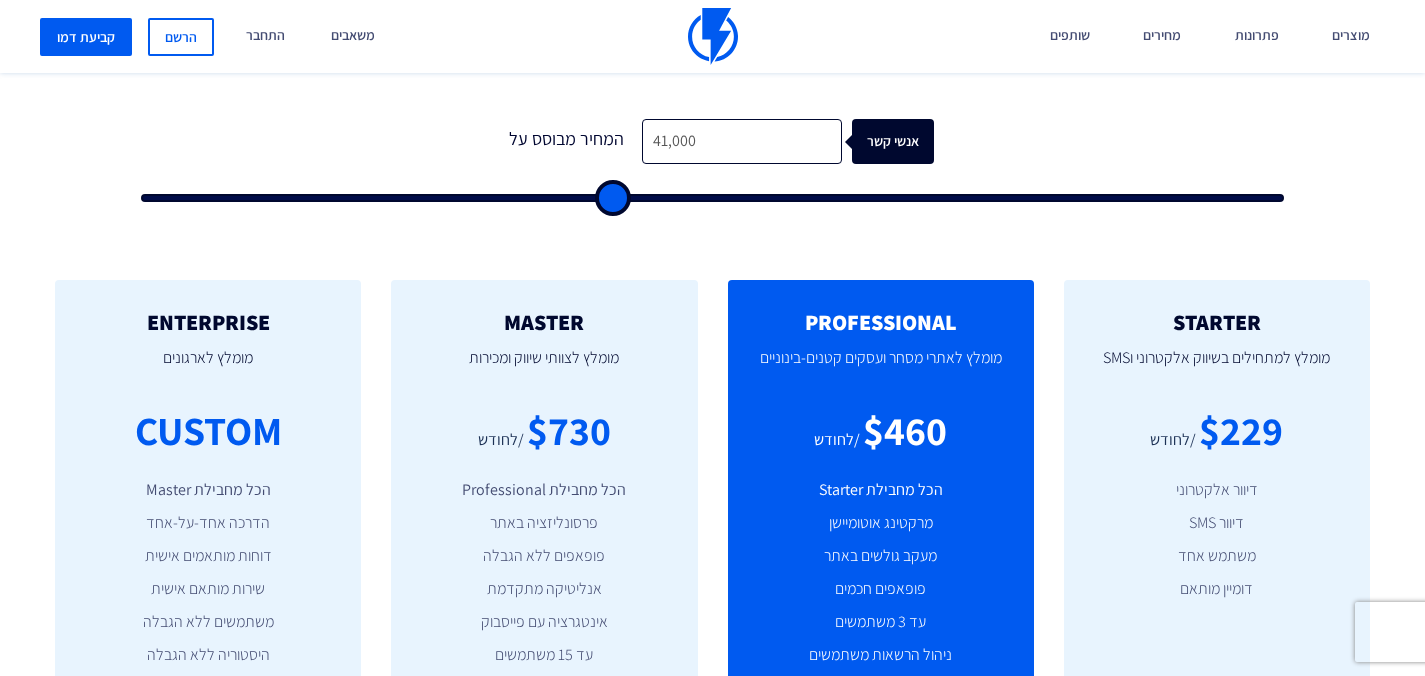 type on "41,500" 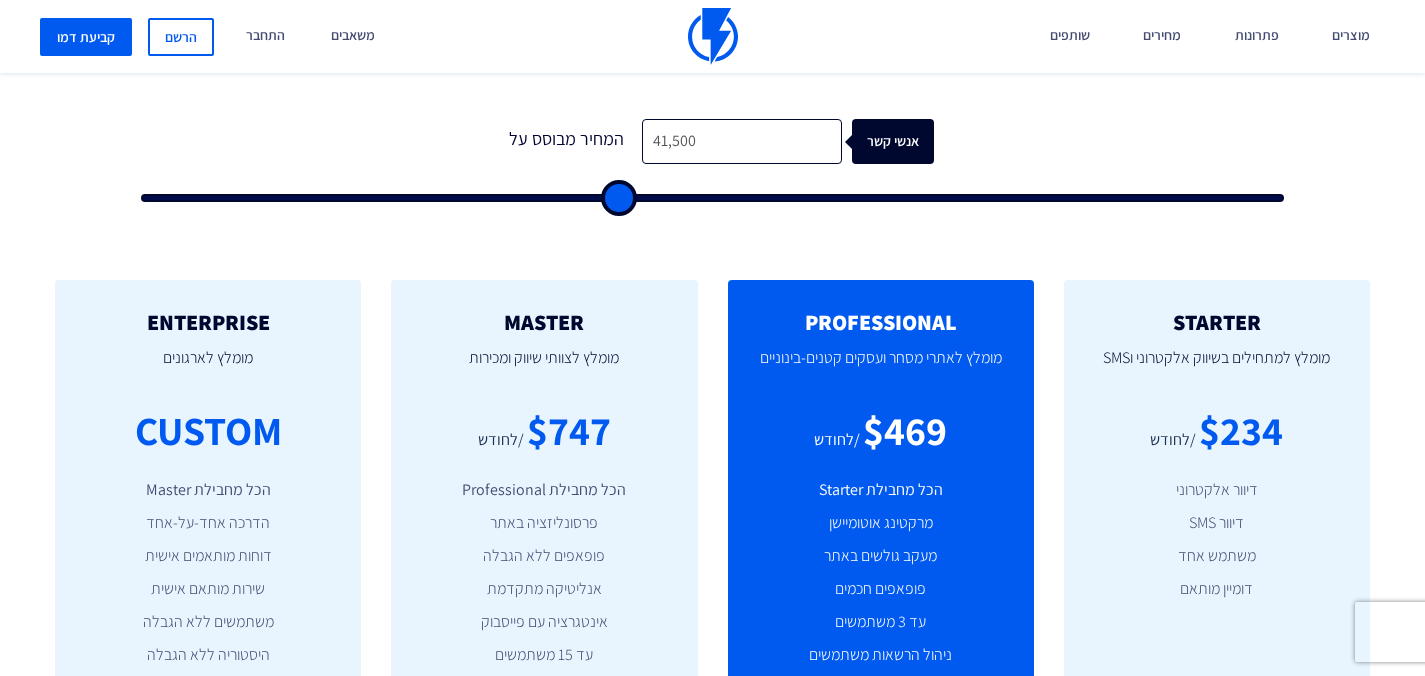 type on "42,500" 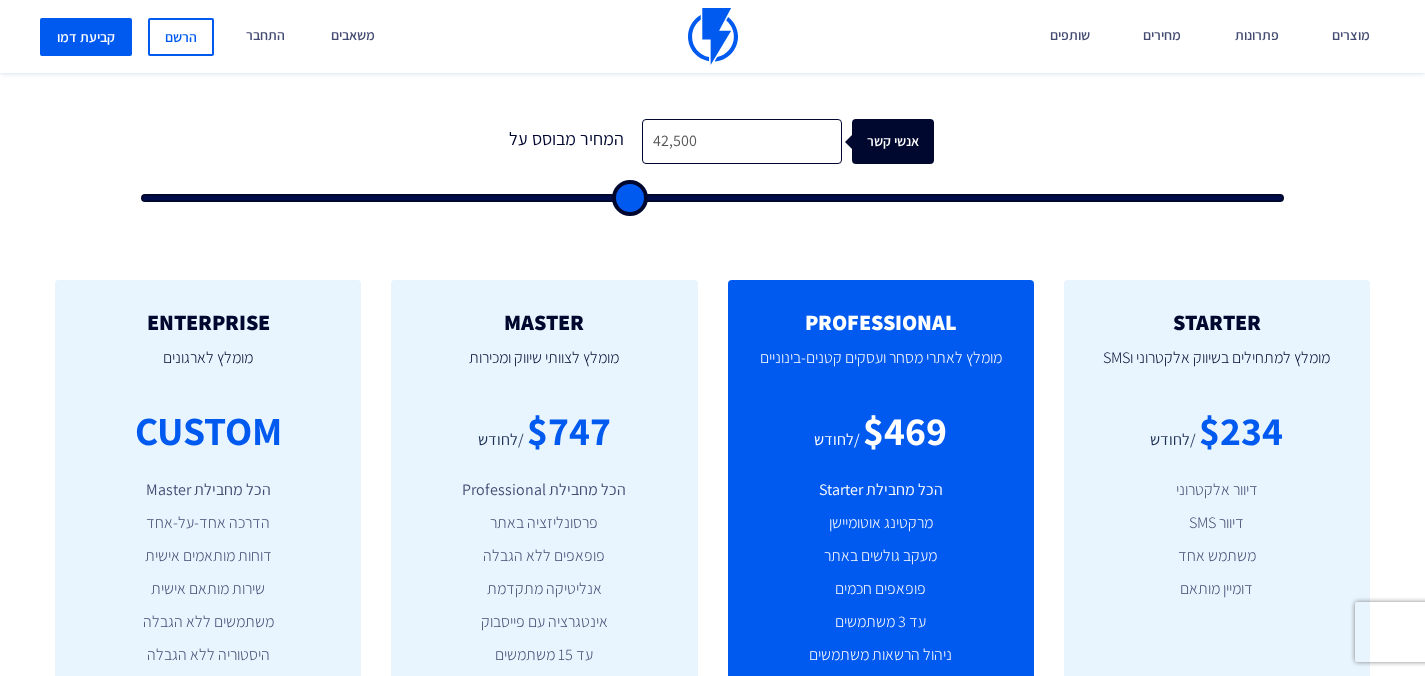 type on "43,000" 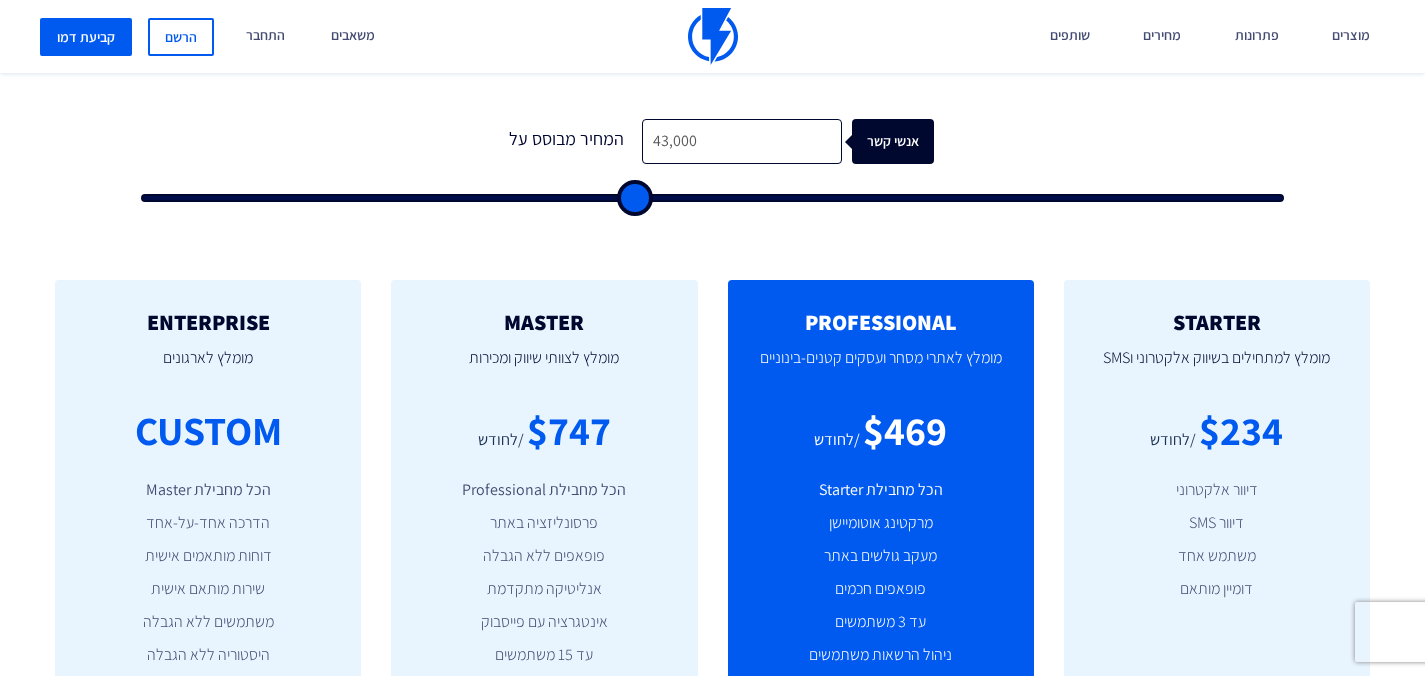 type on "43,500" 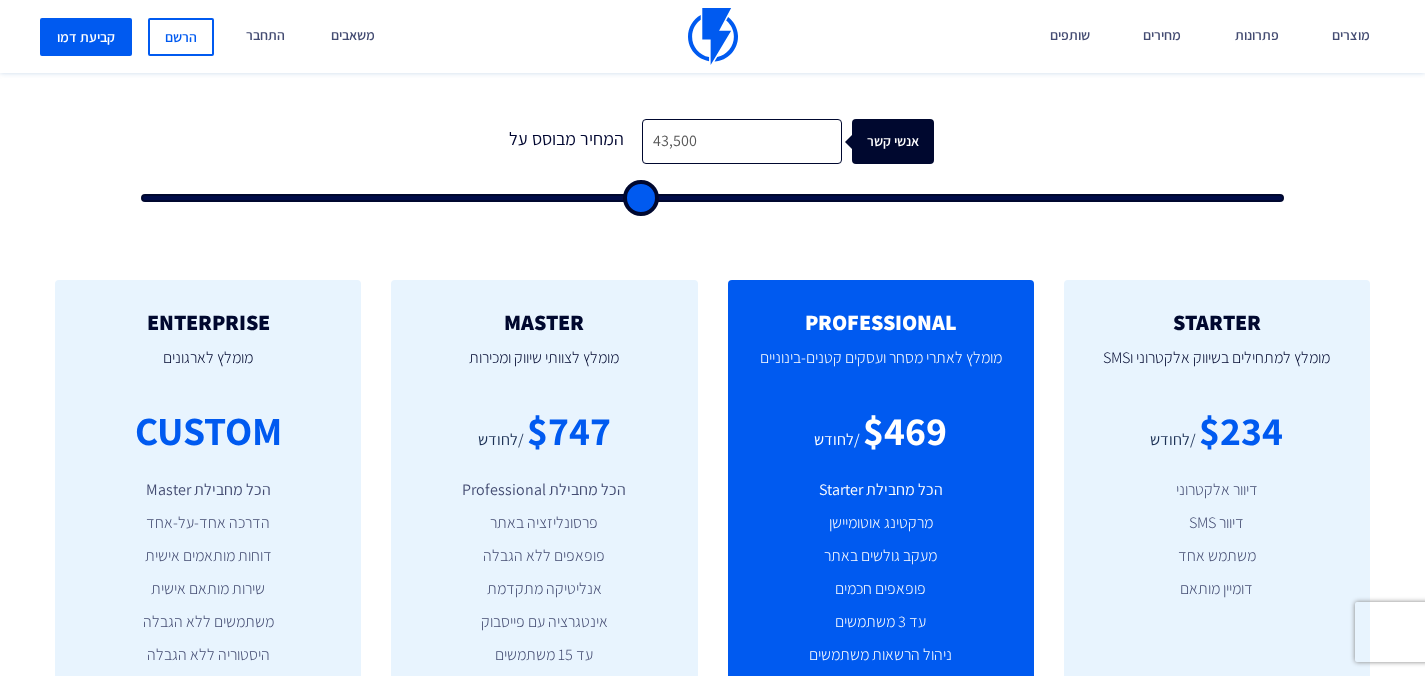 type on "44,000" 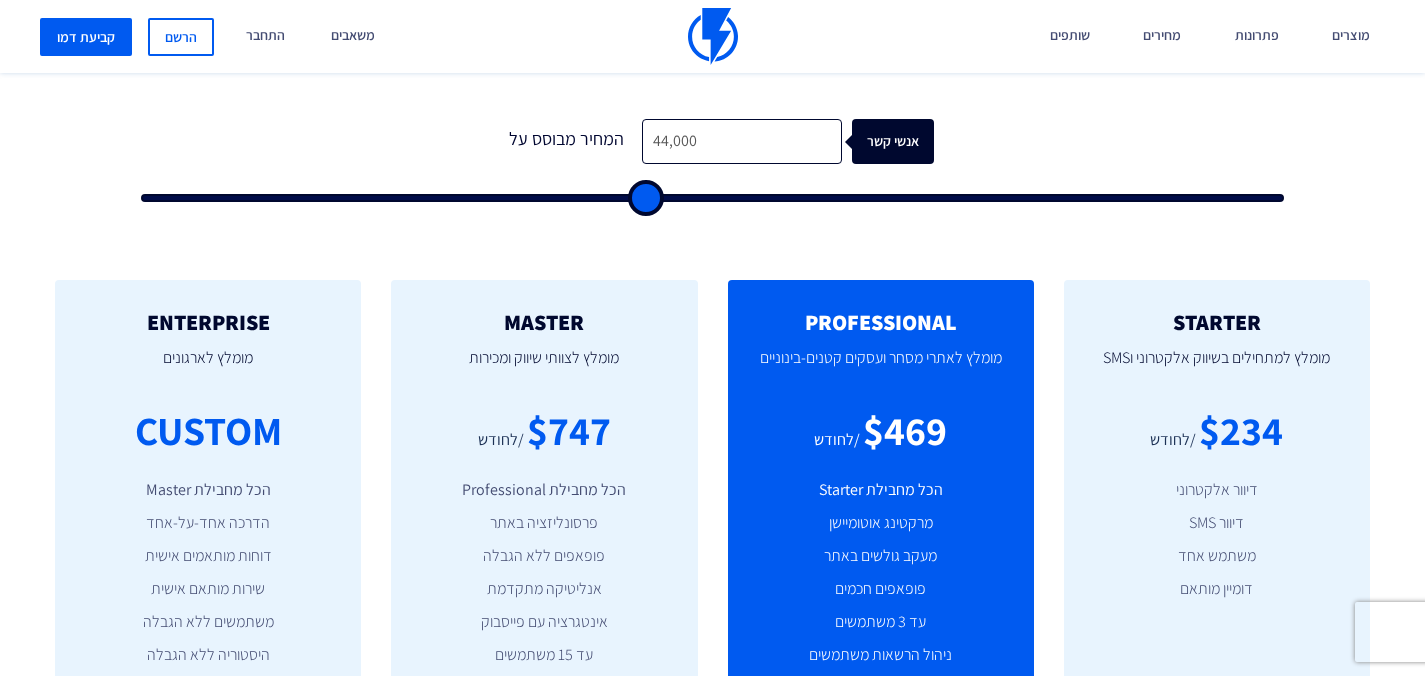 type on "45,000" 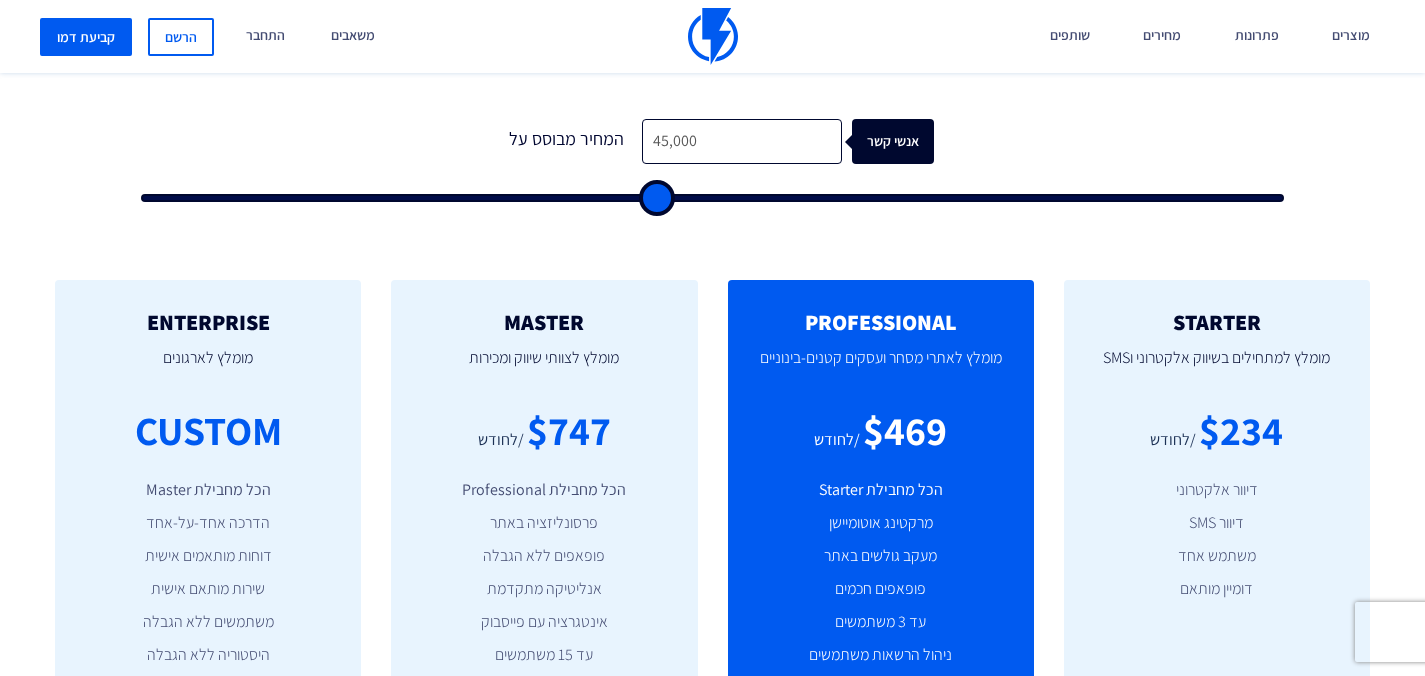 type on "46,000" 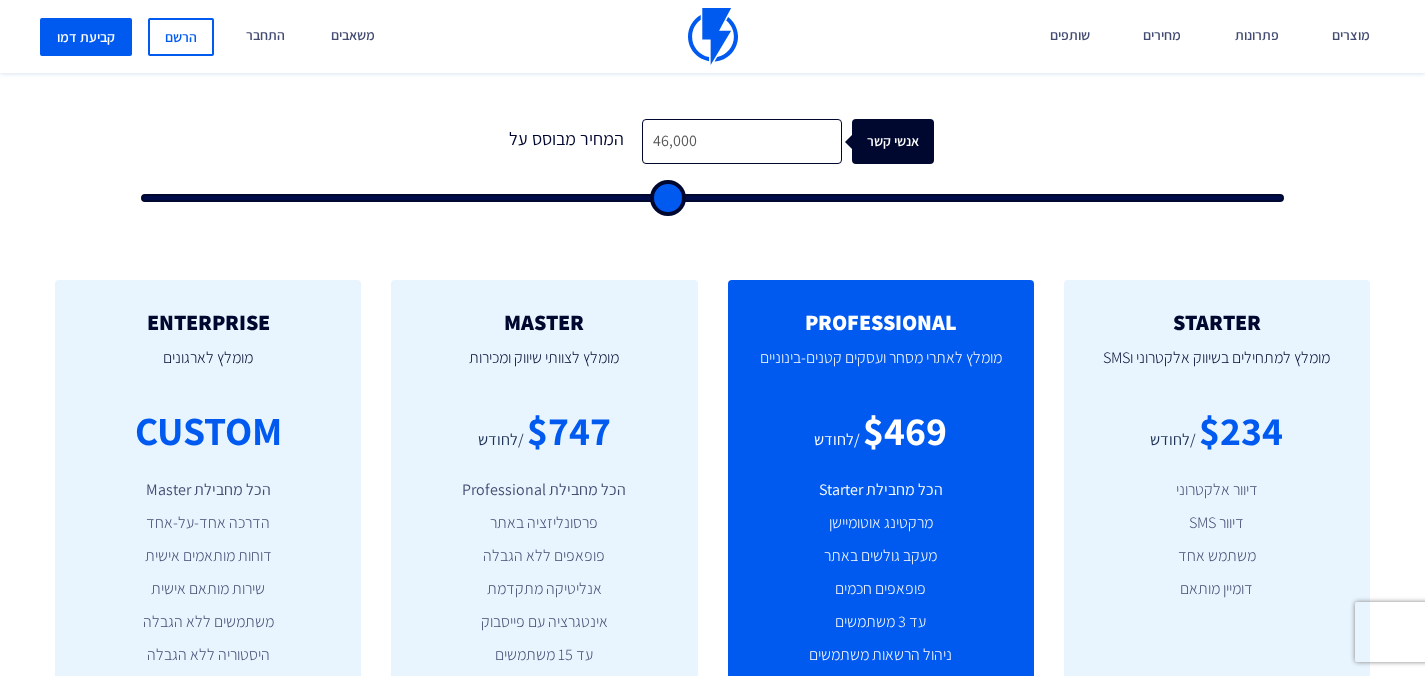type on "48,000" 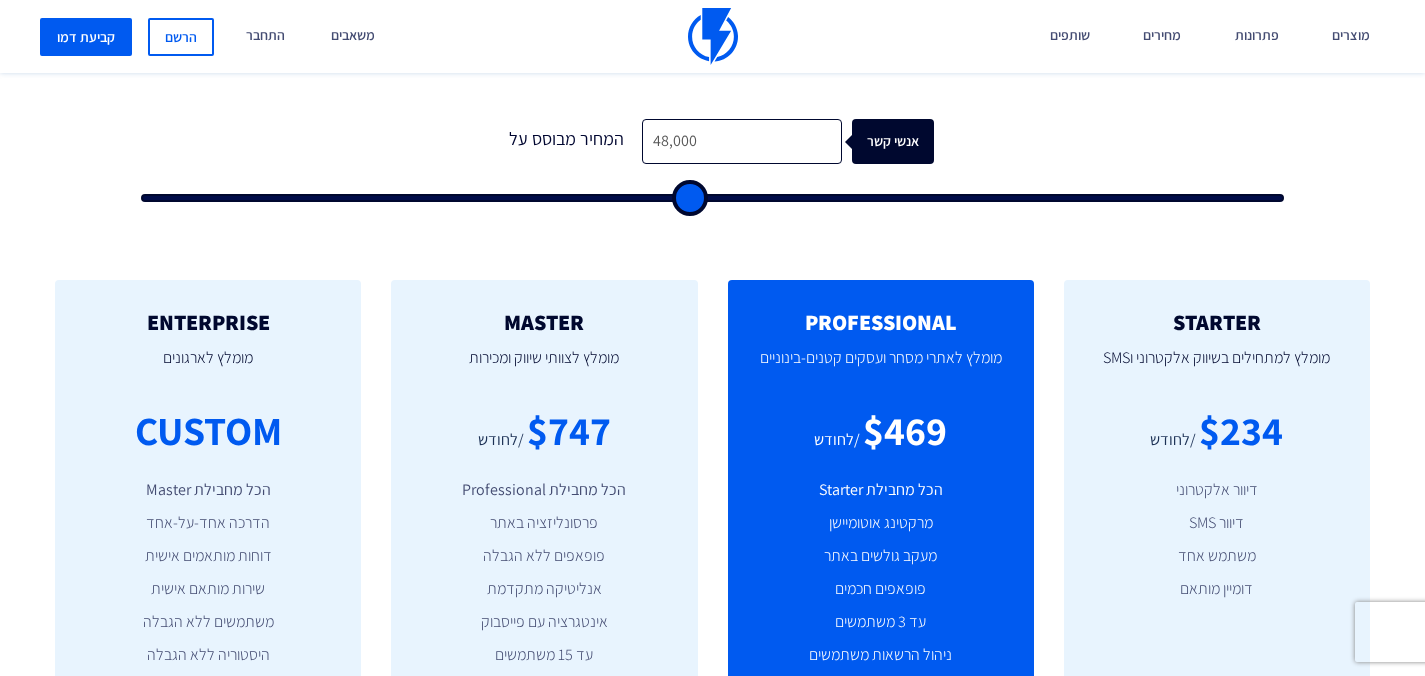 type on "50,500" 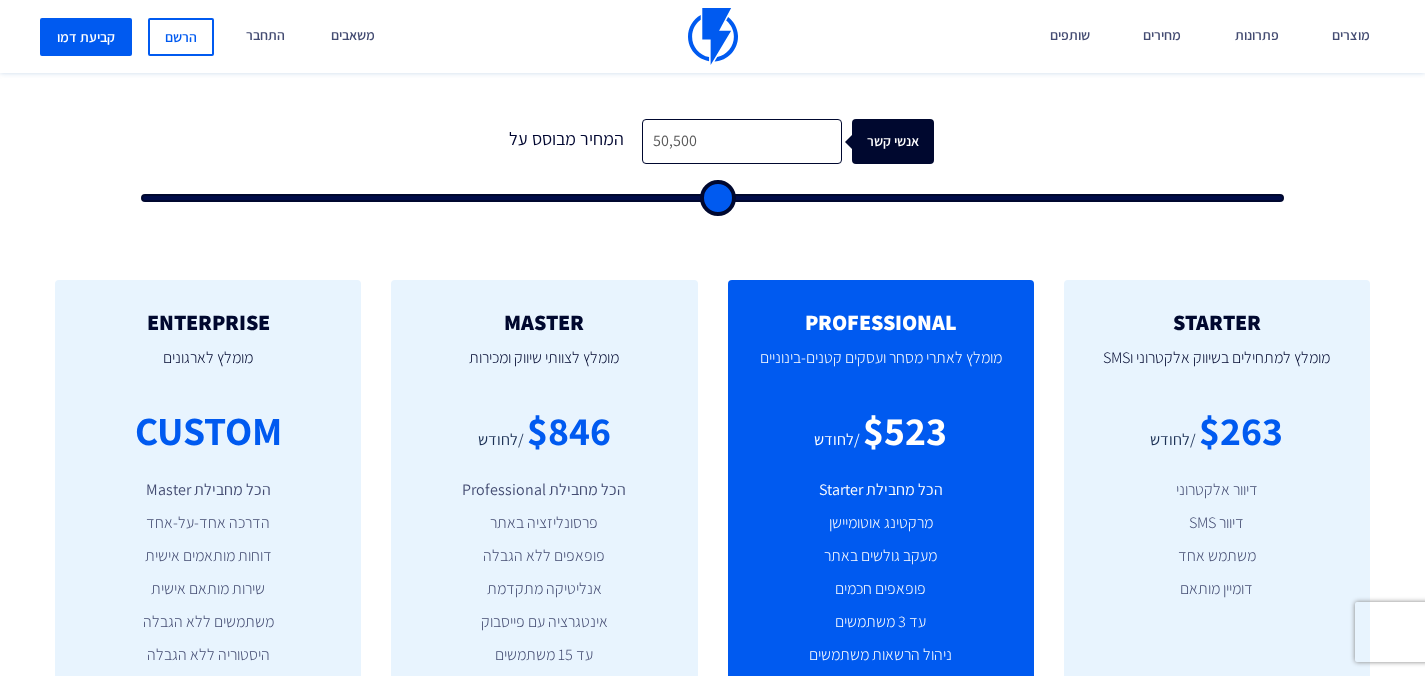 type on "50,000" 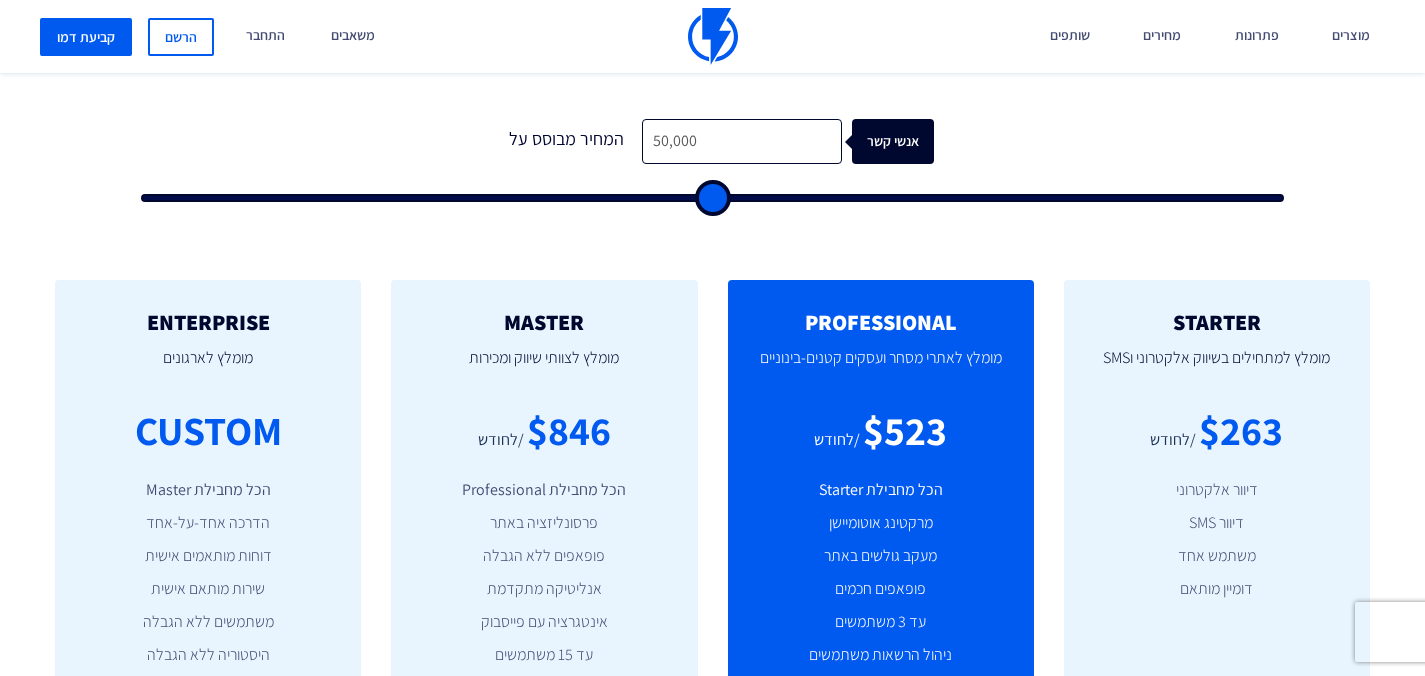 type on "49,500" 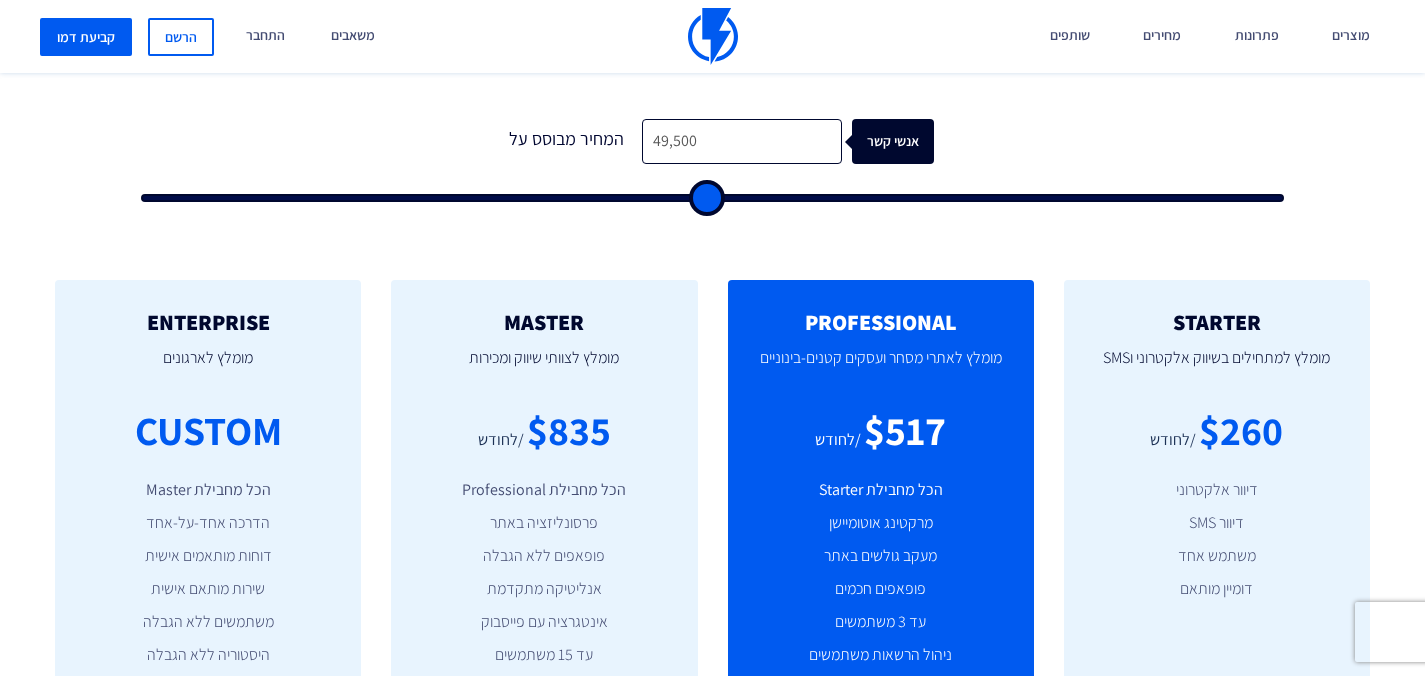 type on "49,000" 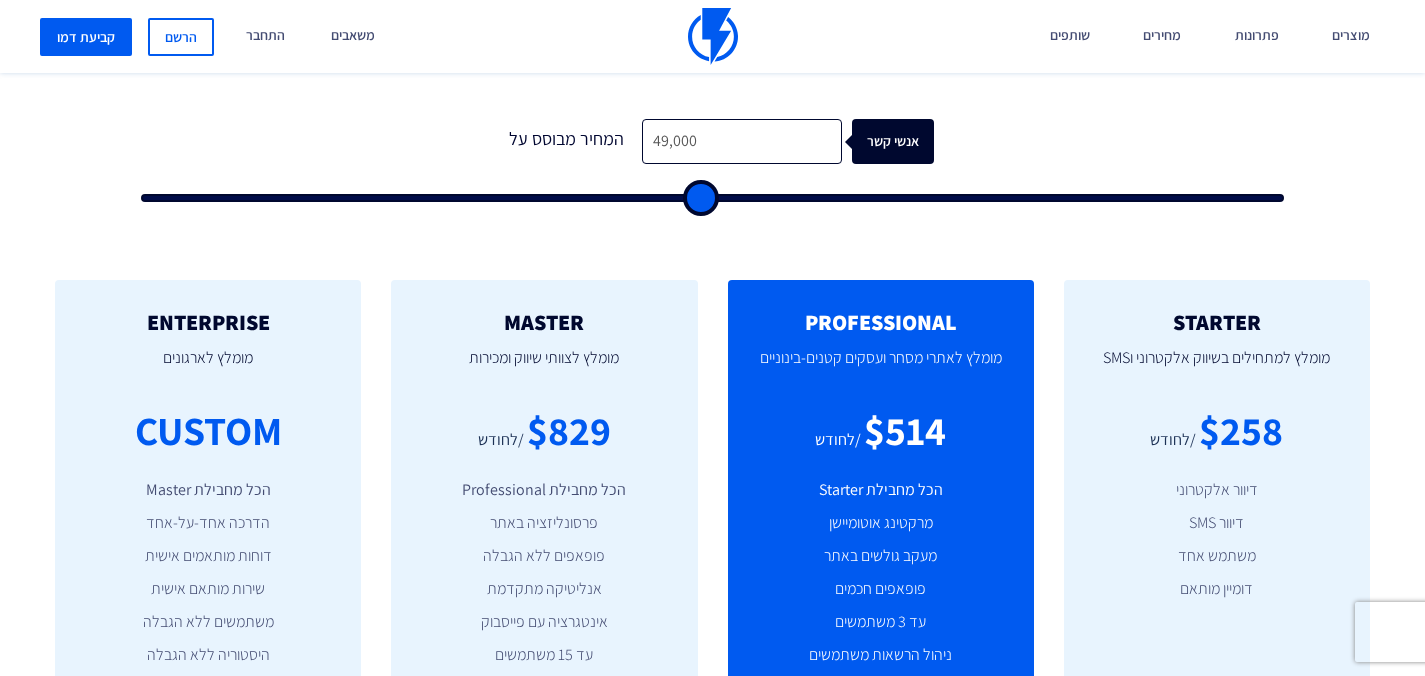 type on "48,500" 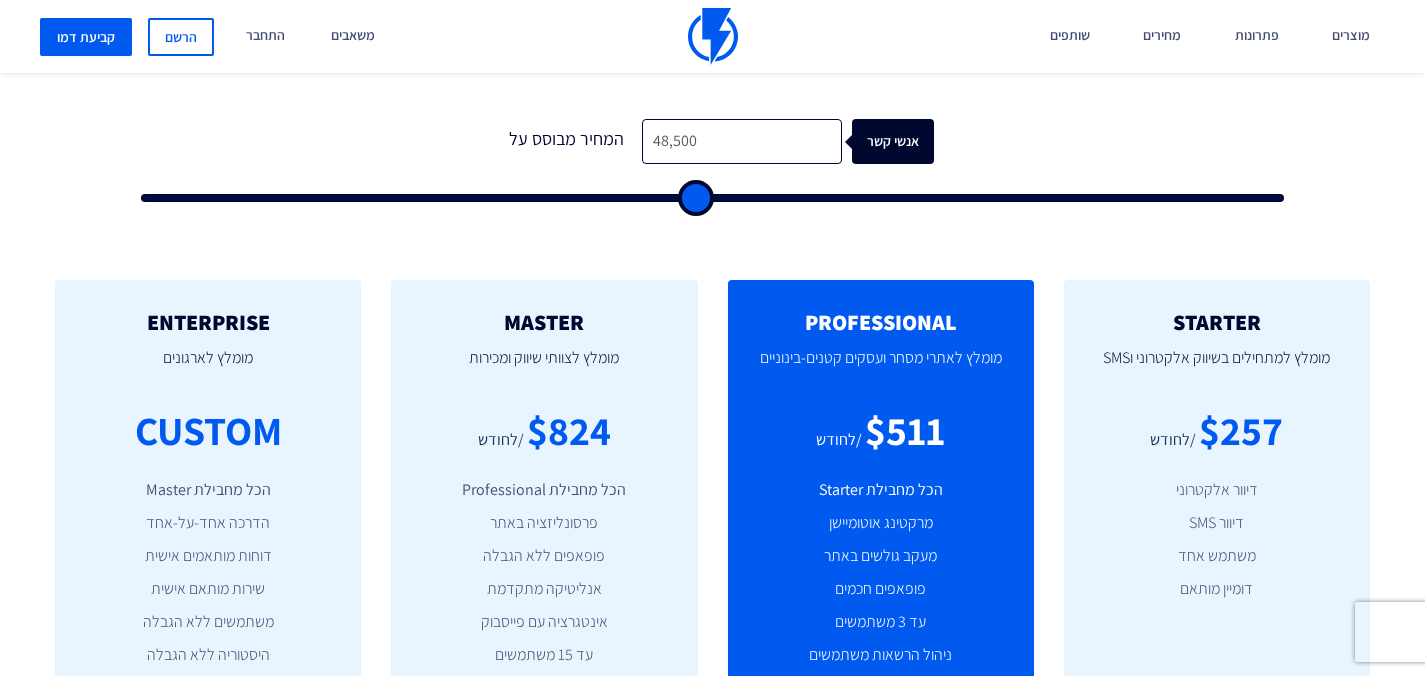 type on "48,000" 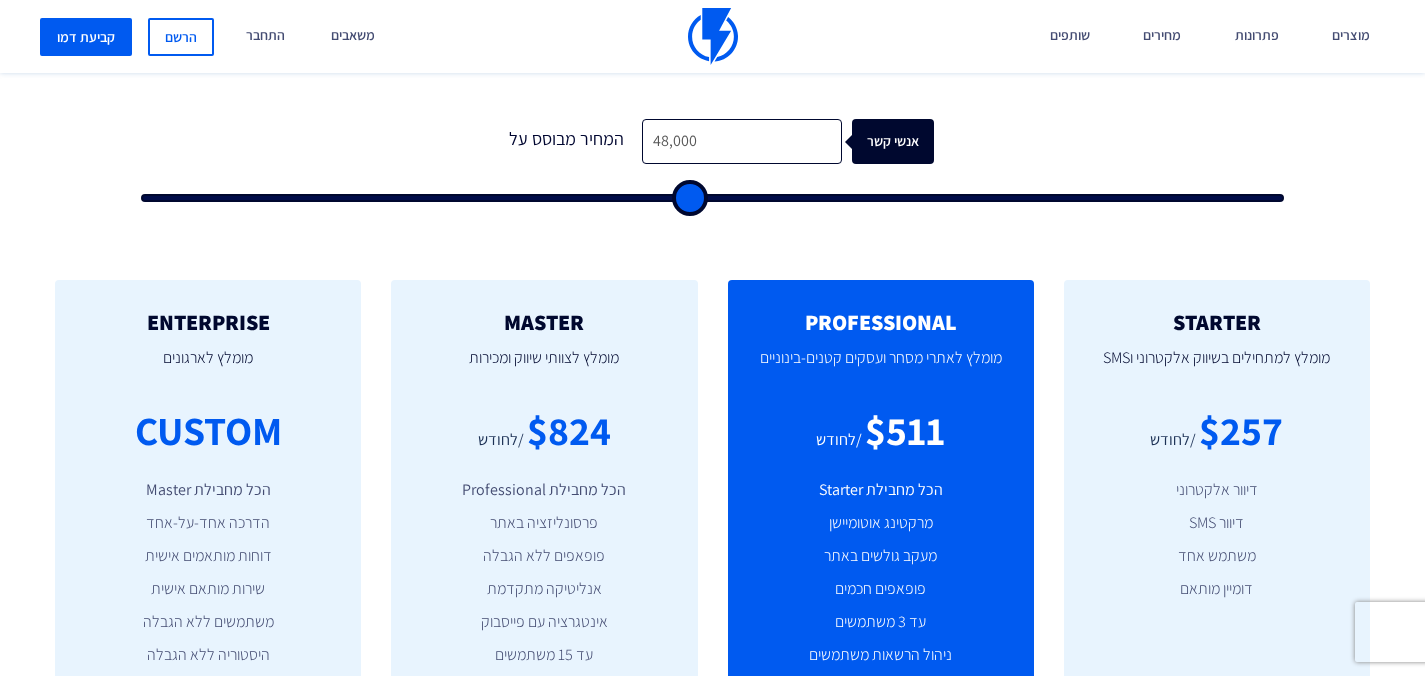 type on "47,500" 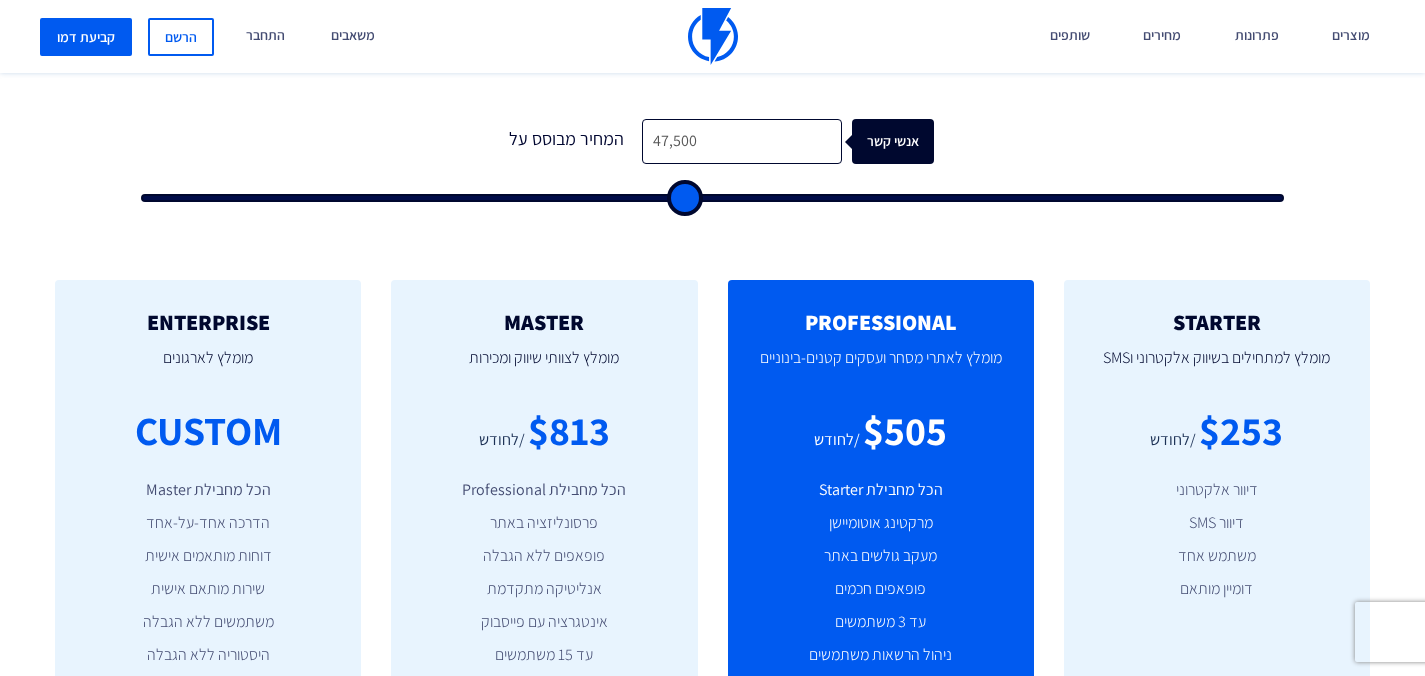 type on "47,000" 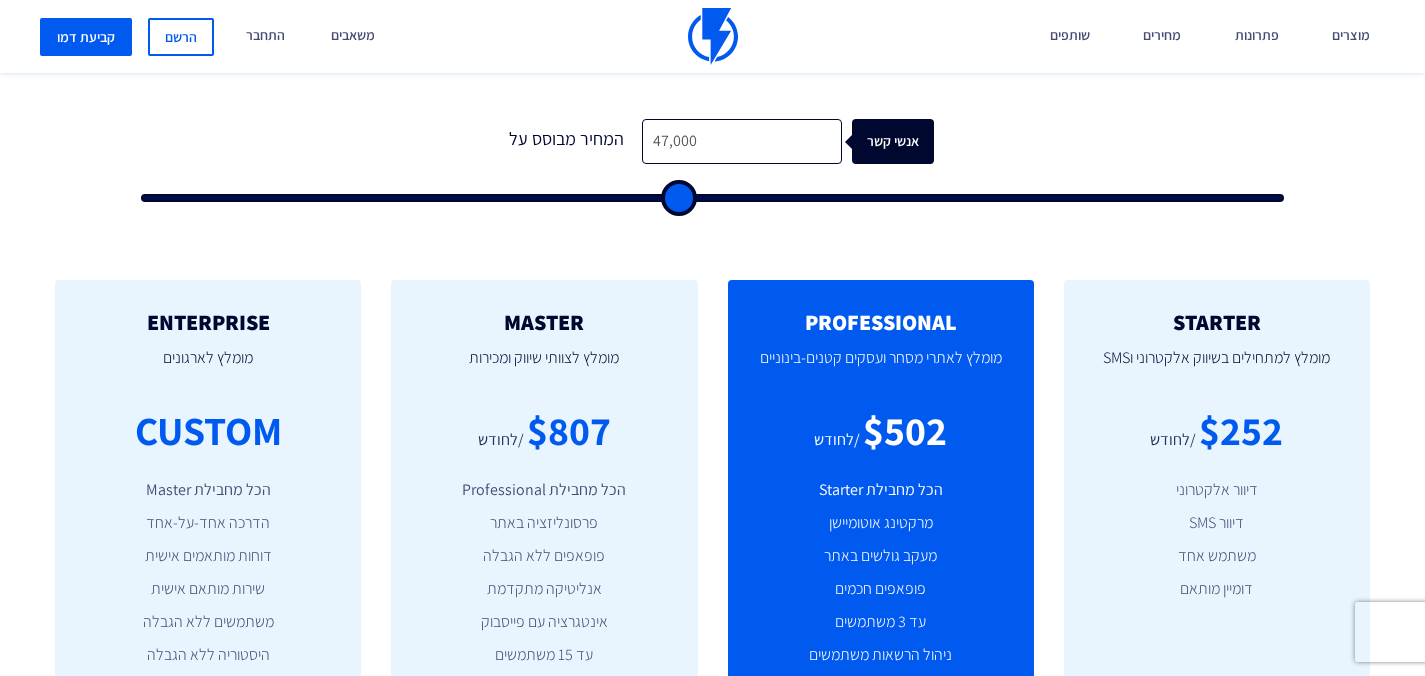 type on "46,500" 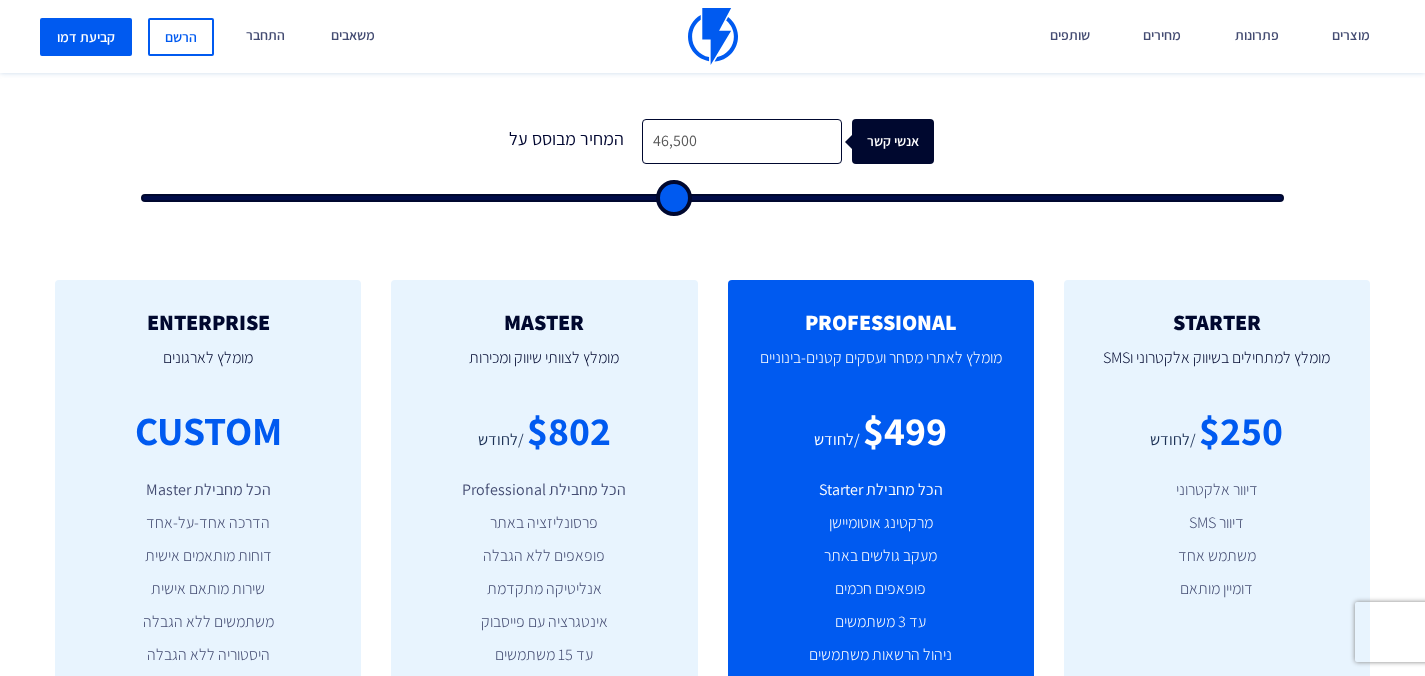 type on "46,000" 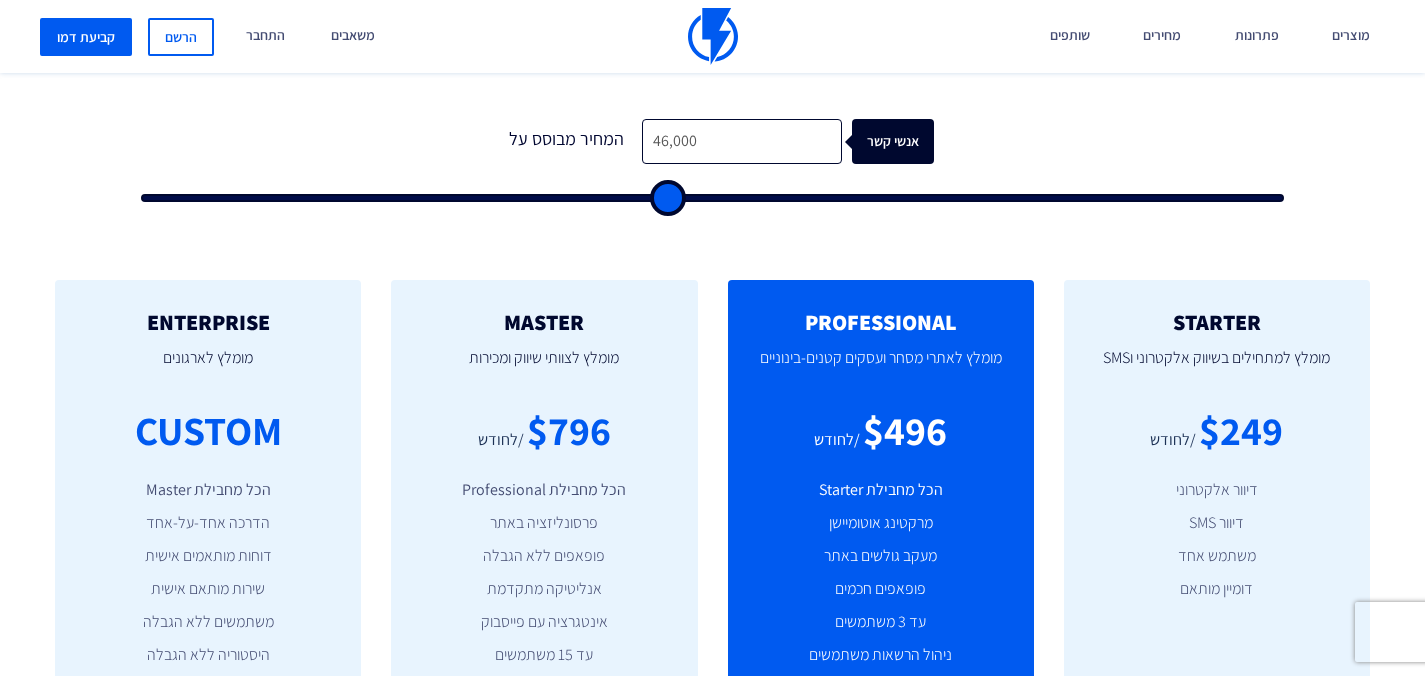 type on "46000" 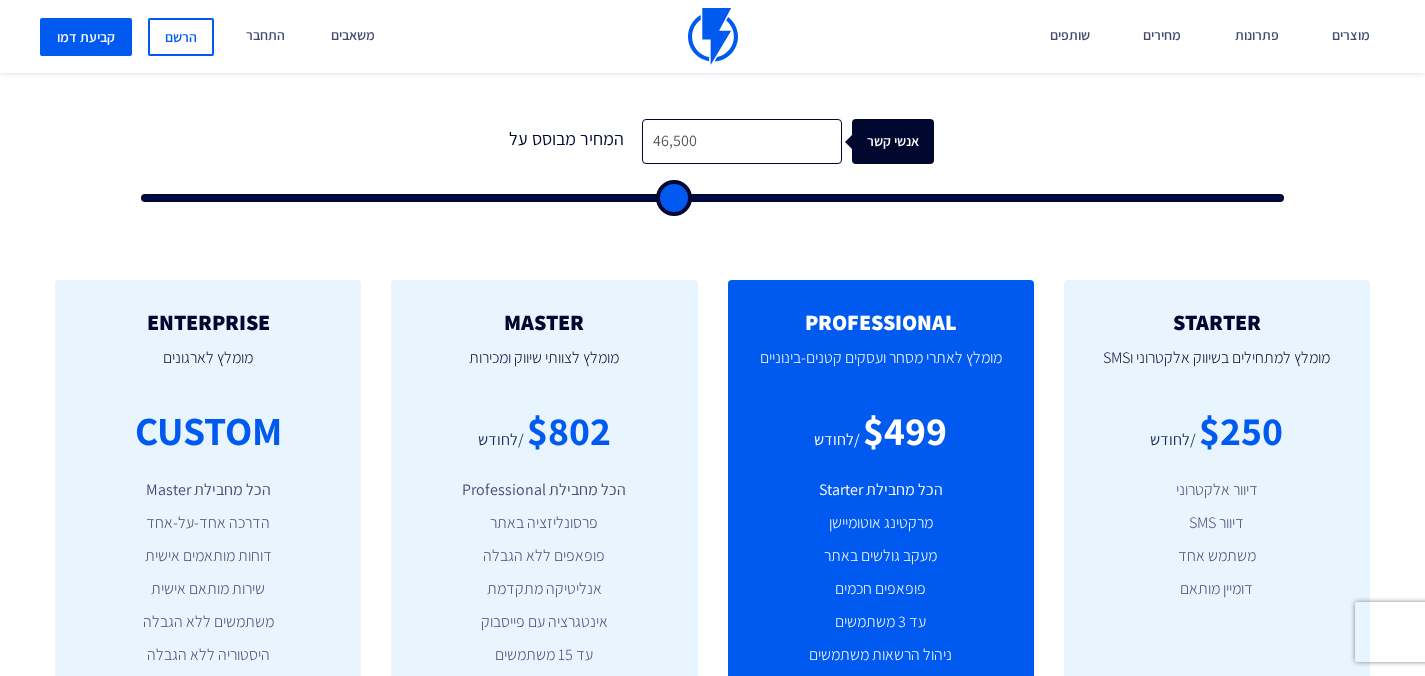 type on "45,500" 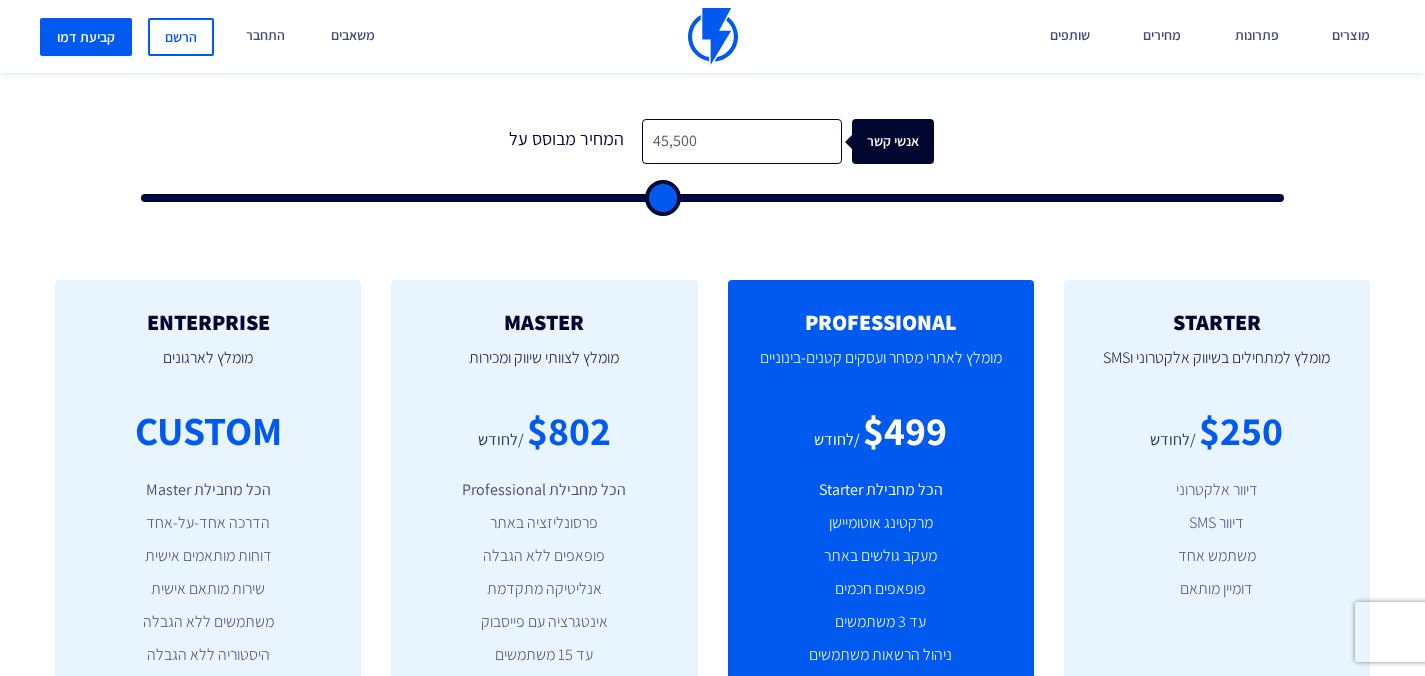 type on "43,000" 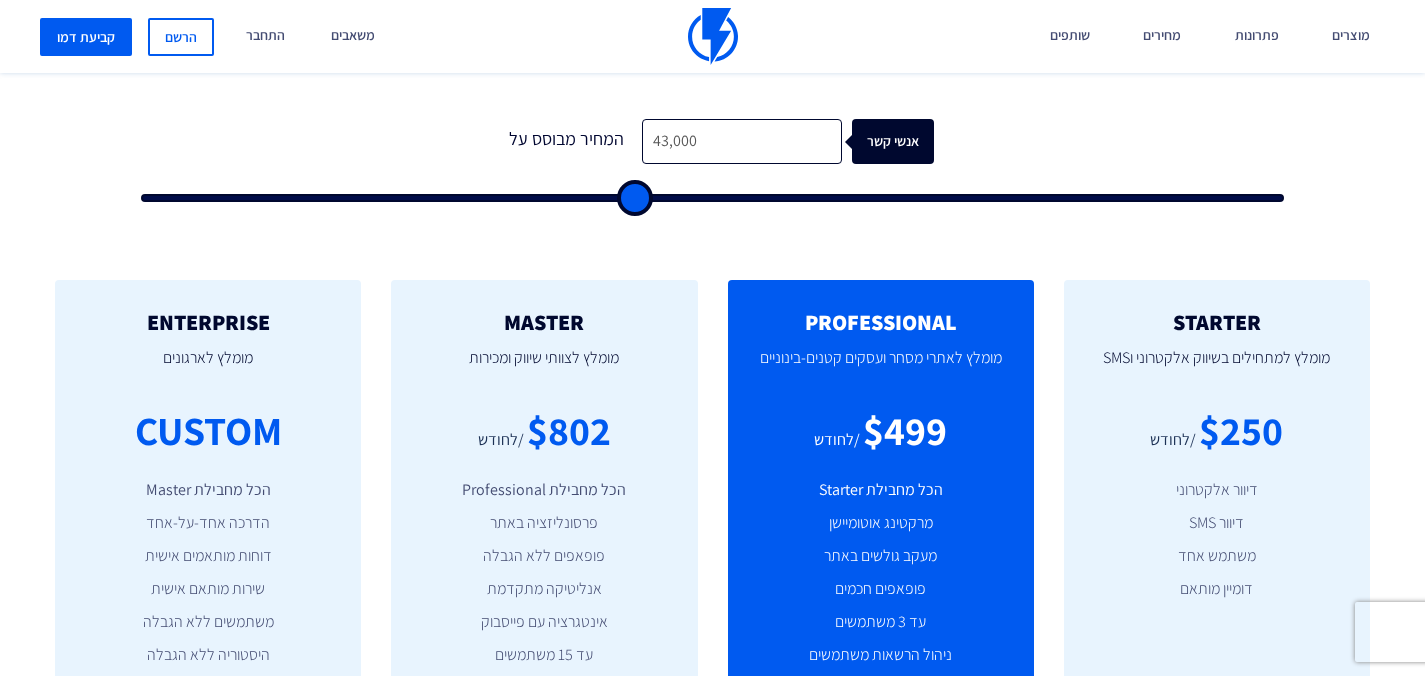 type on "41,000" 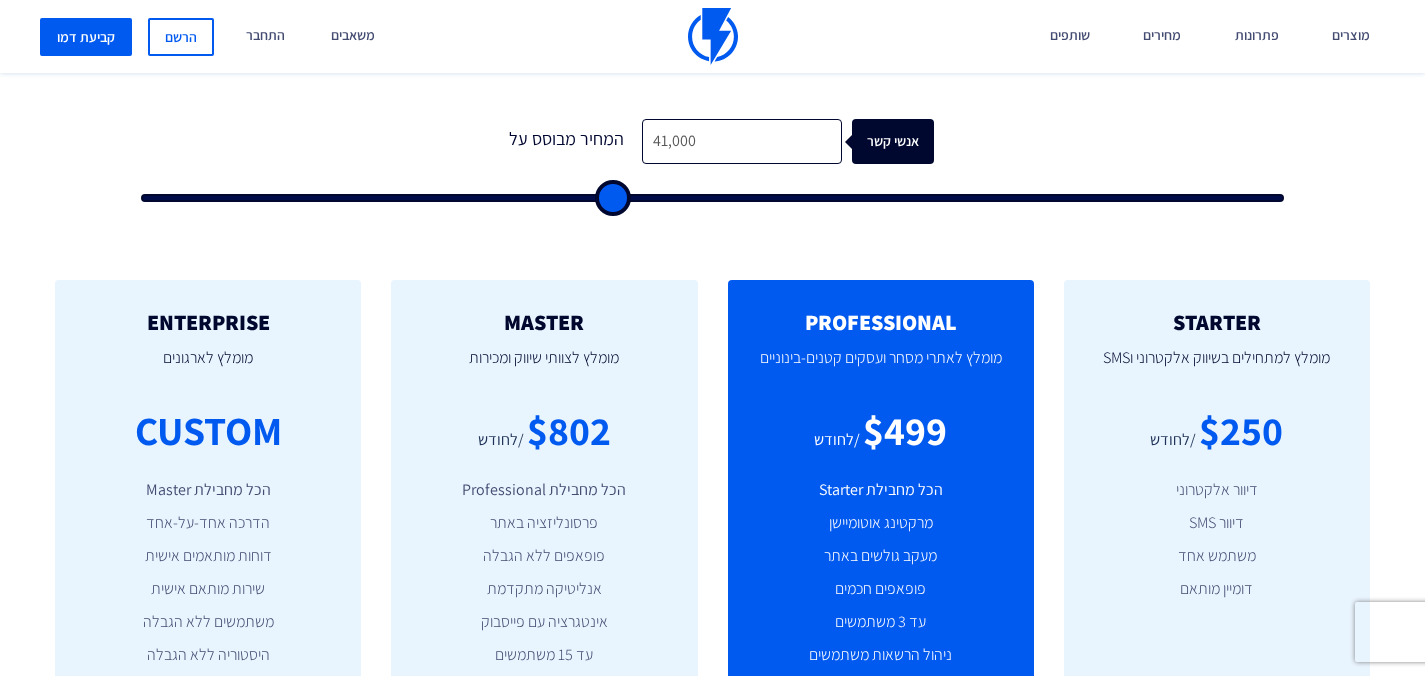 type on "38,500" 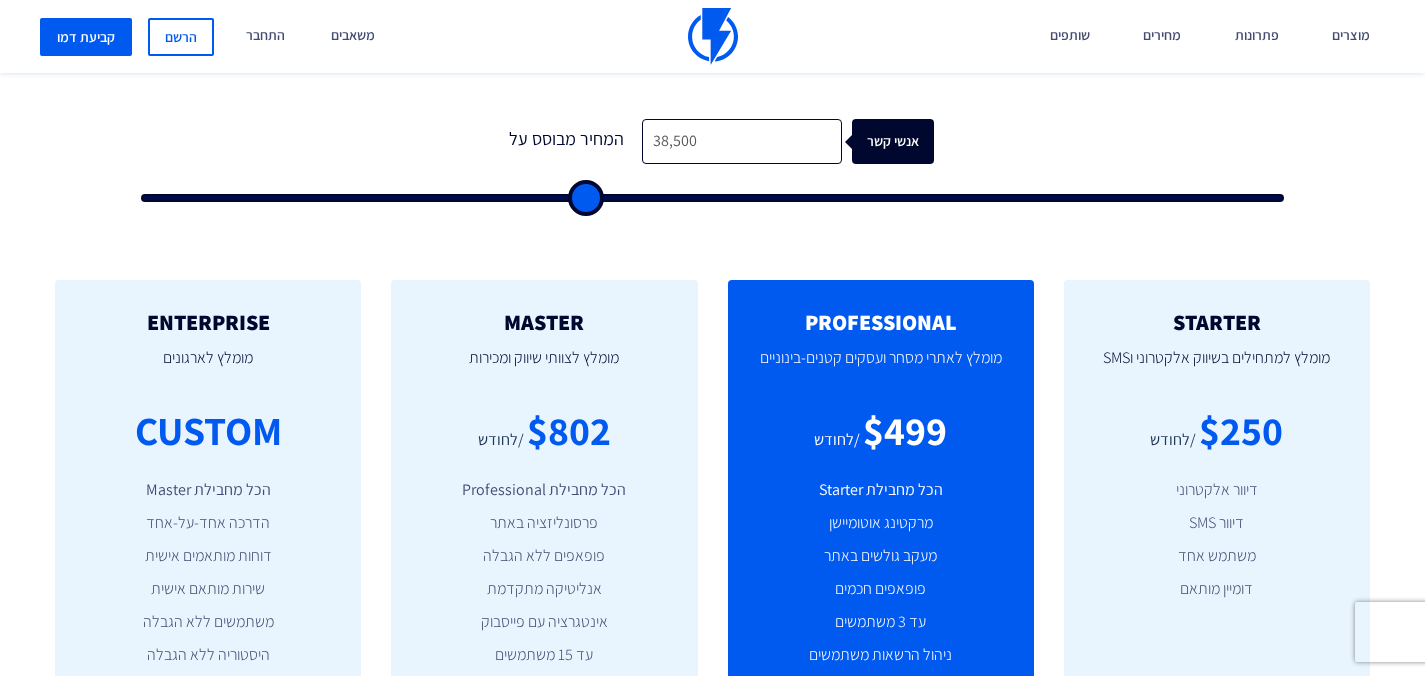 type on "37,500" 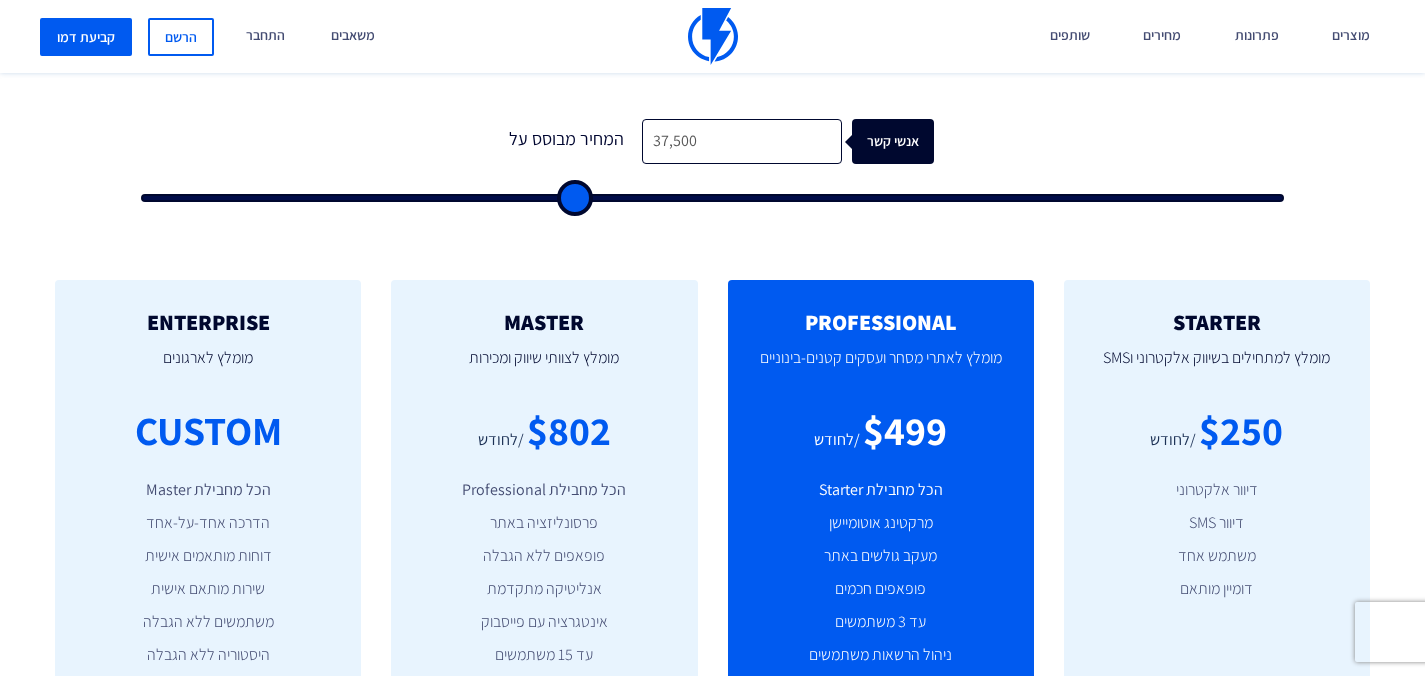type on "35,500" 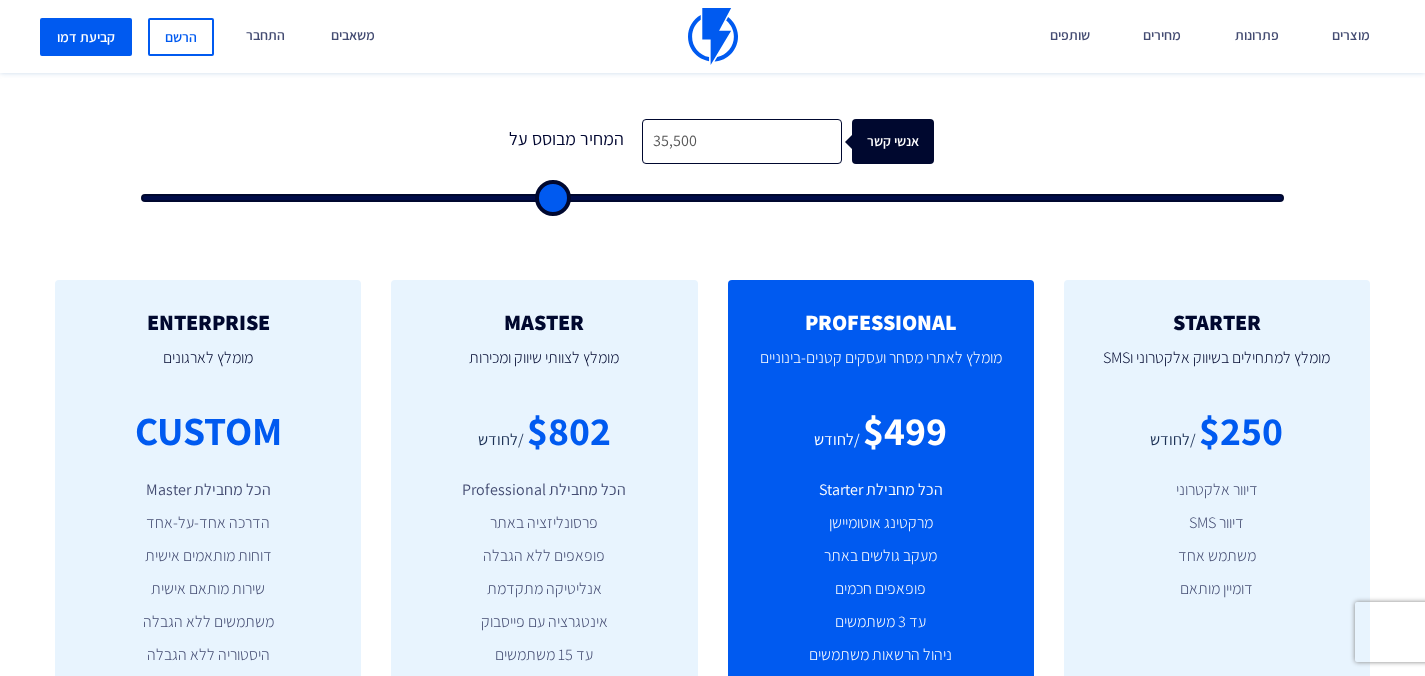 type on "34,000" 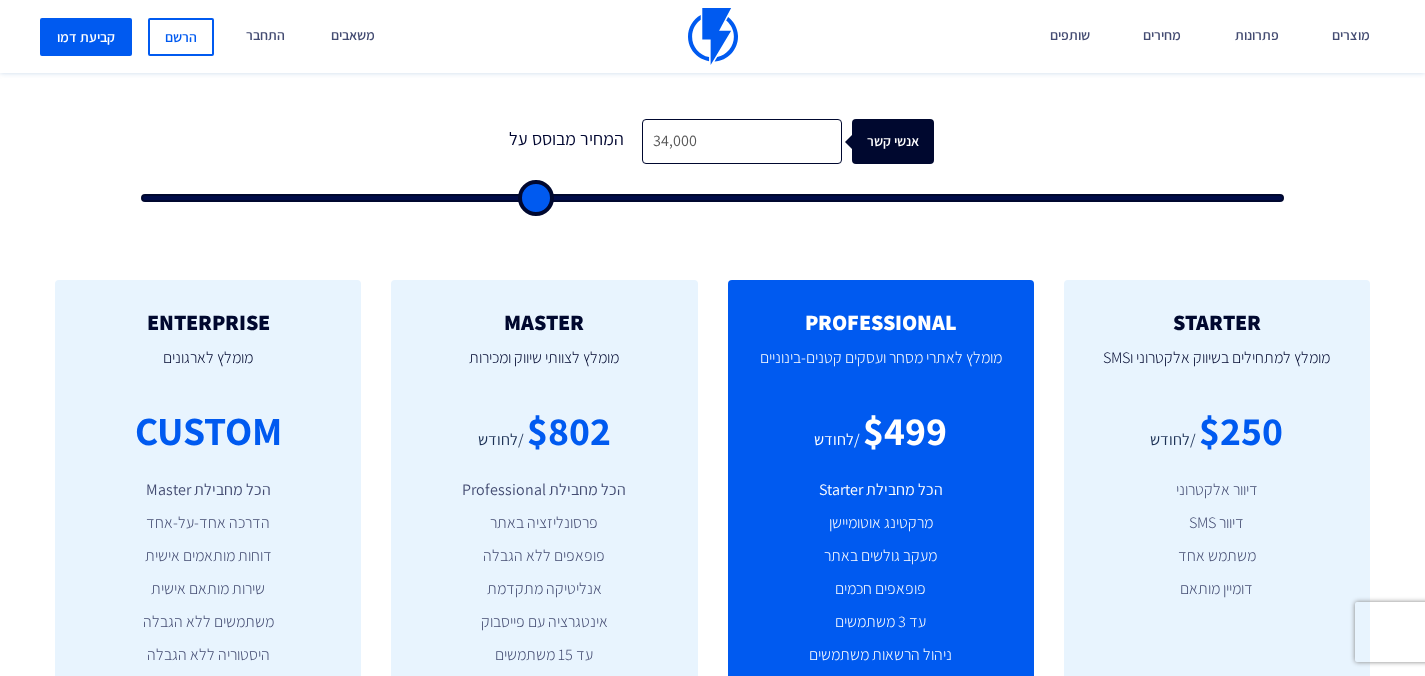 type on "32,500" 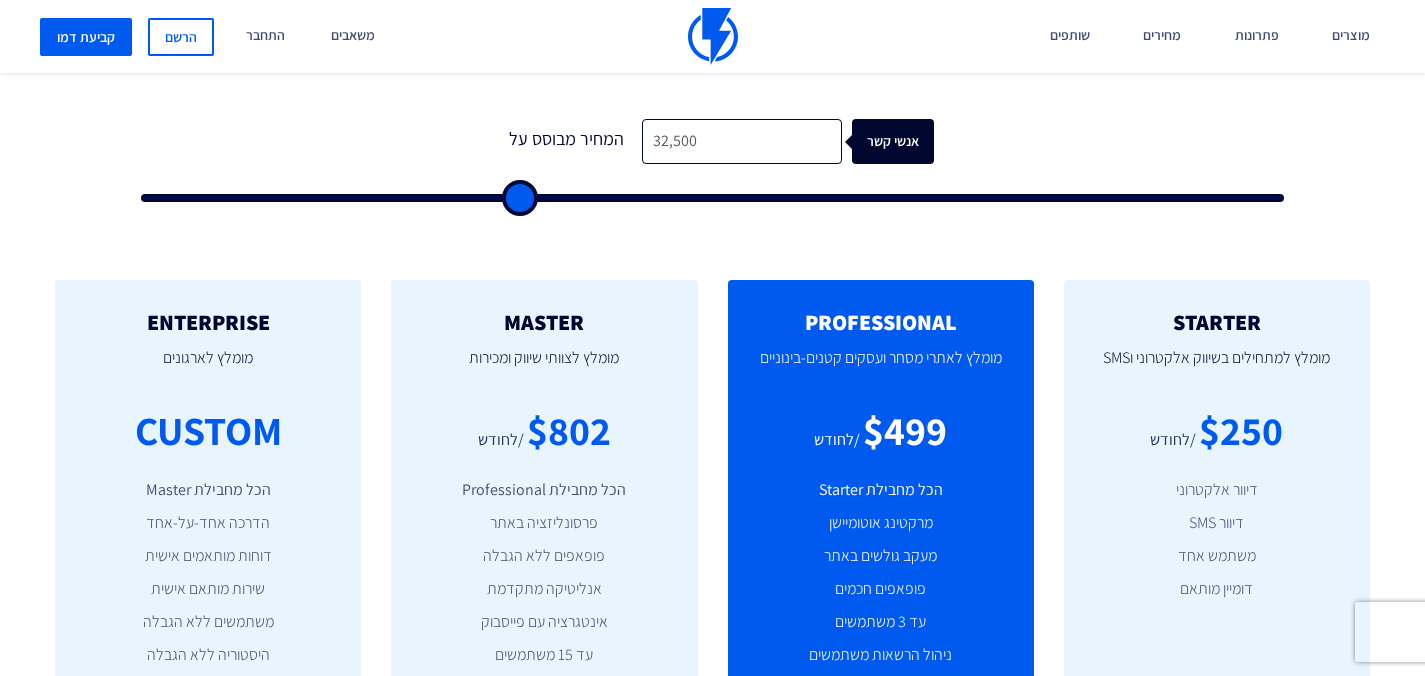 type on "32,000" 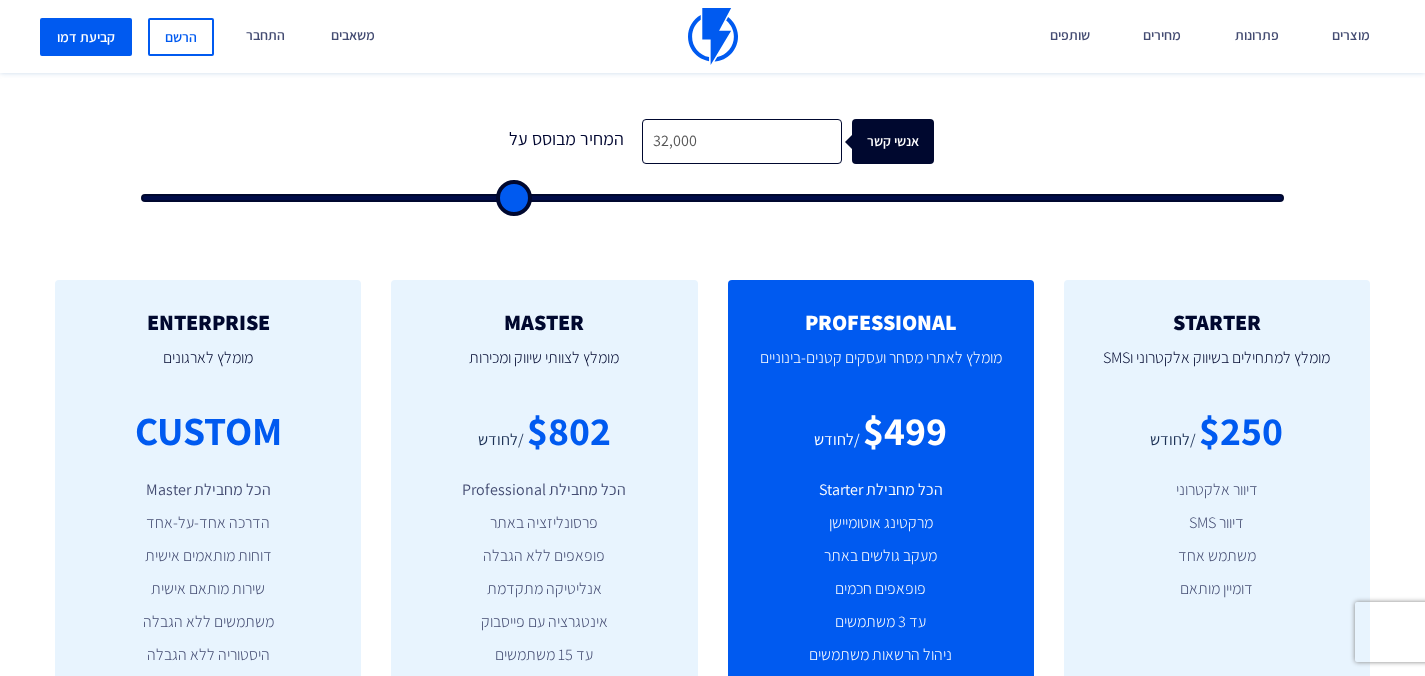 type on "31,500" 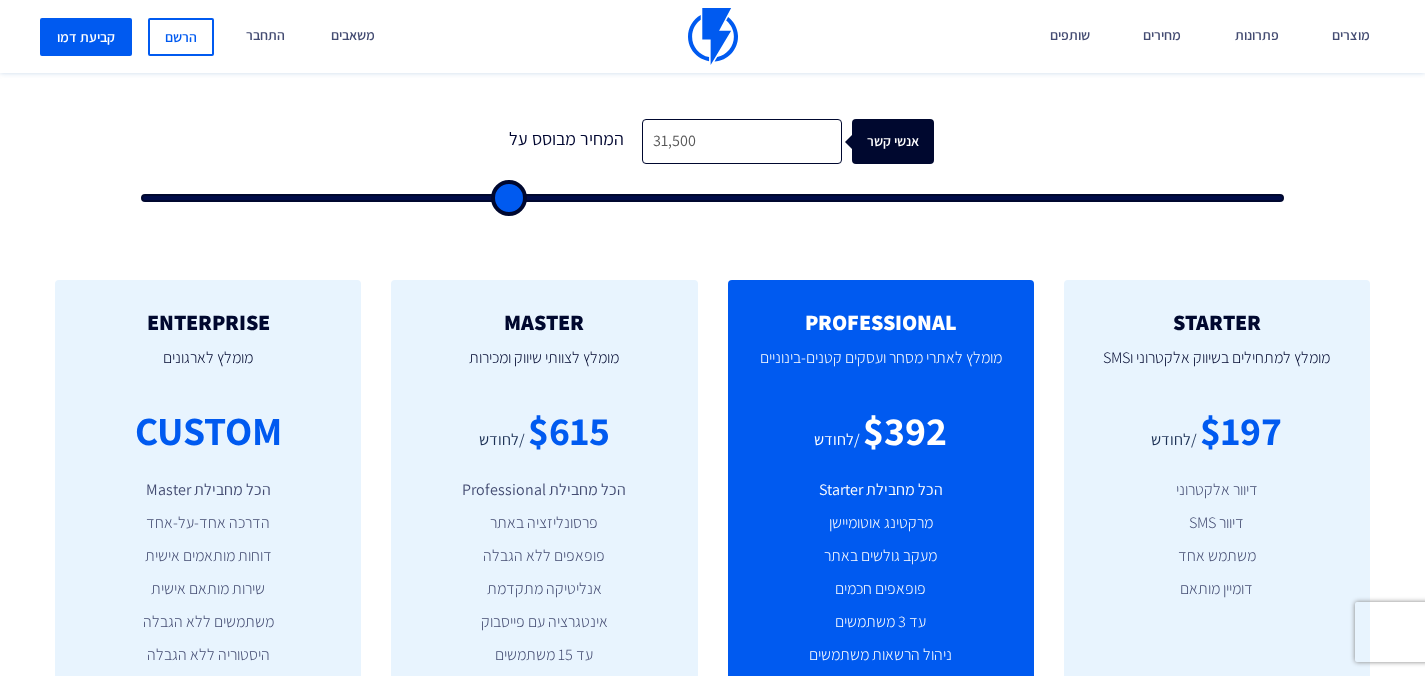 type on "31,000" 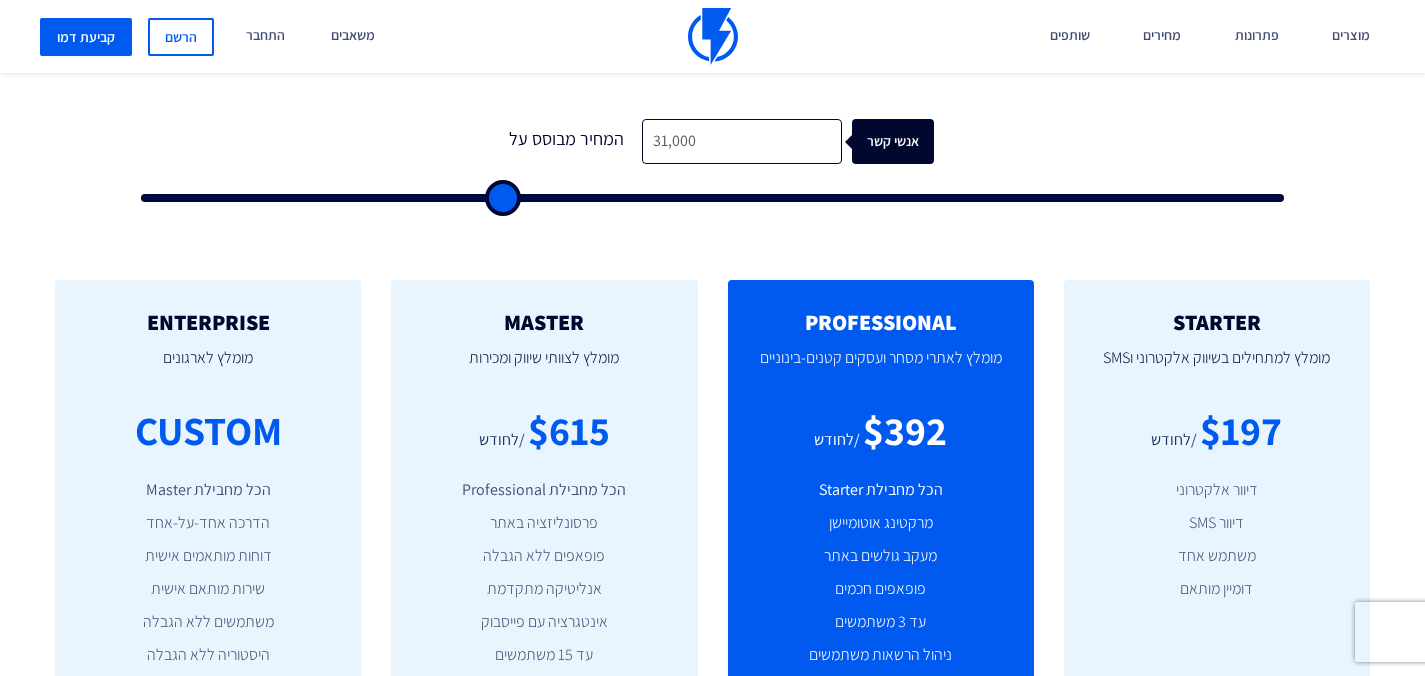 type on "30,500" 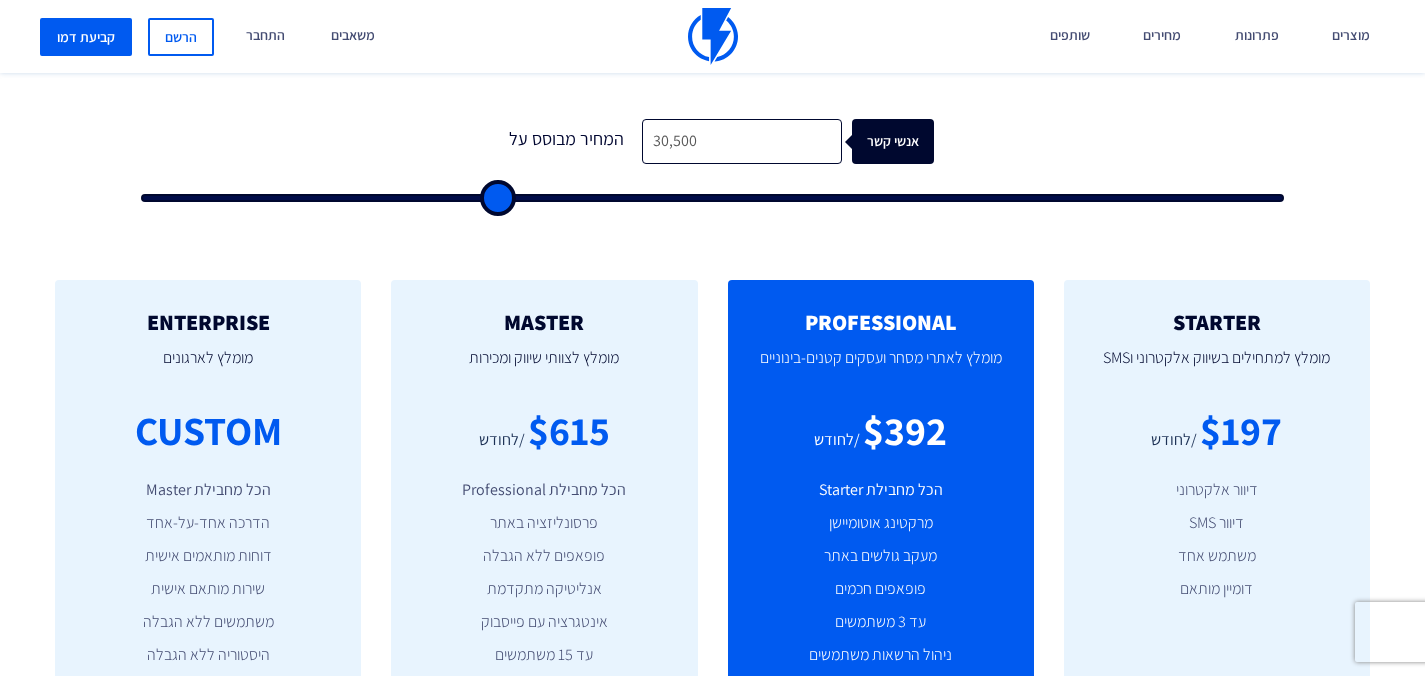 type on "30,000" 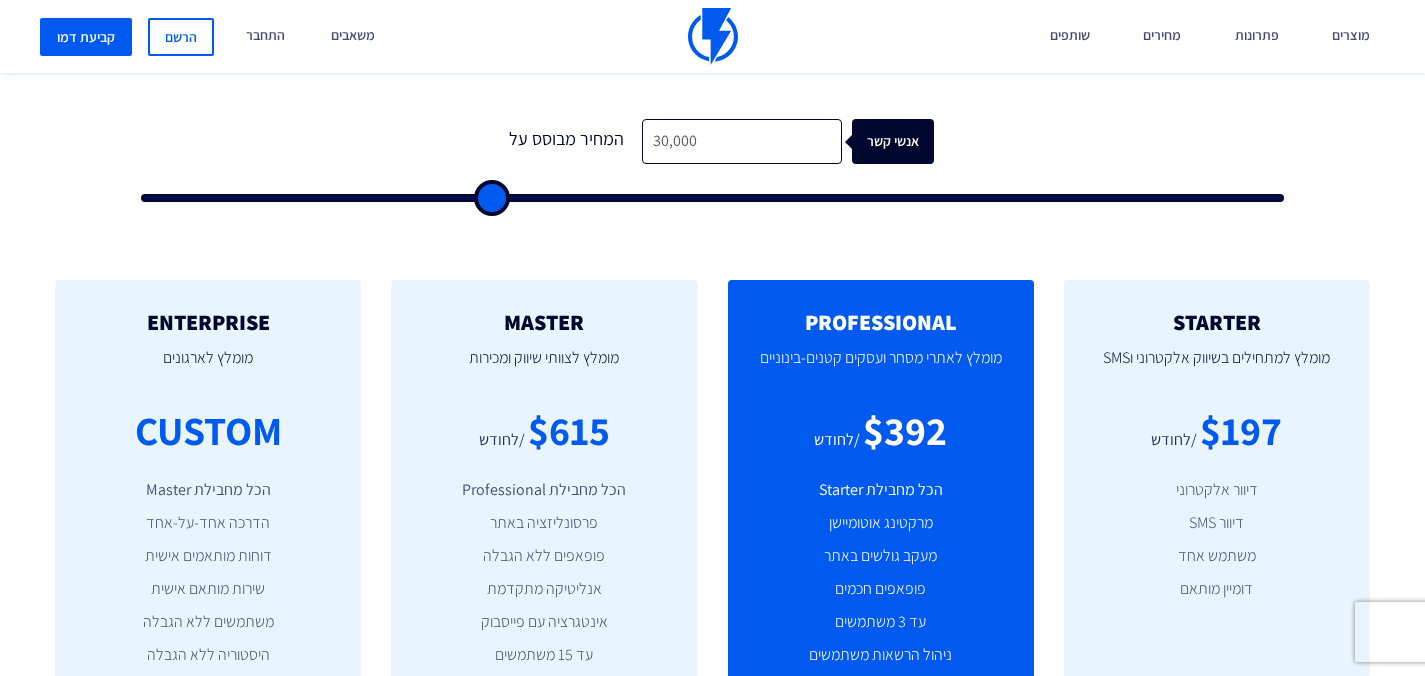 type on "29,500" 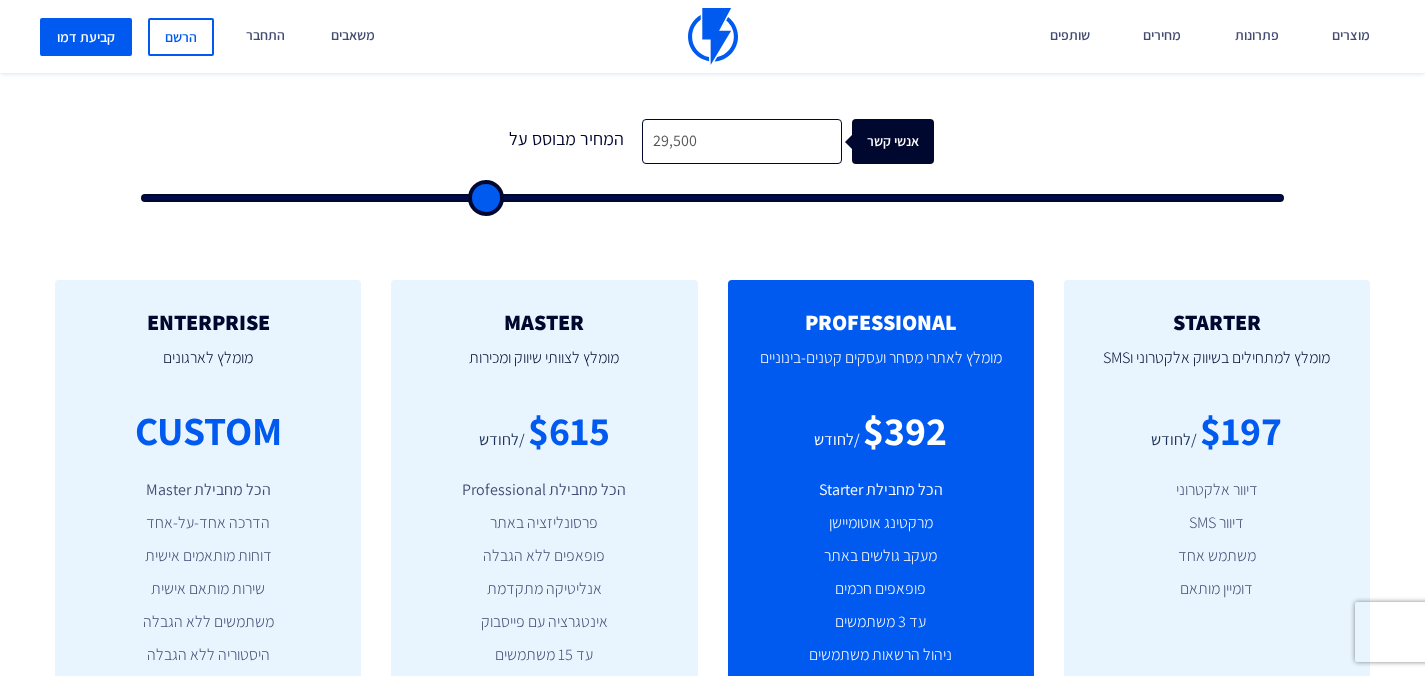 type on "28,500" 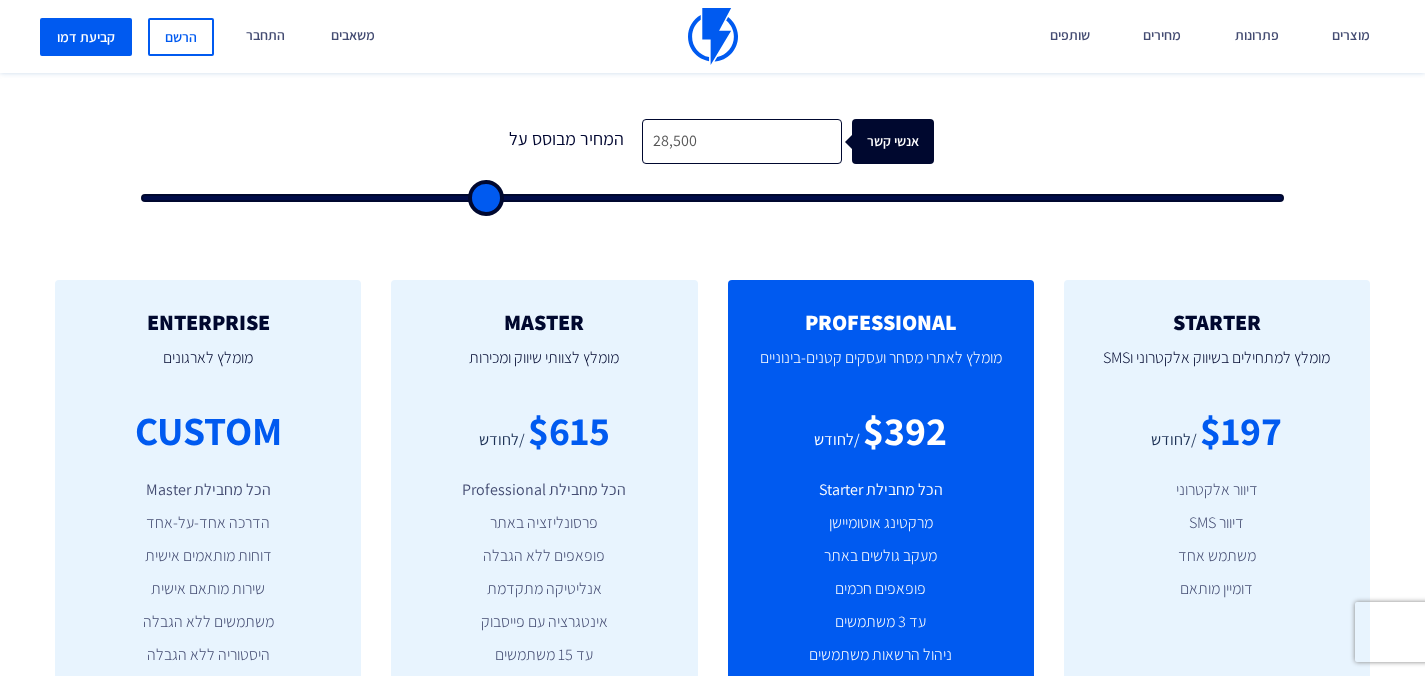type on "28500" 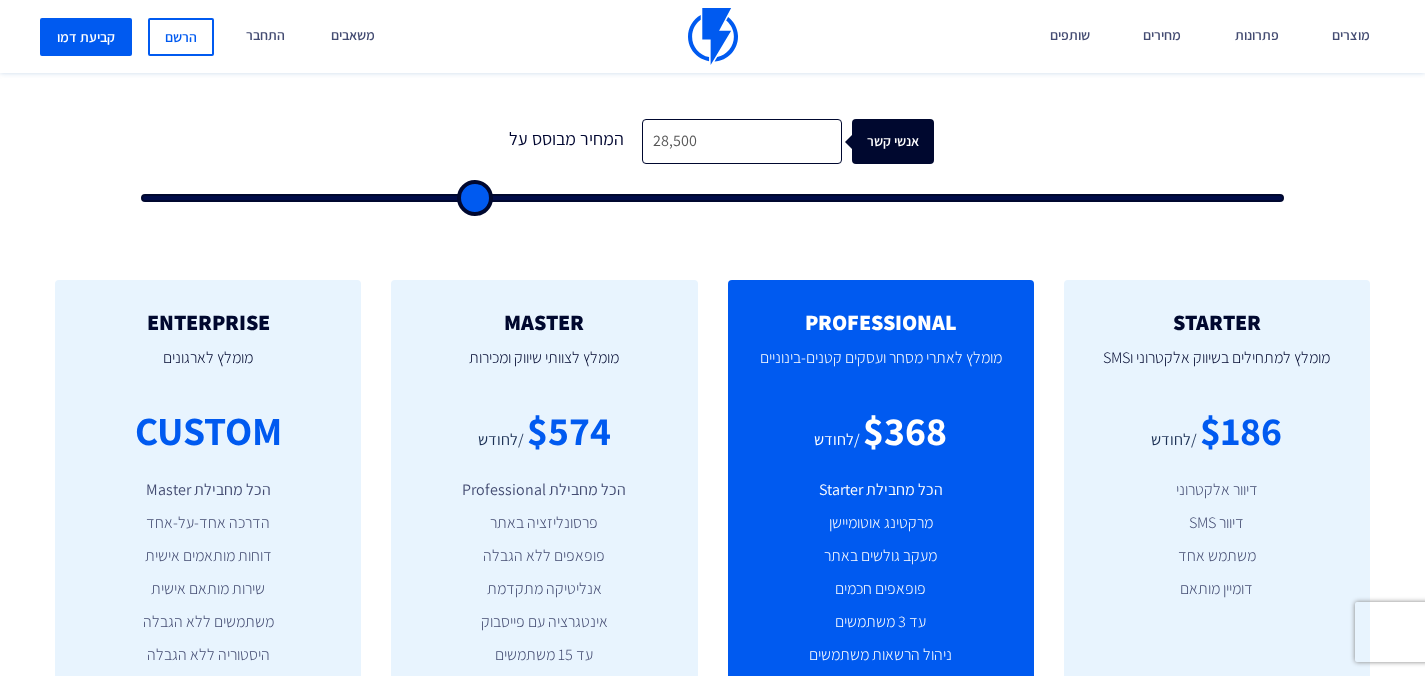 type on "28,000" 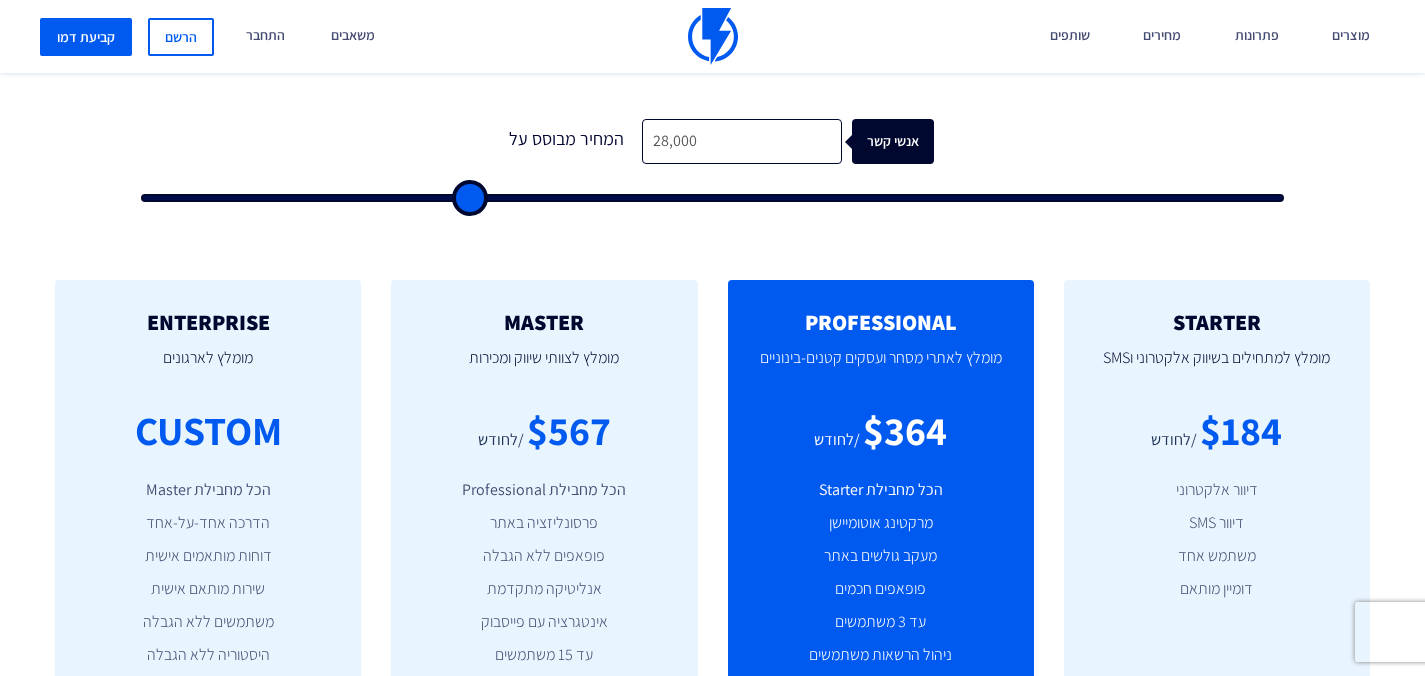type on "27,000" 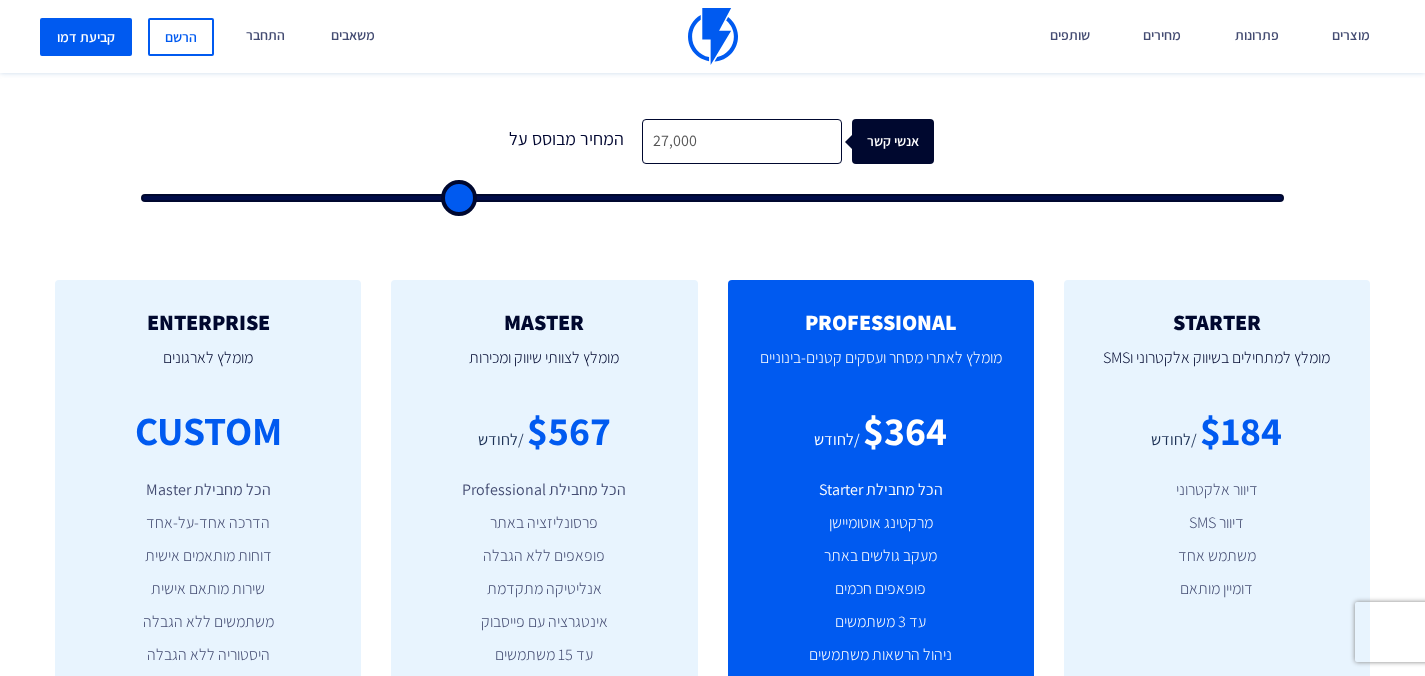 type 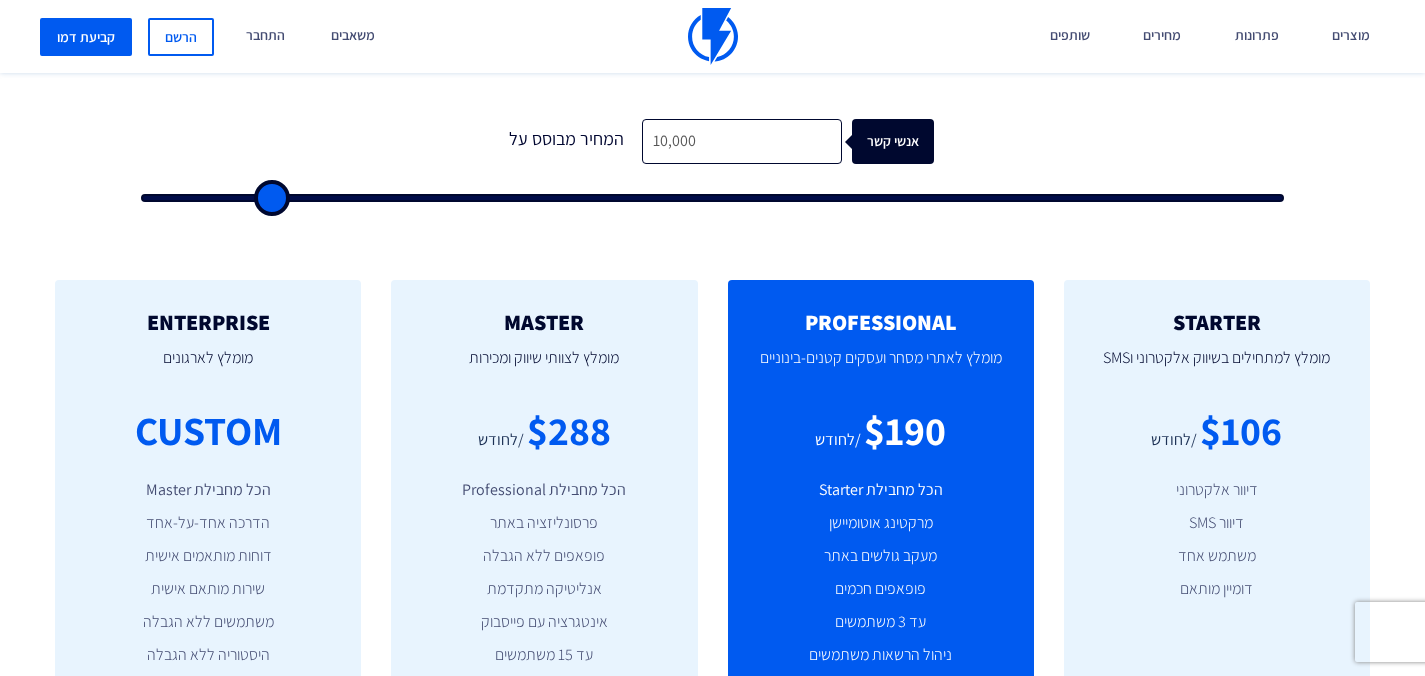 drag, startPoint x: 672, startPoint y: 200, endPoint x: 269, endPoint y: 223, distance: 403.6558 